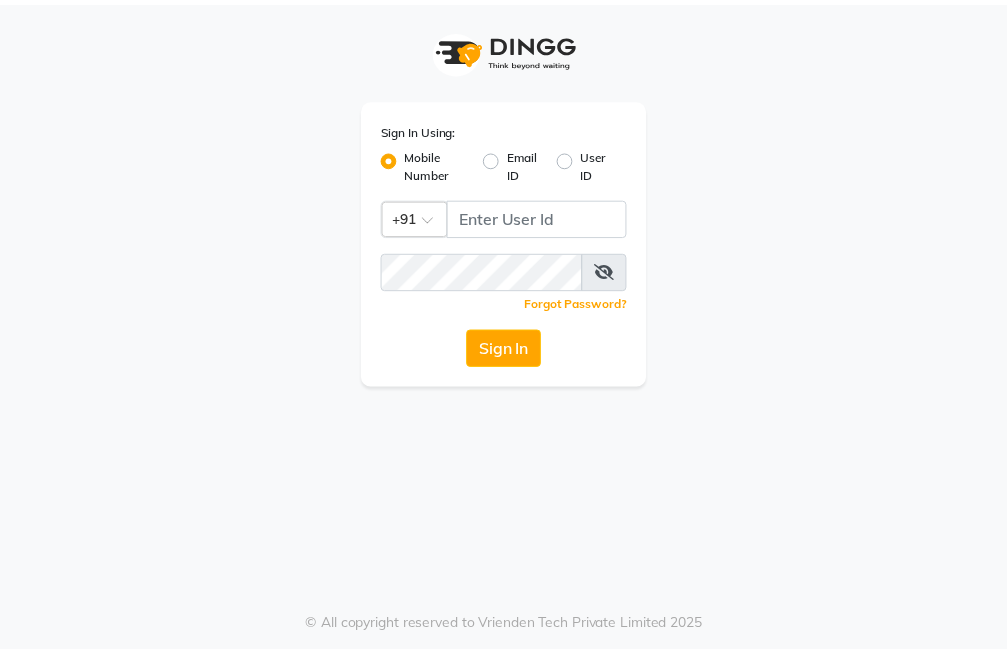 scroll, scrollTop: 0, scrollLeft: 0, axis: both 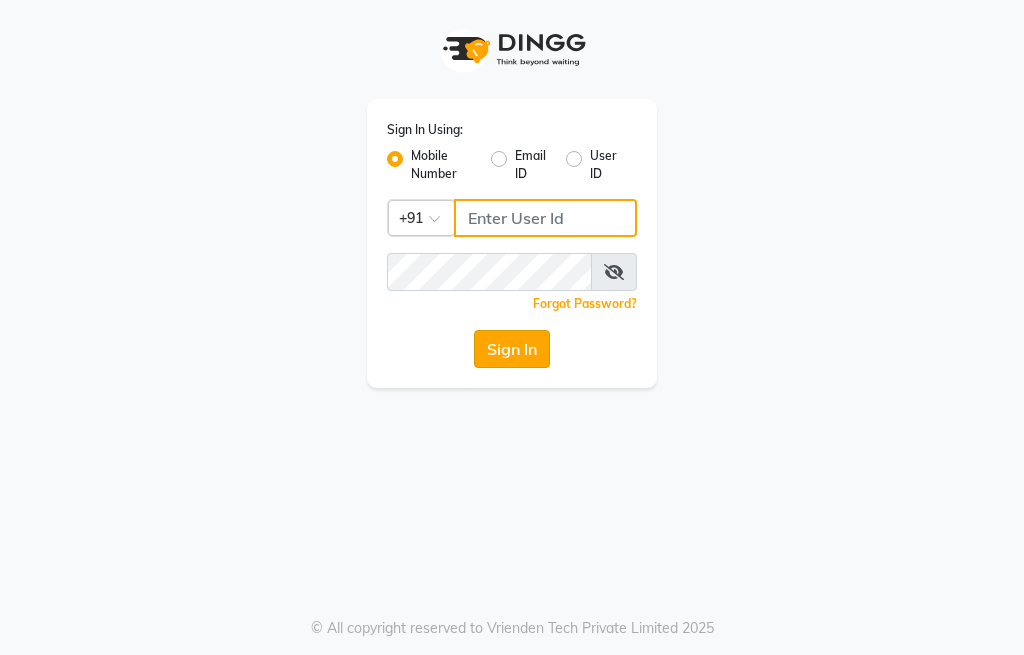 type on "9906242701" 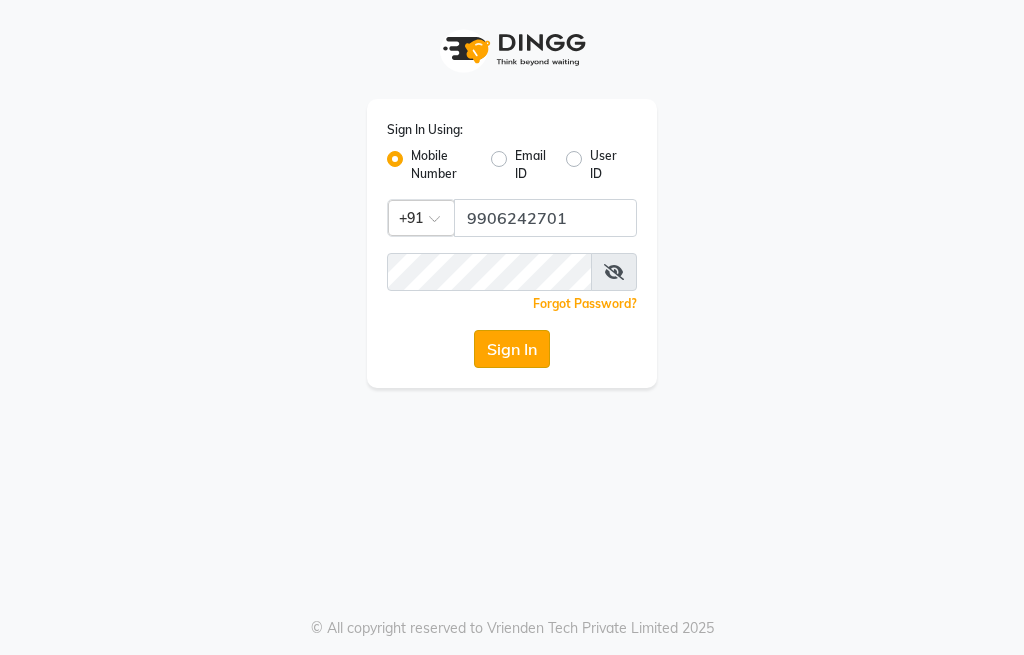 click on "Sign In" 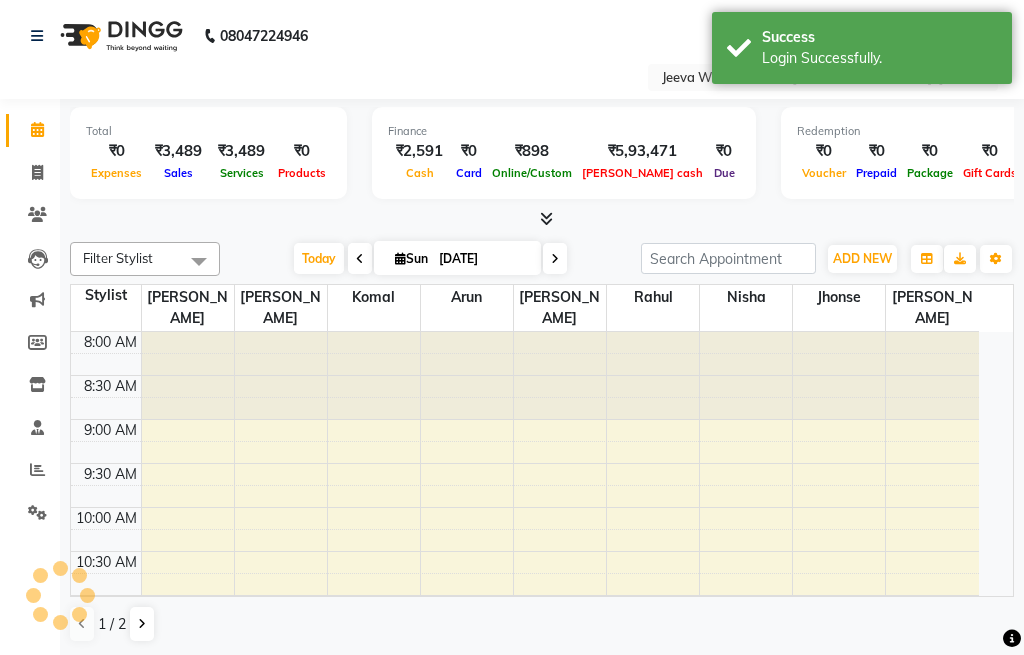select on "en" 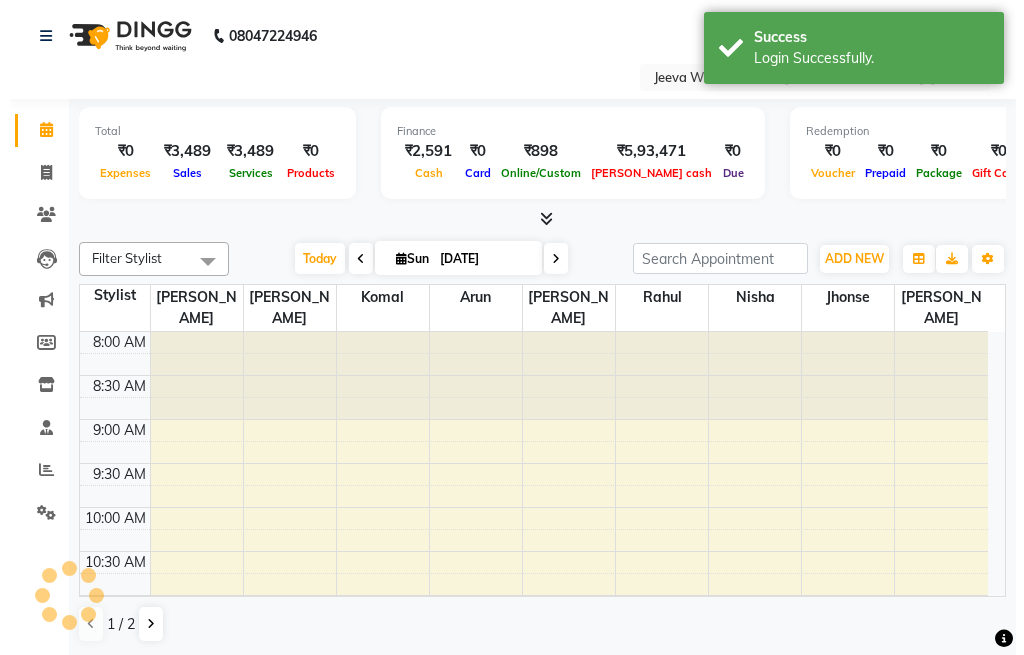 scroll, scrollTop: 0, scrollLeft: 0, axis: both 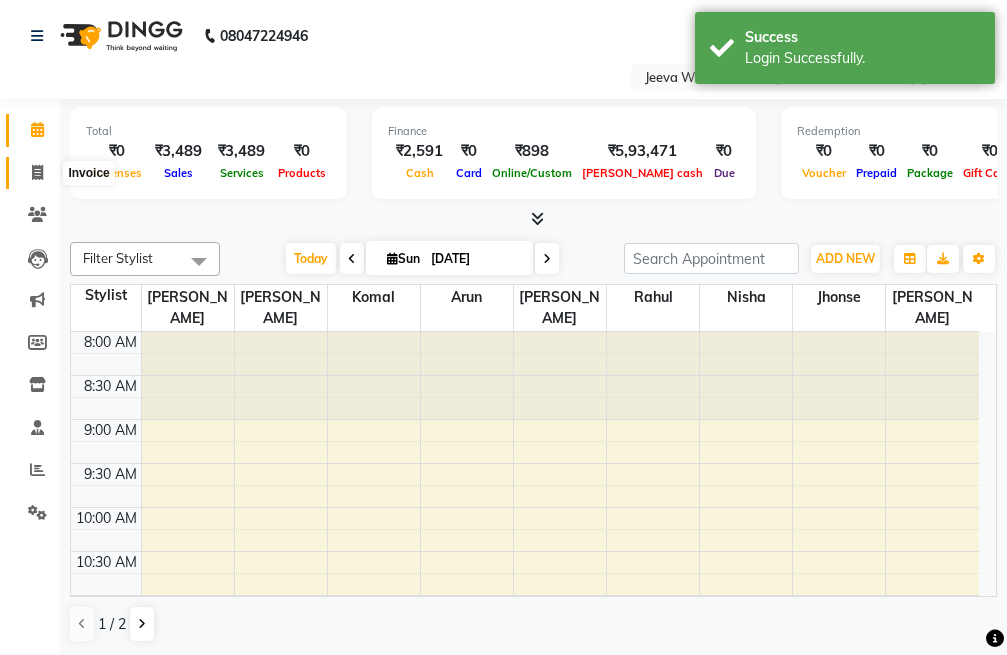 click 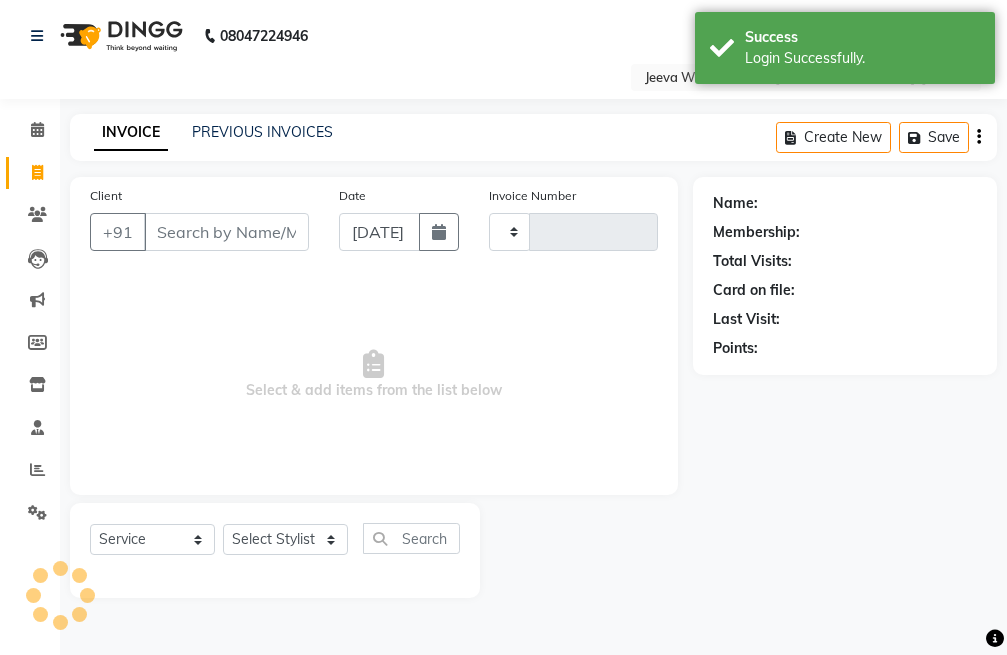 click 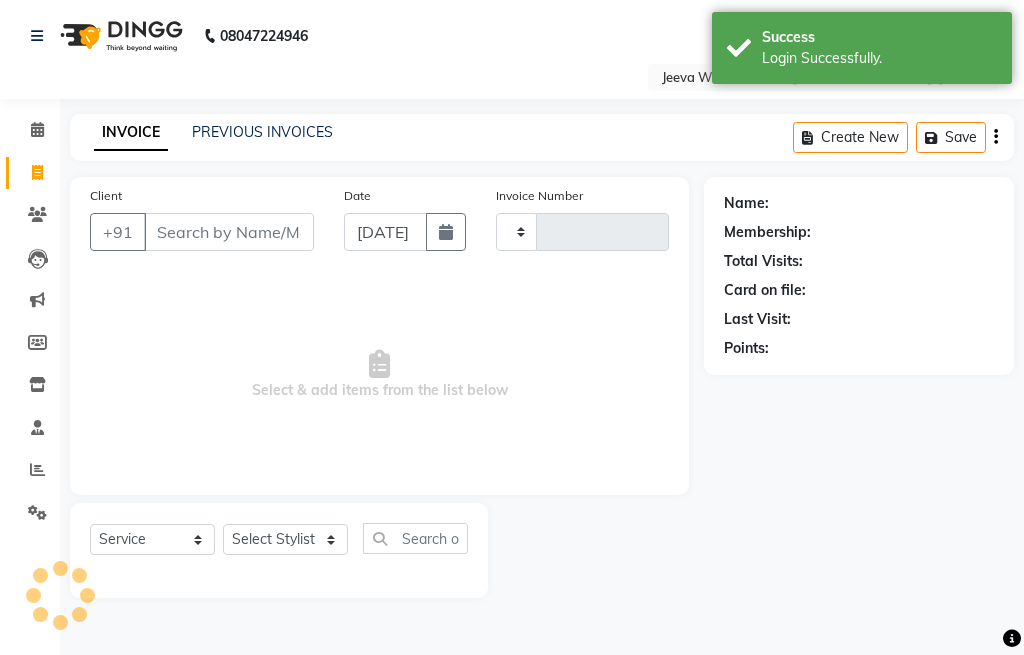click on "Client" at bounding box center [229, 232] 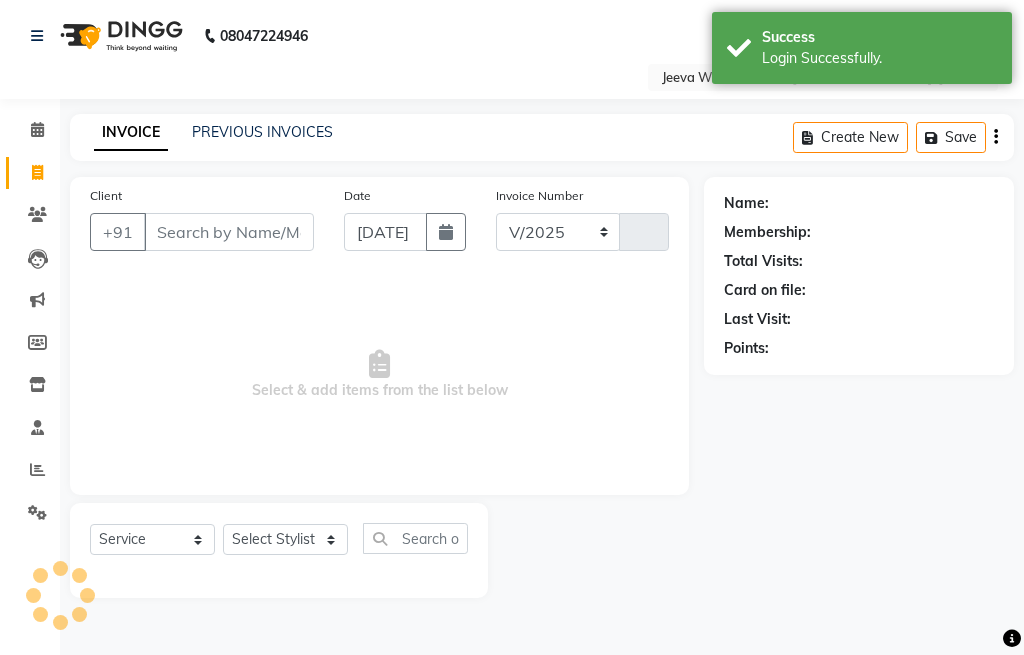 select on "6899" 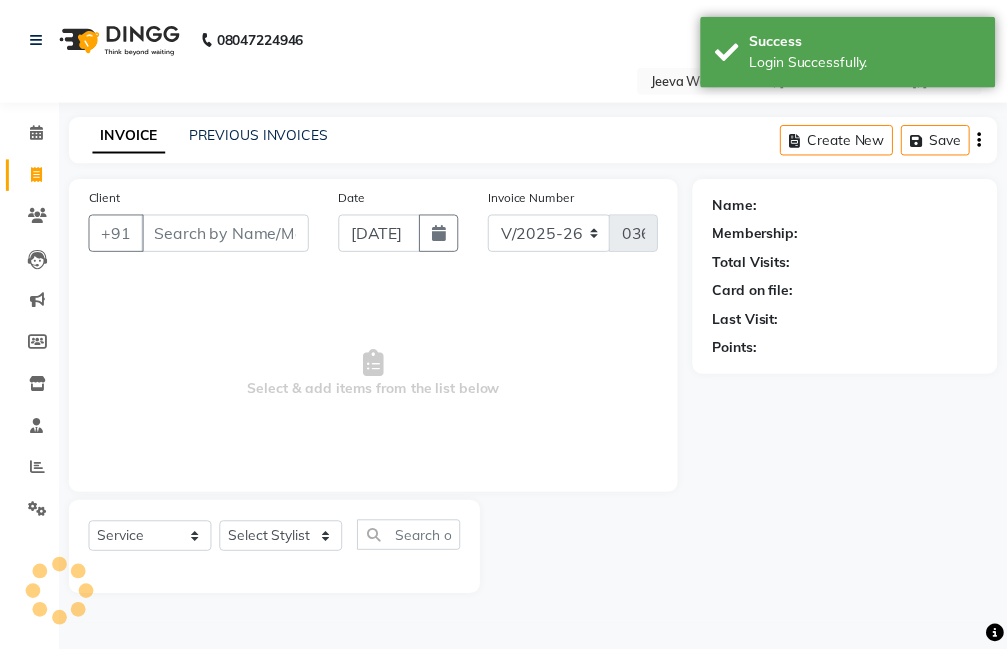 scroll, scrollTop: 0, scrollLeft: 0, axis: both 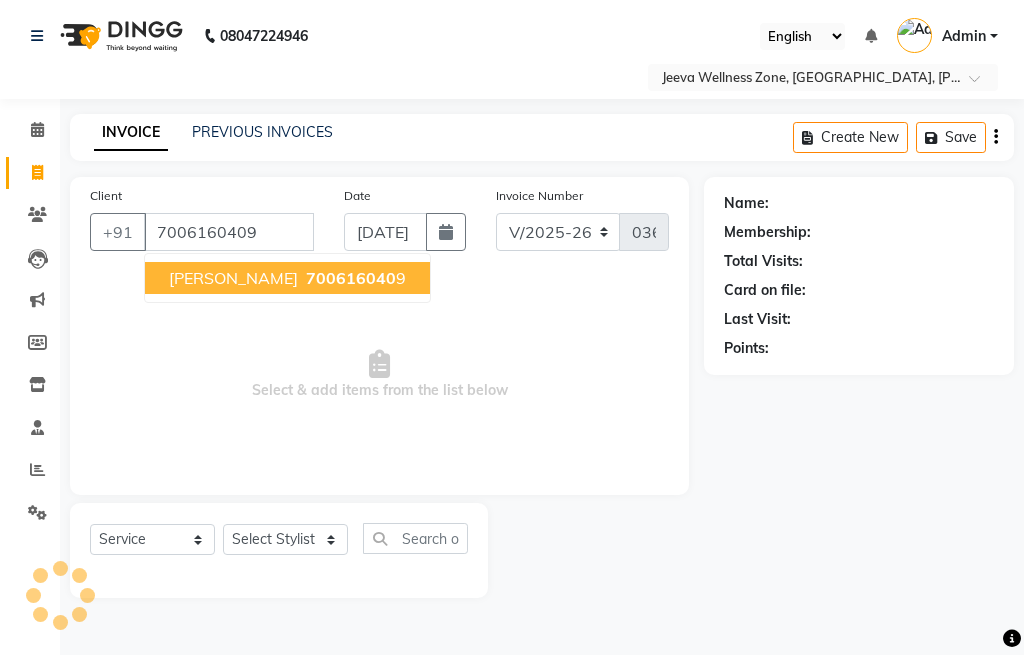 type on "7006160409" 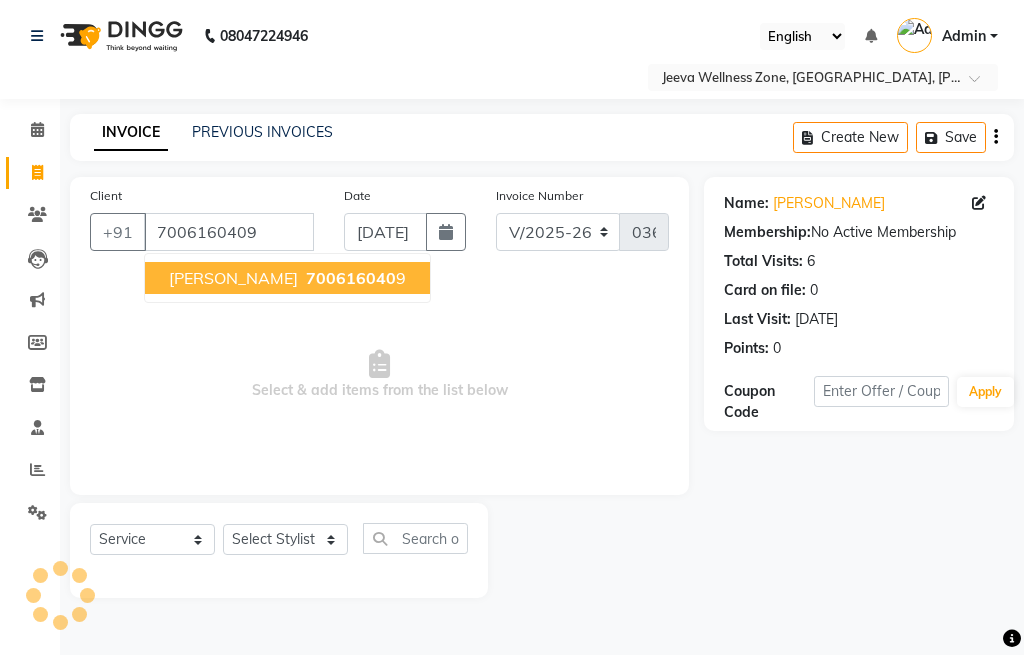click on "[PERSON_NAME]   700616040 9" at bounding box center (287, 278) 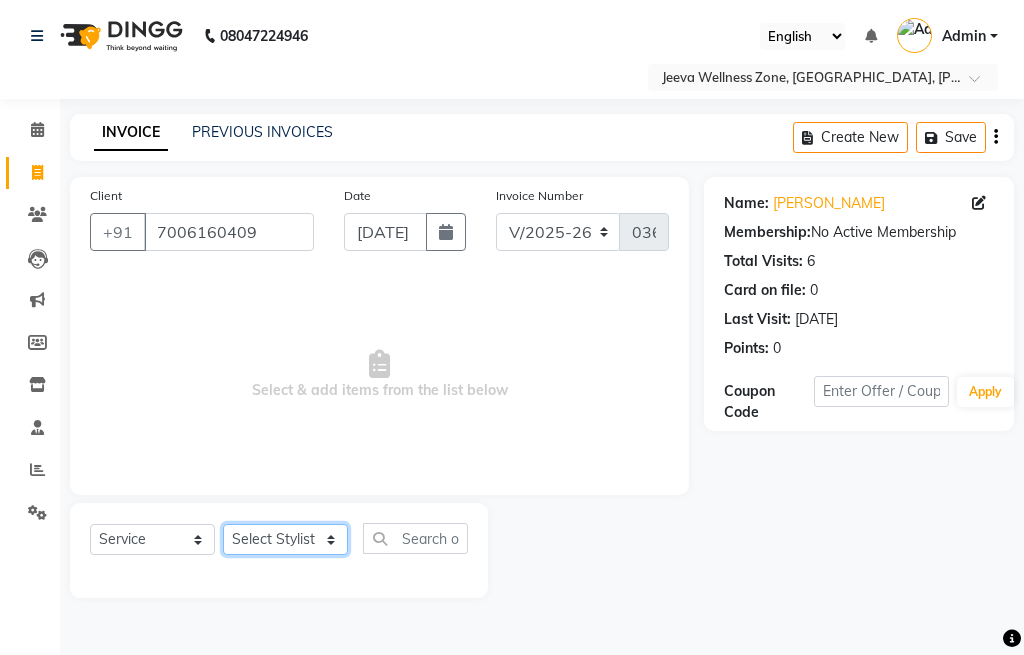 click on "Select Stylist [PERSON_NAME]  [PERSON_NAME] [PERSON_NAME]  [PERSON_NAME] [PERSON_NAME] [PERSON_NAME] [PERSON_NAME]" 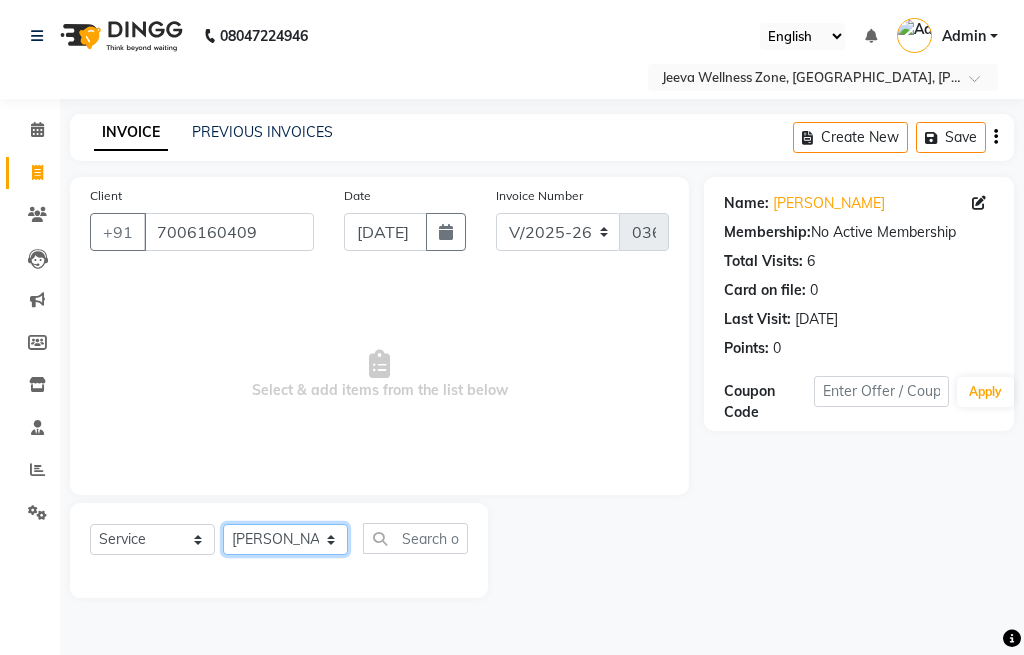 click on "Select Stylist [PERSON_NAME]  [PERSON_NAME] [PERSON_NAME]  [PERSON_NAME] [PERSON_NAME] [PERSON_NAME] [PERSON_NAME]" 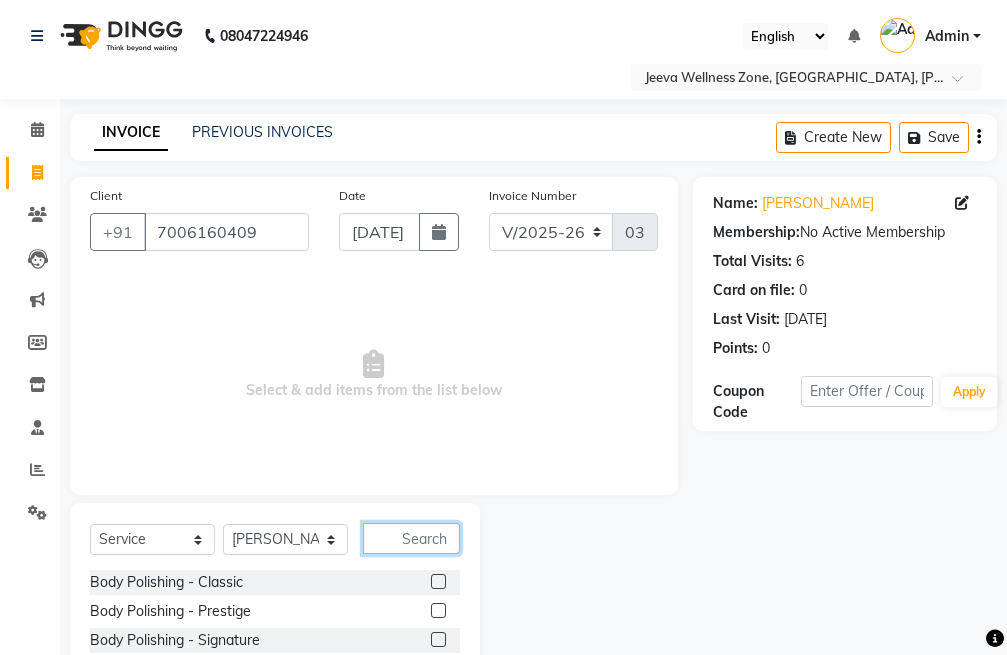 click 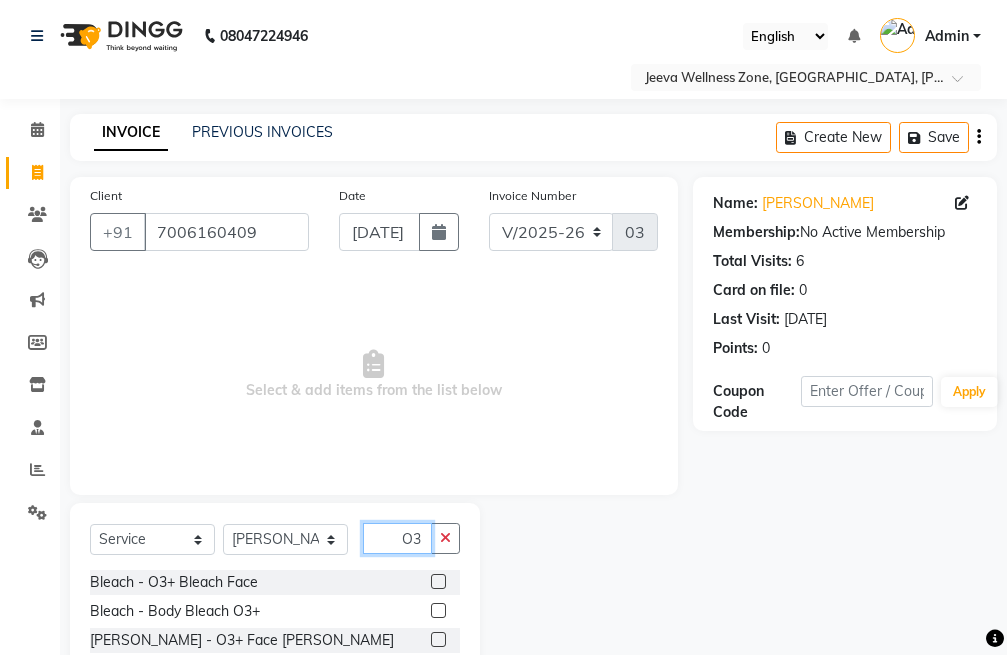 type on "O3" 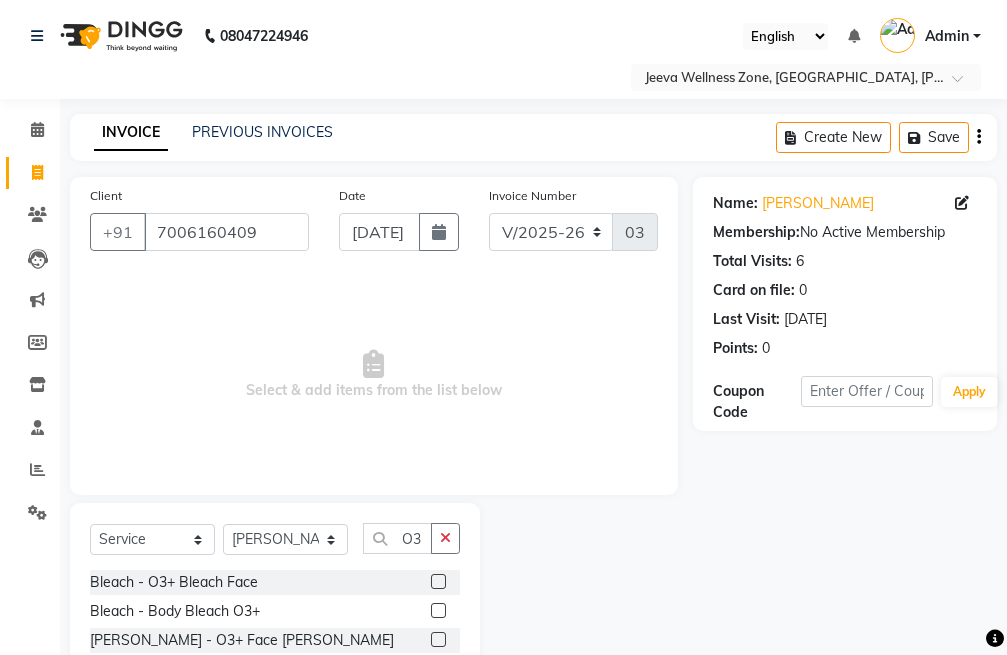 click 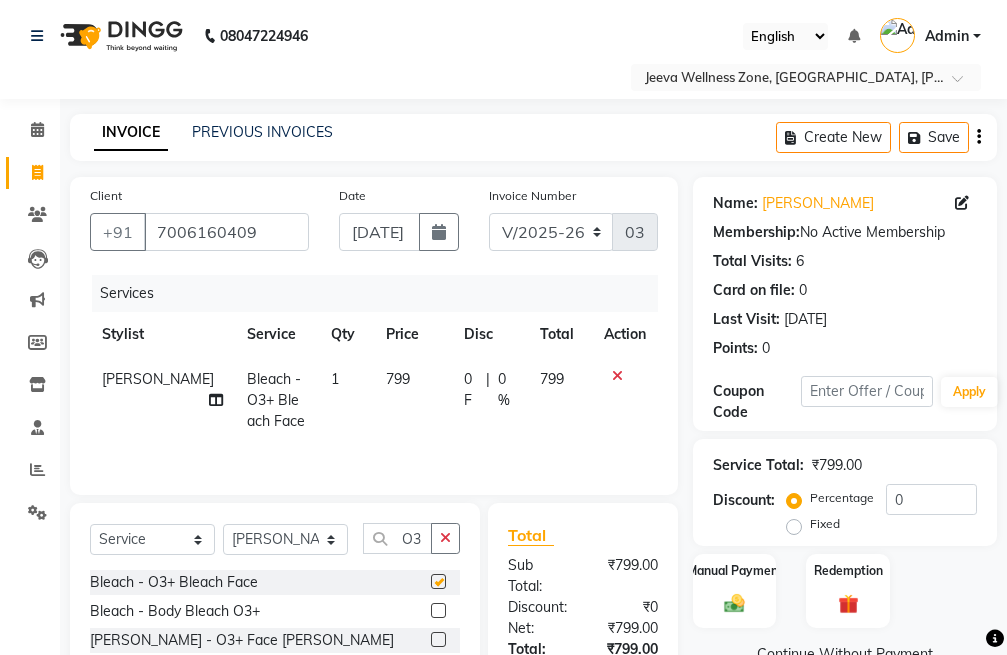 checkbox on "false" 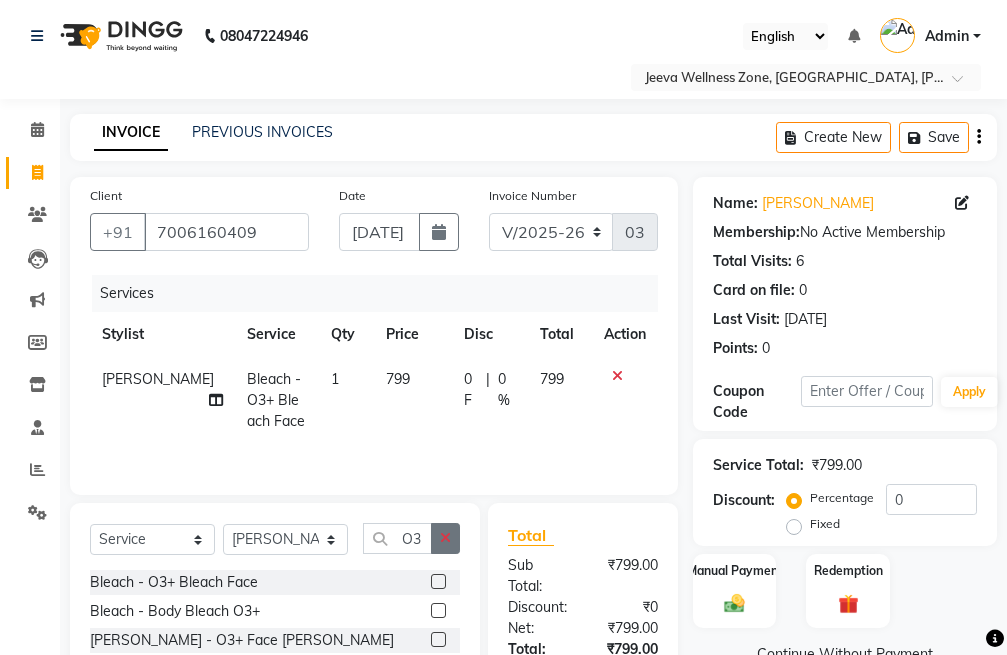 click 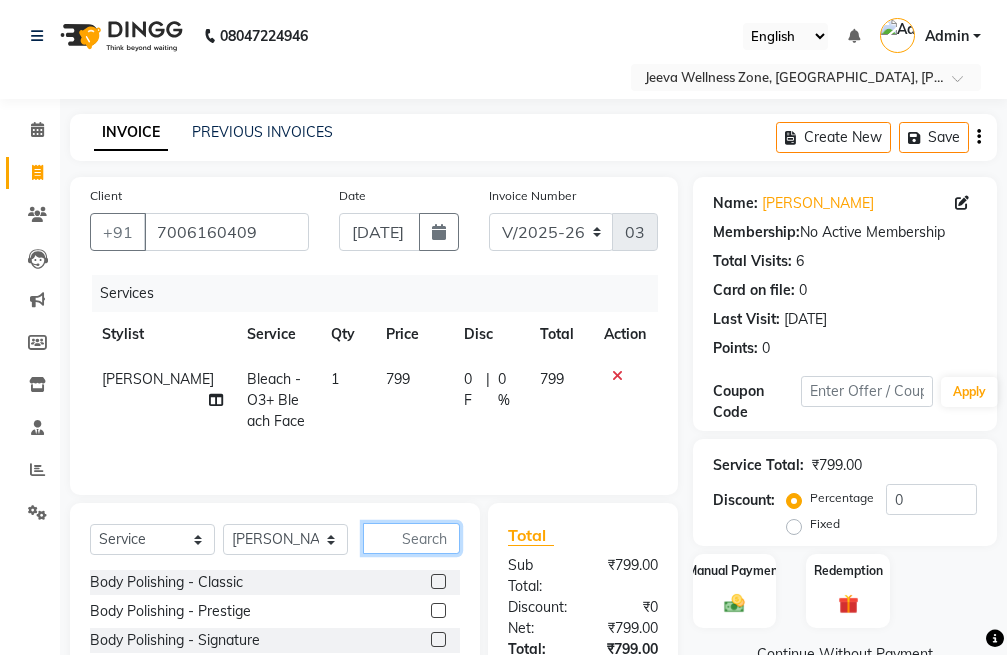 click 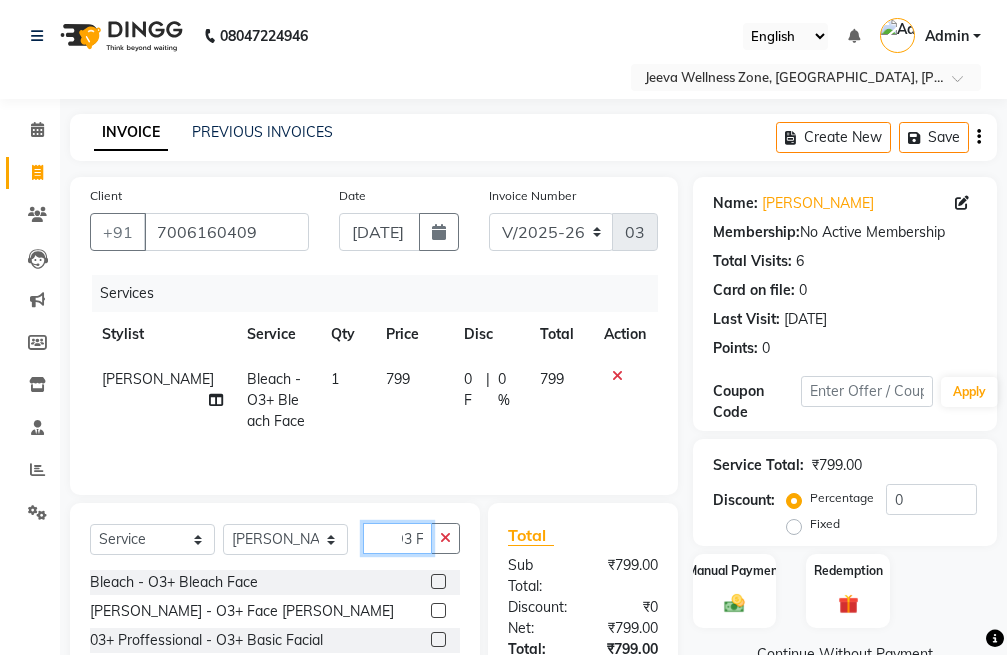 scroll, scrollTop: 0, scrollLeft: 18, axis: horizontal 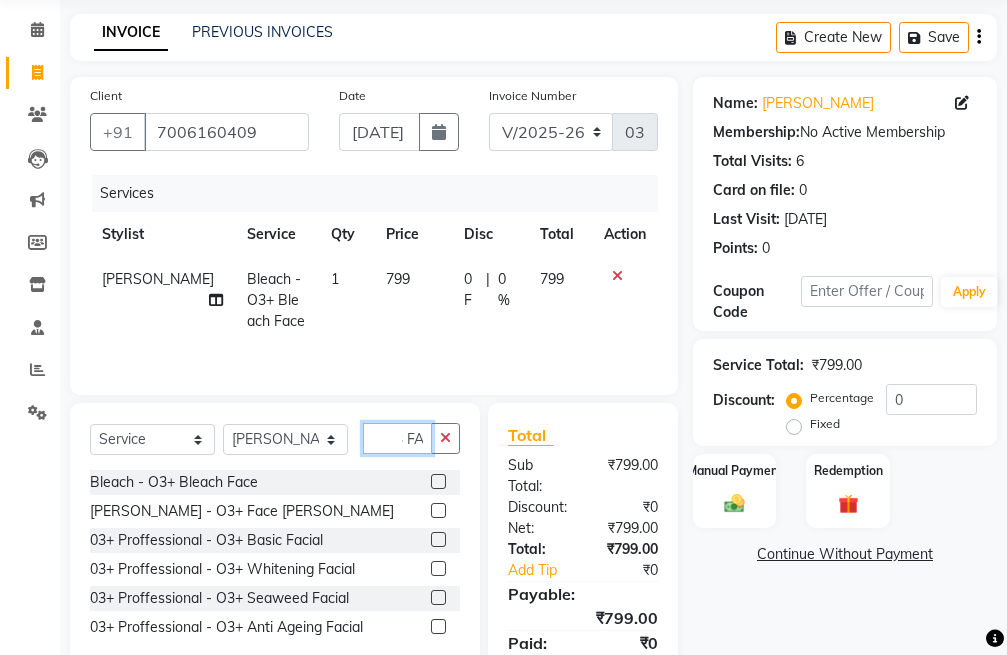 type on "O3 FA" 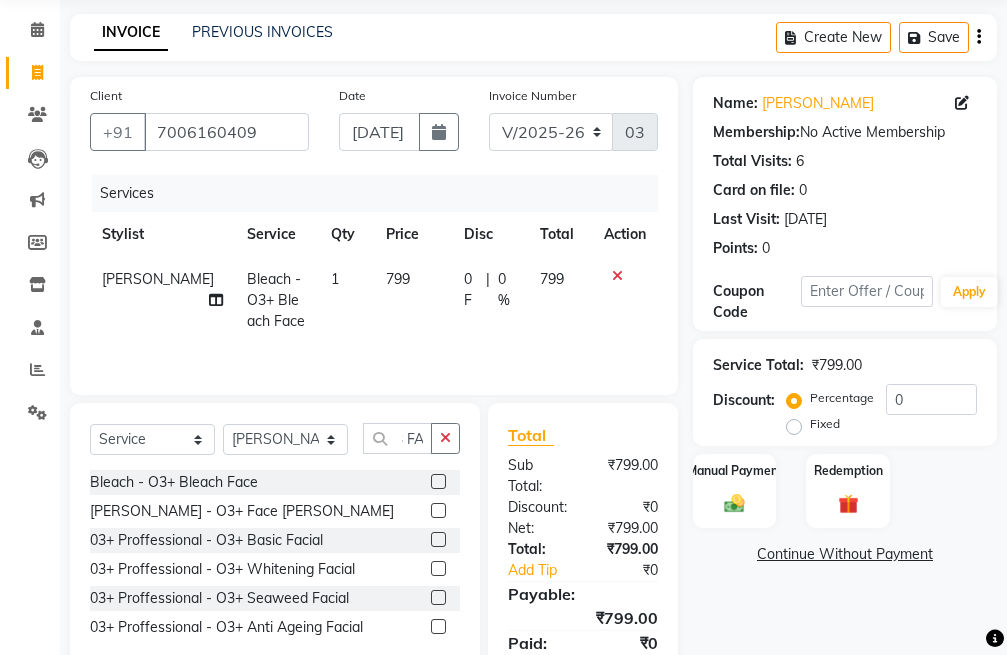 scroll, scrollTop: 0, scrollLeft: 0, axis: both 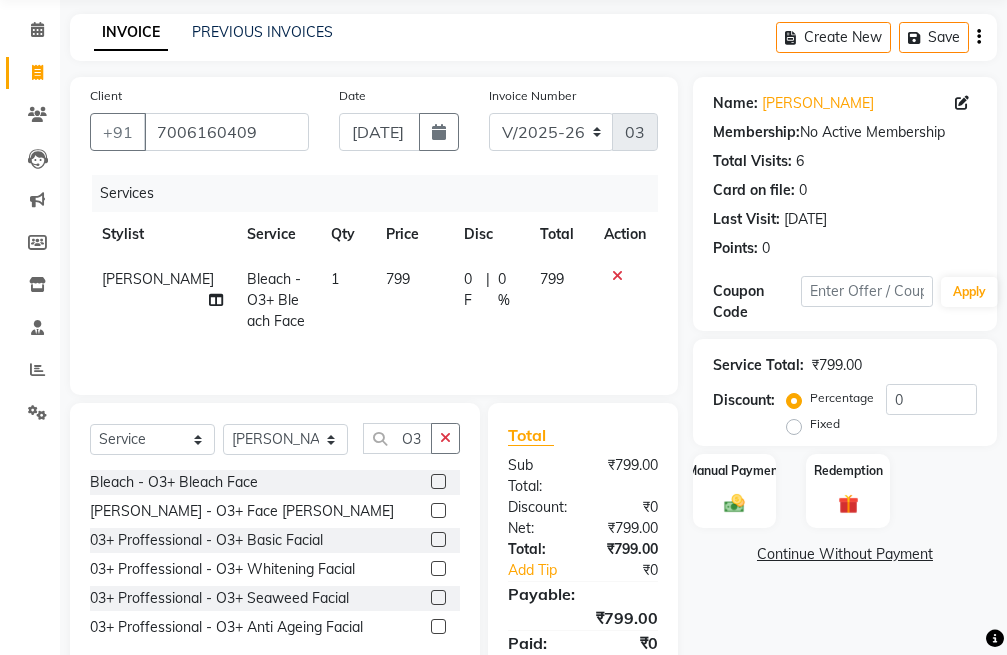 click 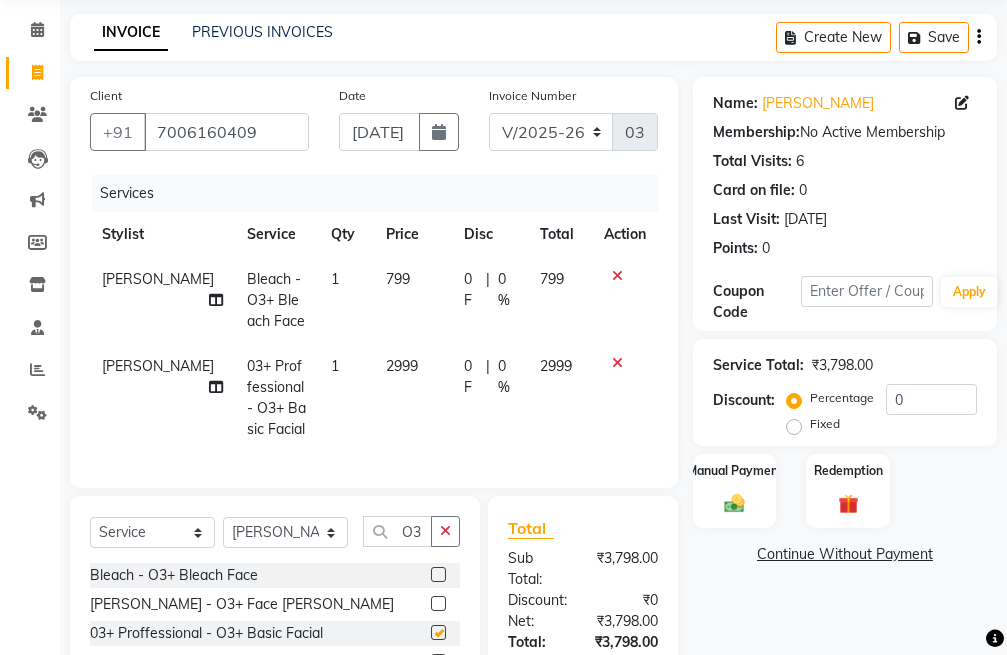 checkbox on "false" 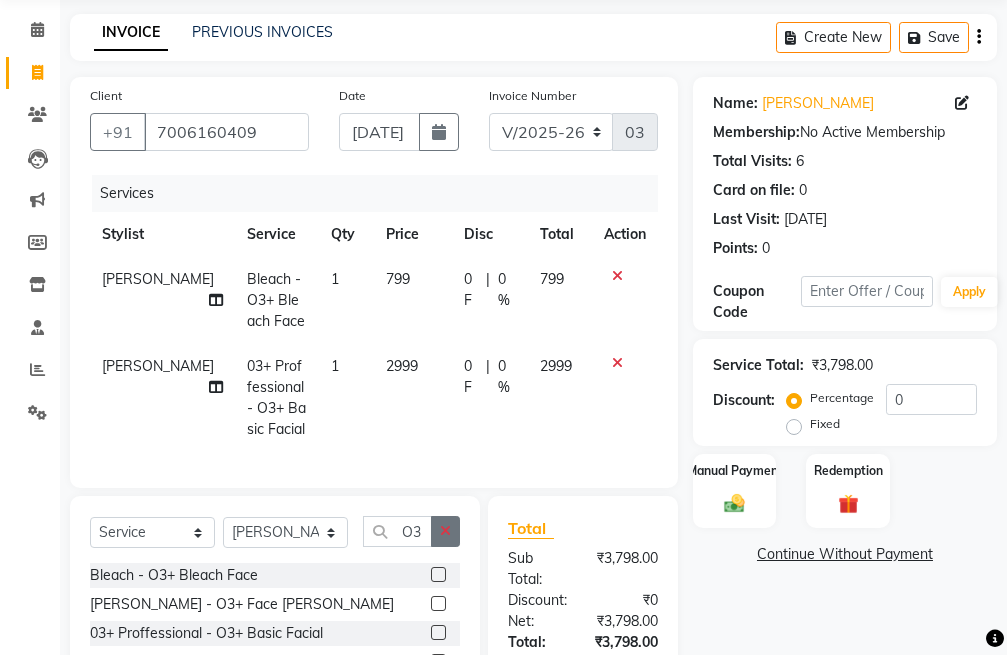 click 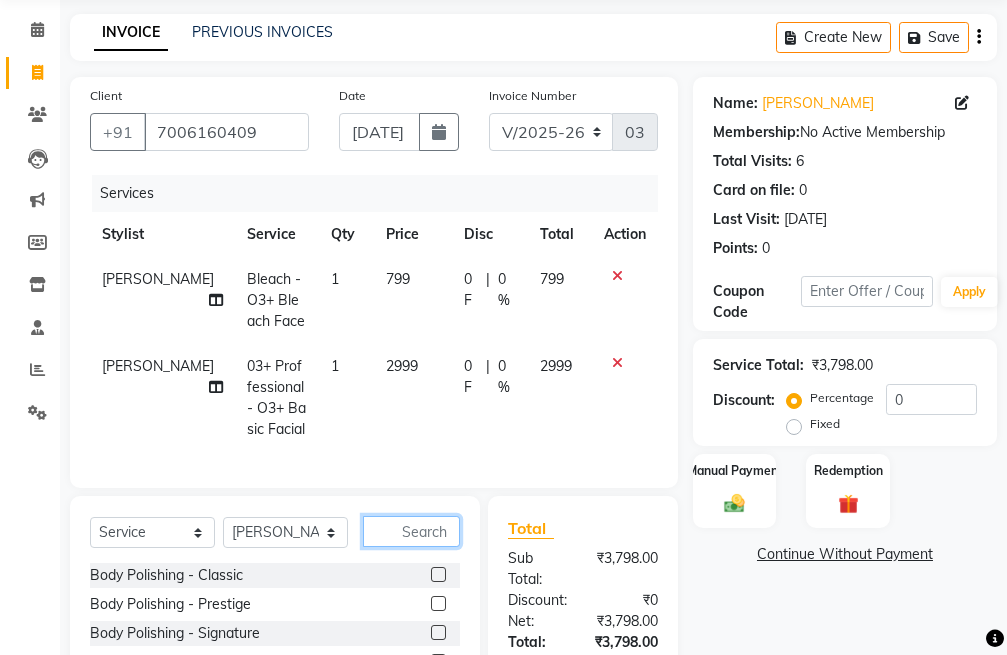click 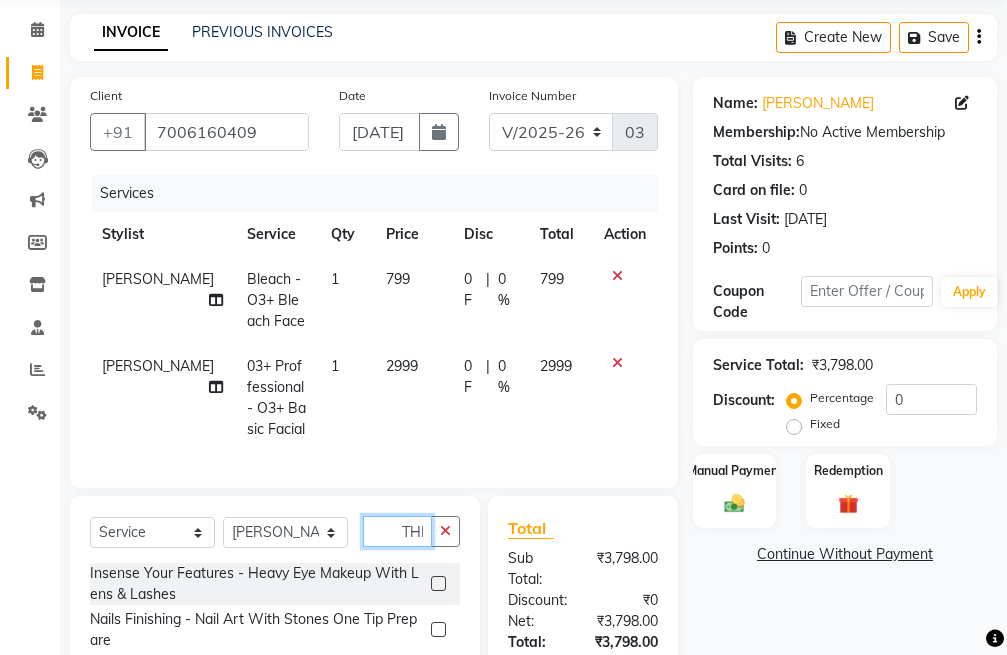 scroll, scrollTop: 0, scrollLeft: 7, axis: horizontal 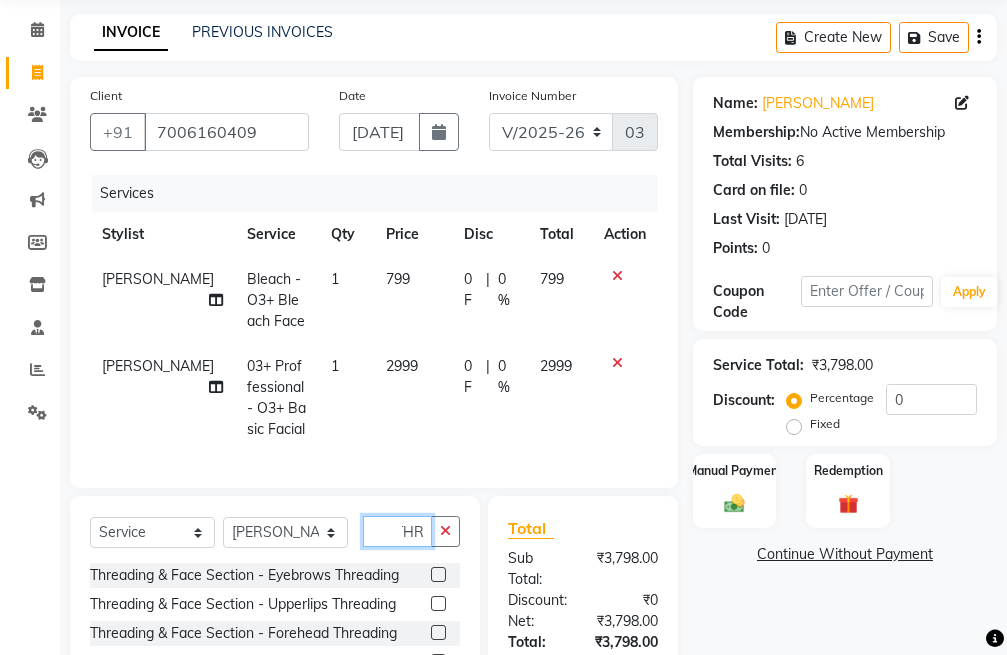 type on "THR" 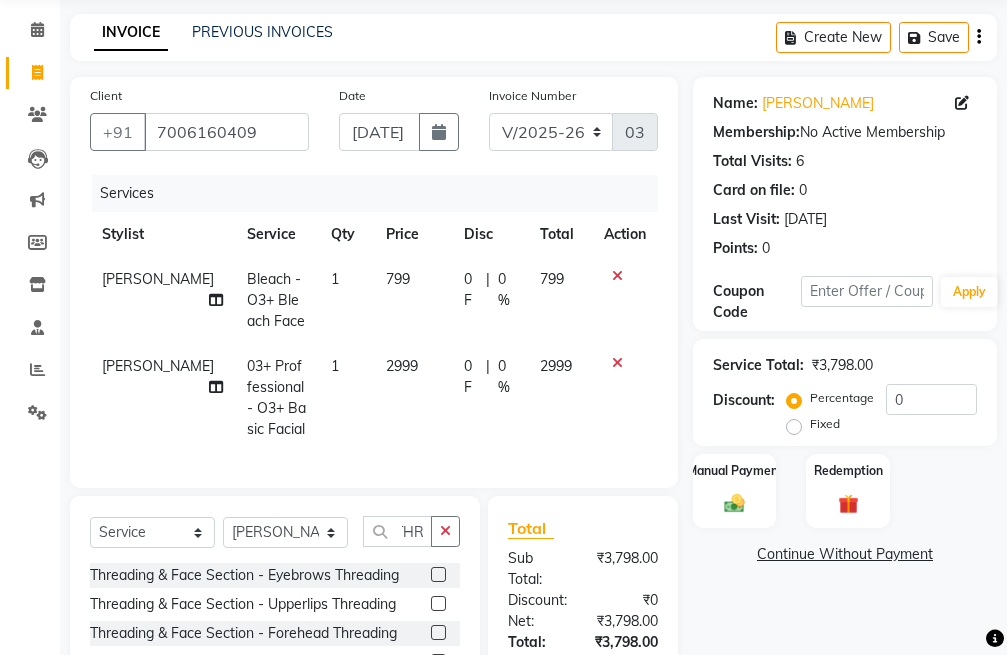 scroll, scrollTop: 0, scrollLeft: 0, axis: both 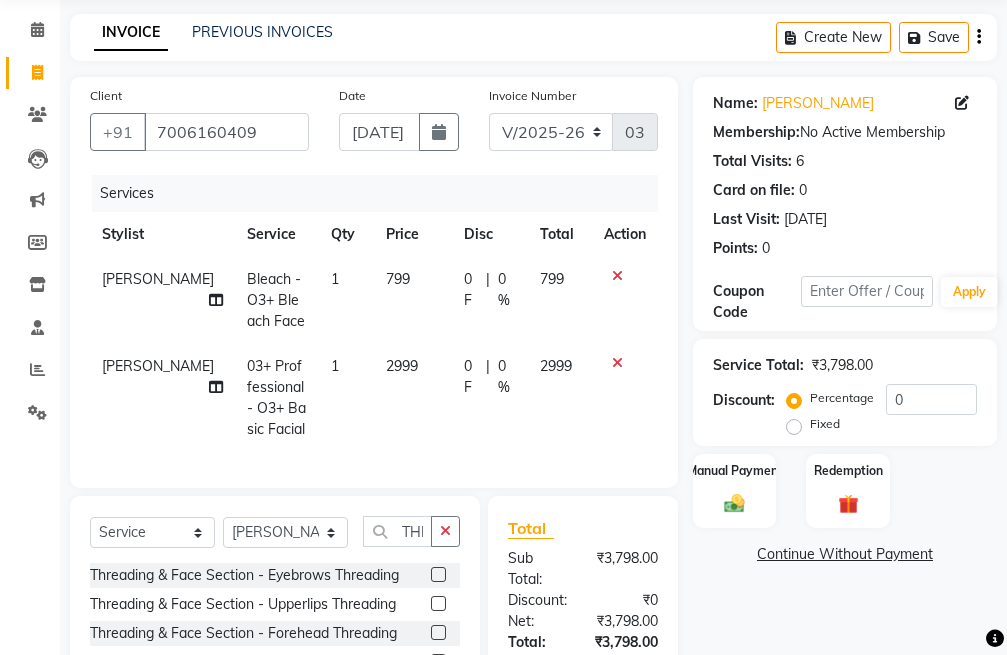 click 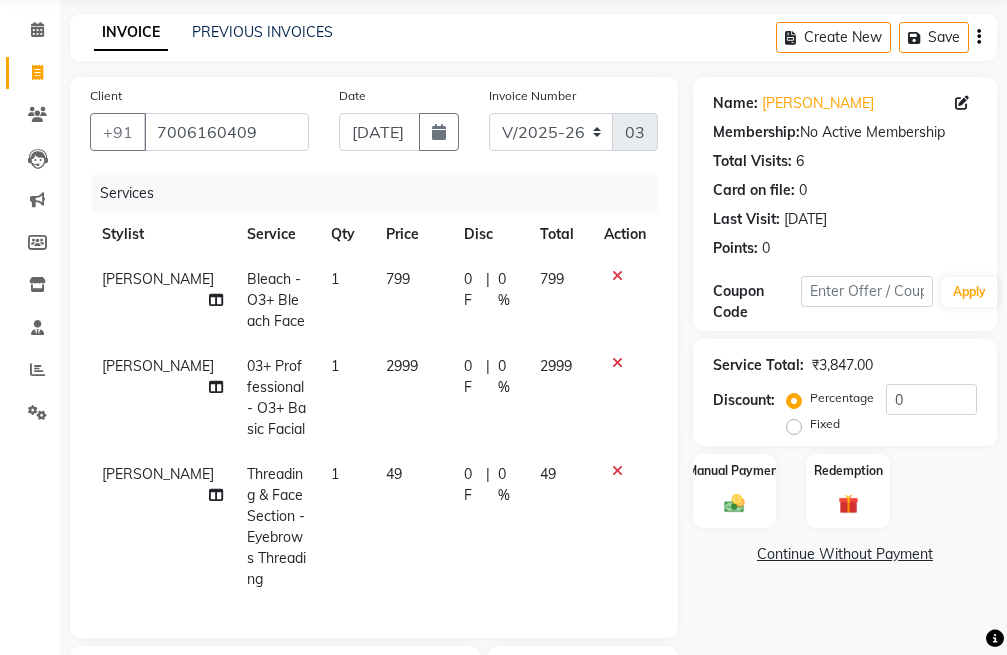 checkbox on "false" 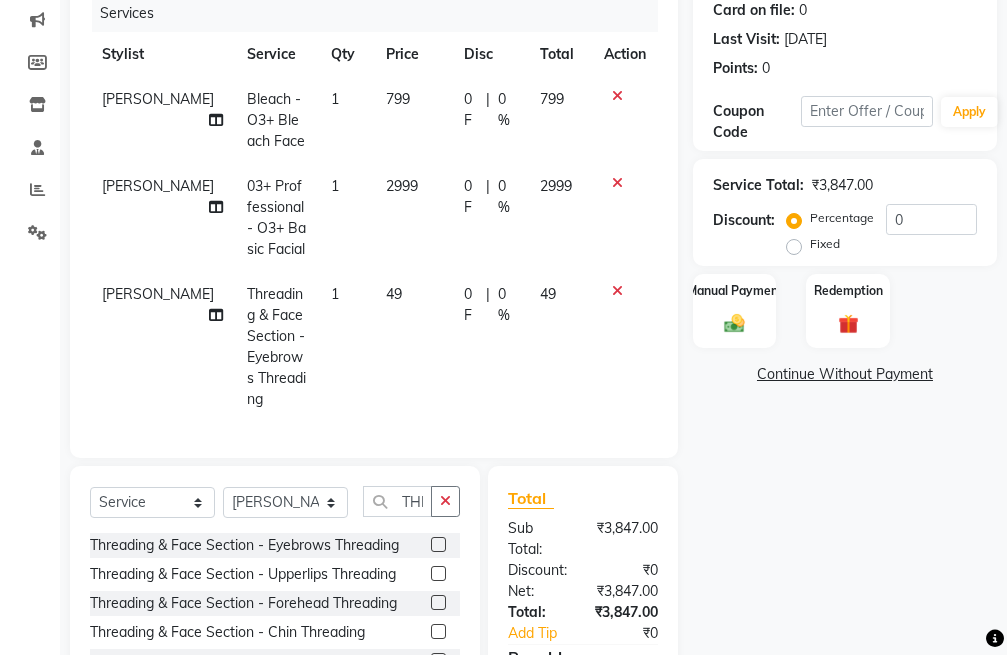 scroll, scrollTop: 300, scrollLeft: 0, axis: vertical 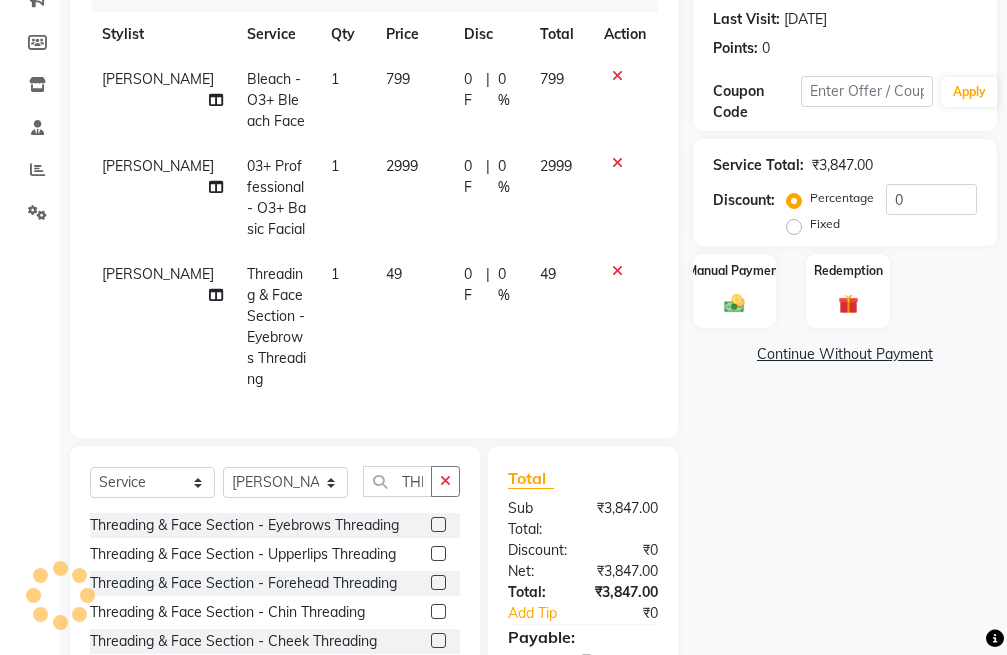 click 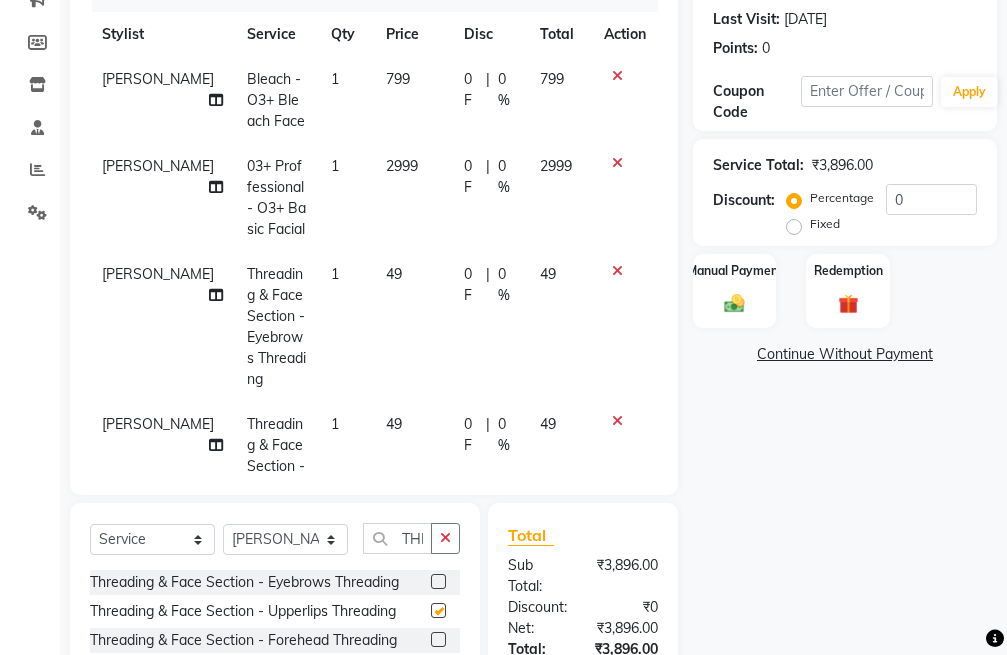 checkbox on "false" 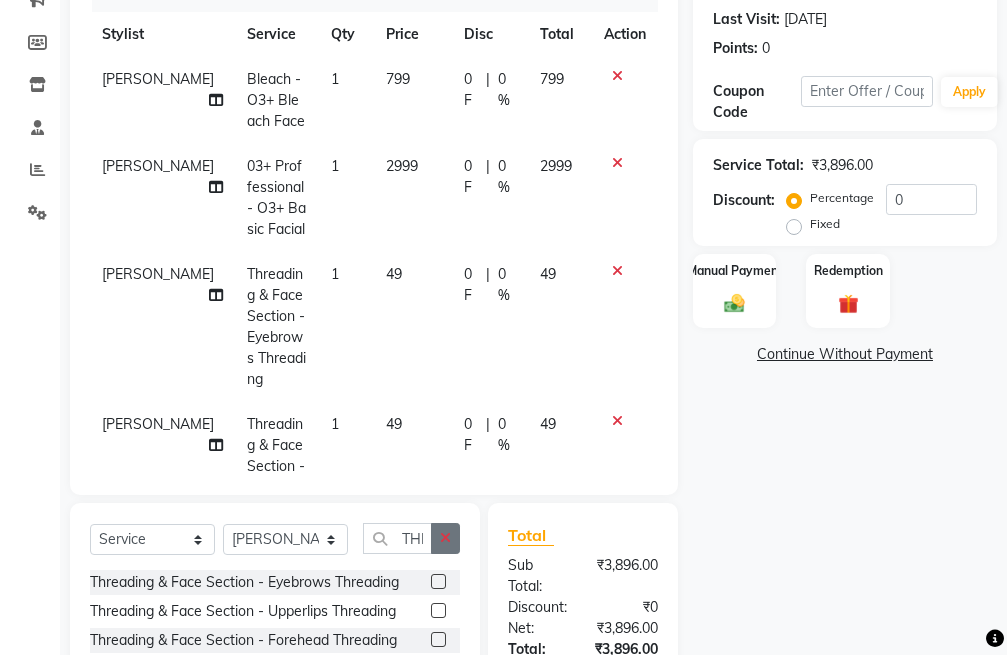 click 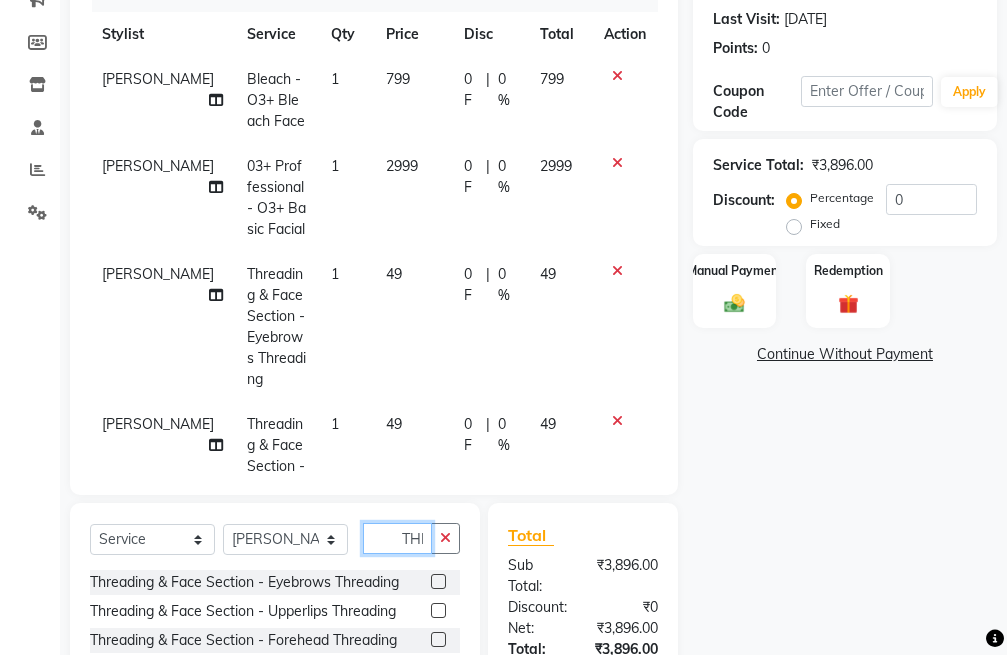 type 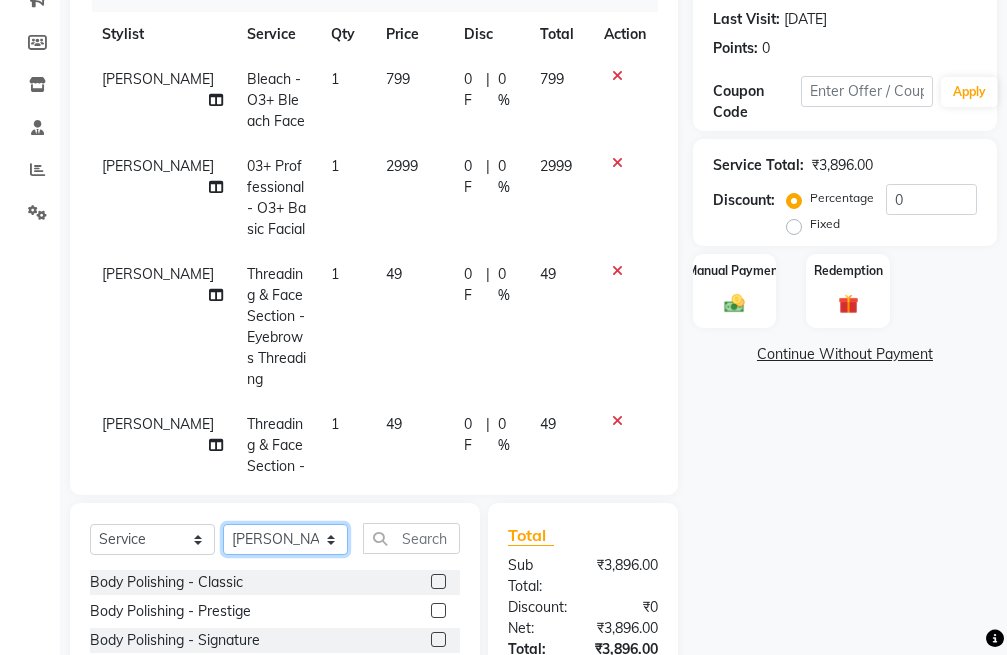 click on "Select Stylist [PERSON_NAME]  [PERSON_NAME] [PERSON_NAME]  [PERSON_NAME] [PERSON_NAME] [PERSON_NAME] [PERSON_NAME]" 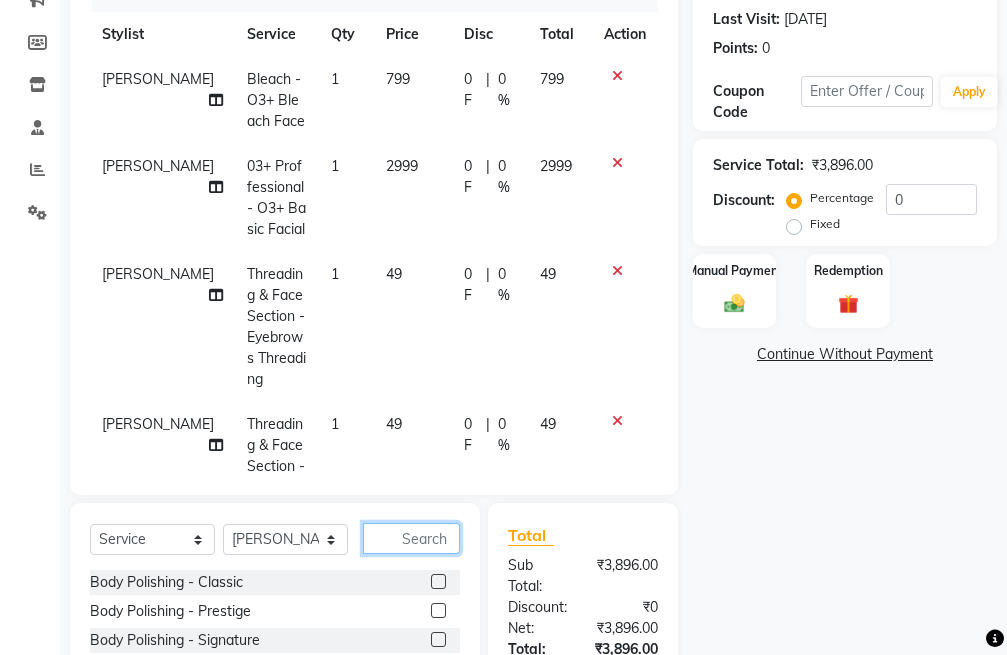 click 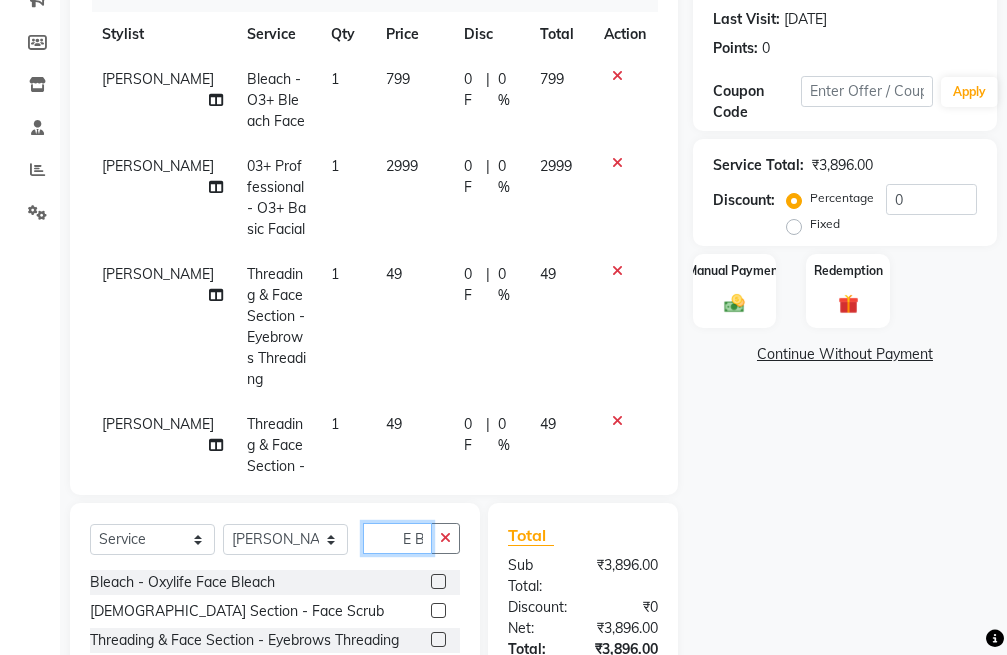 scroll, scrollTop: 0, scrollLeft: 34, axis: horizontal 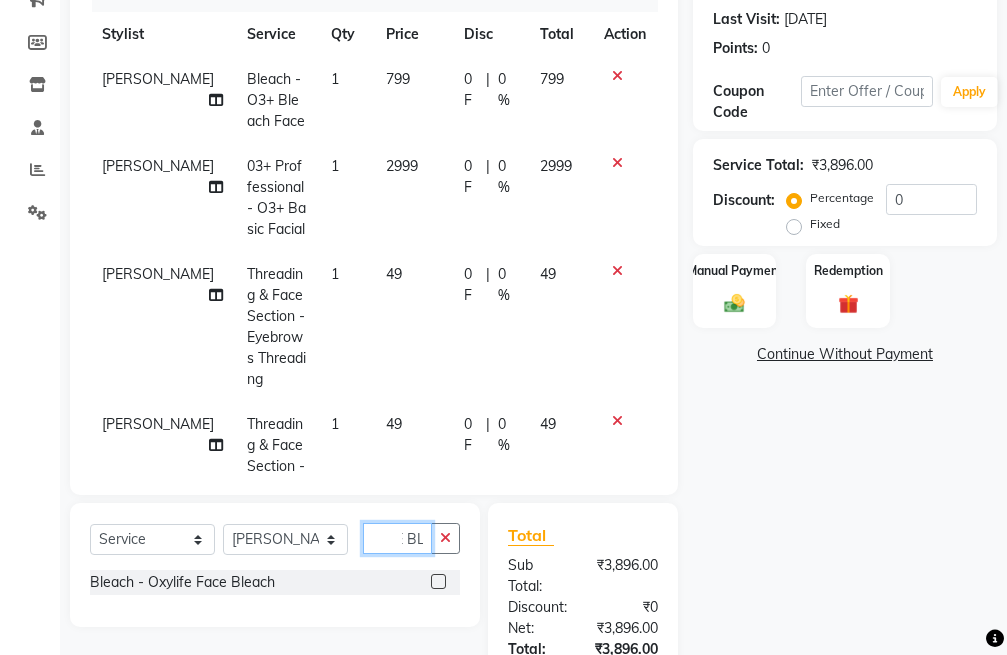 type on "FACE BL" 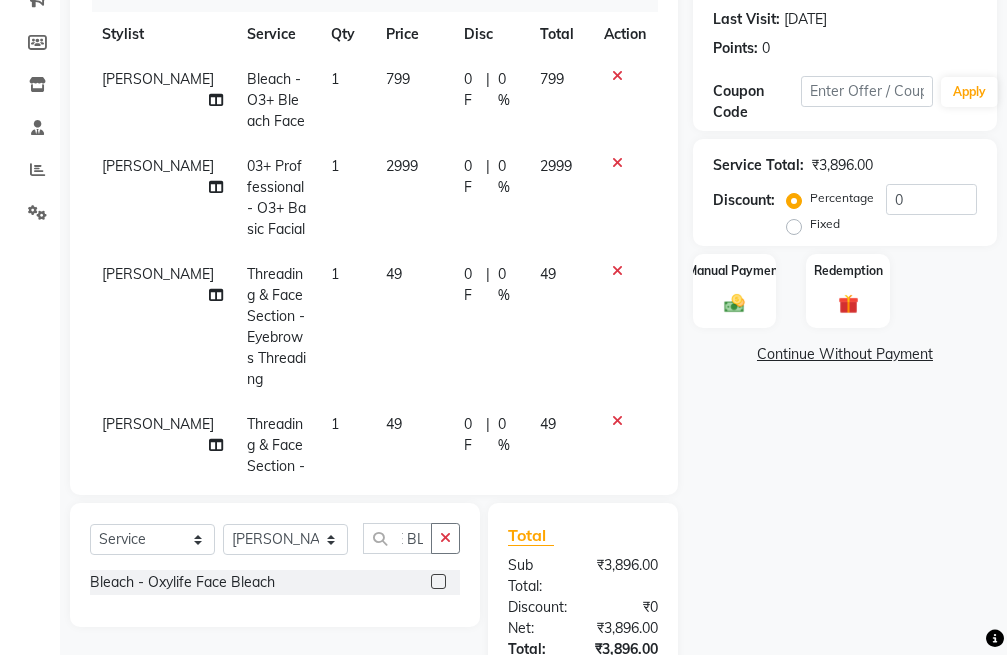 scroll, scrollTop: 0, scrollLeft: 0, axis: both 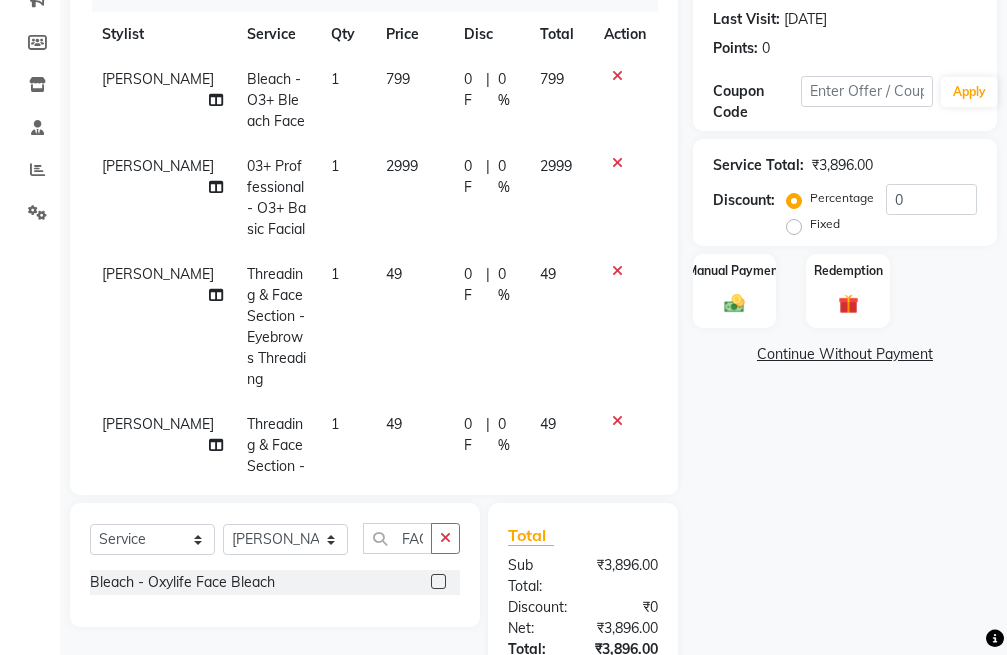 click 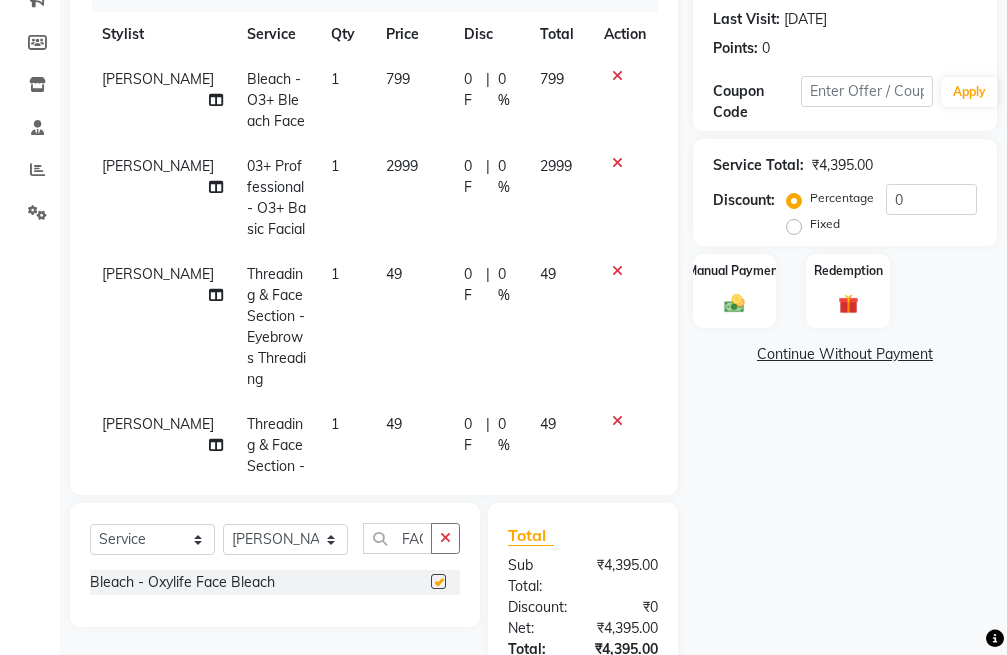 checkbox on "false" 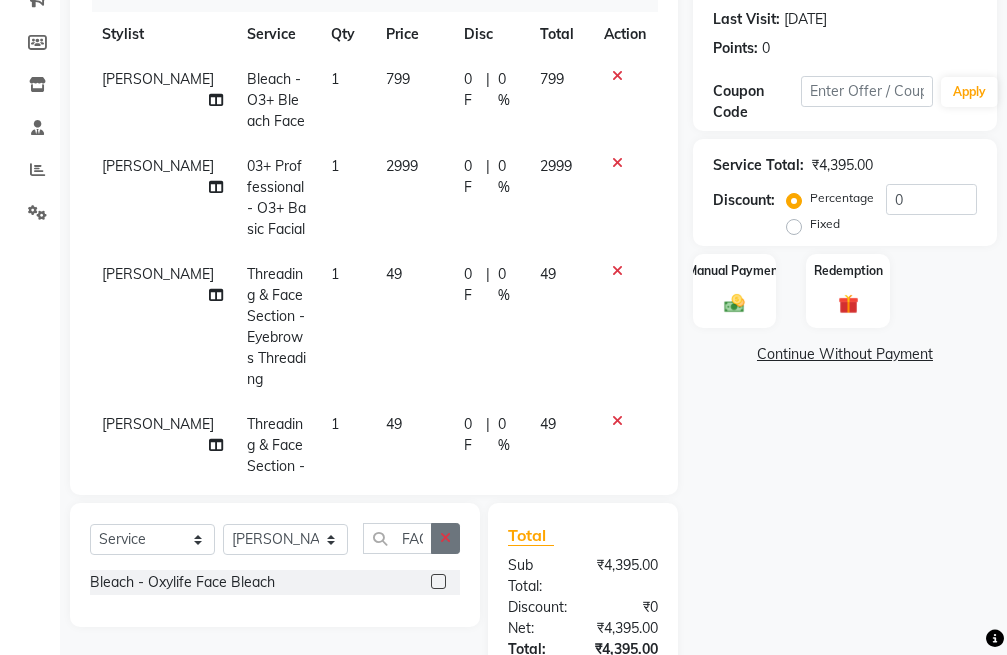 click 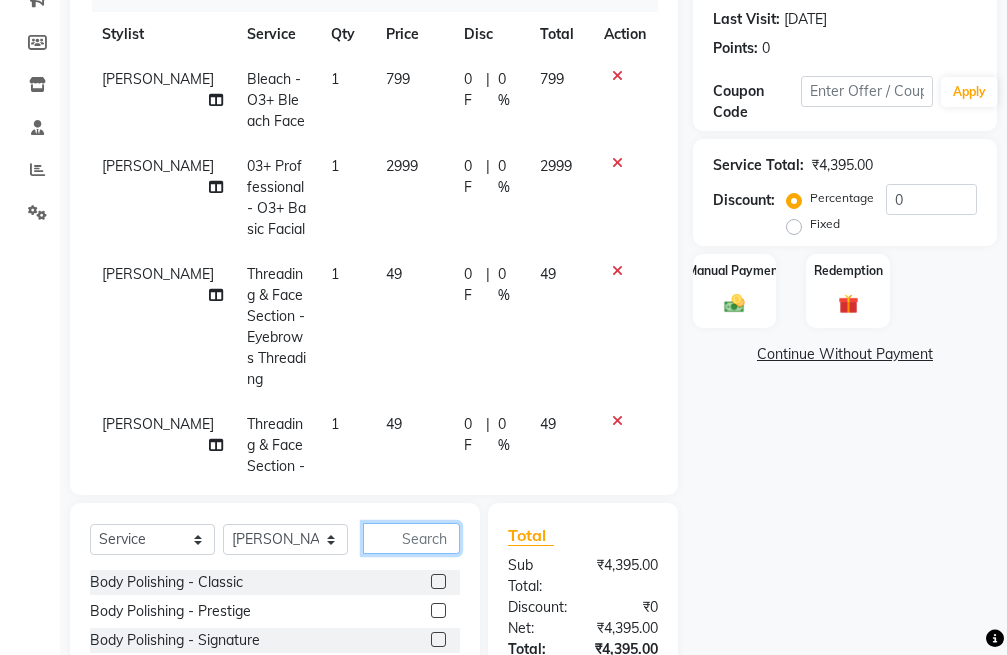 click 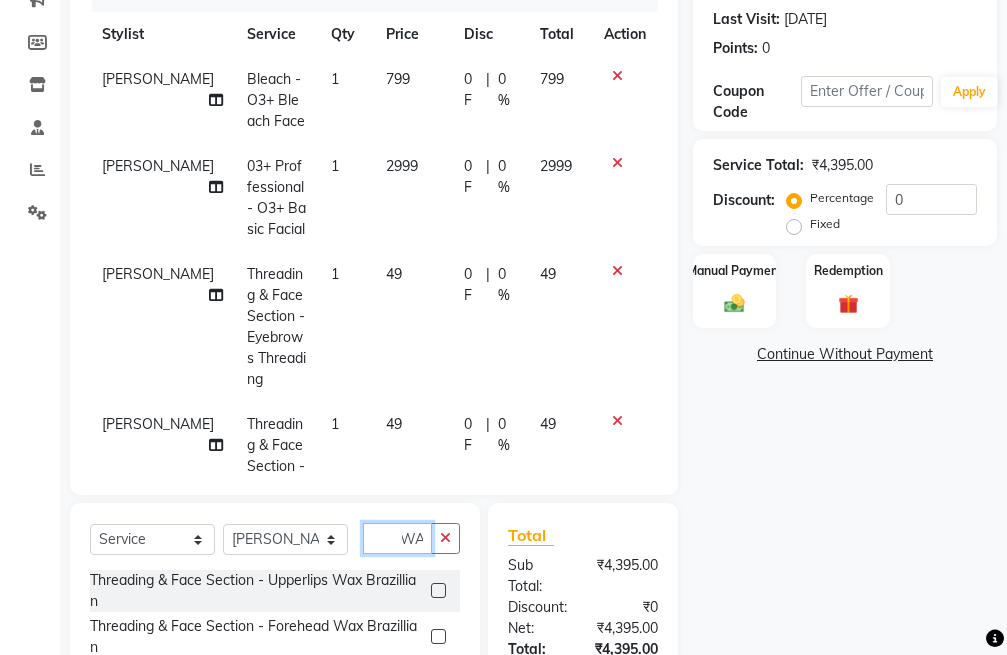 scroll, scrollTop: 0, scrollLeft: 50, axis: horizontal 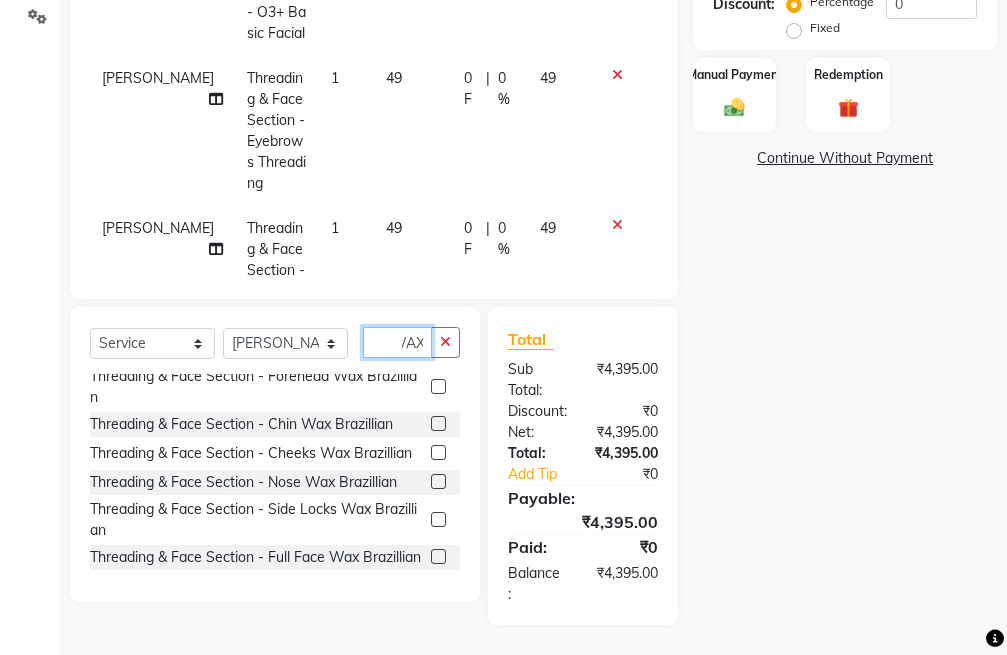click on "FACE WAX" 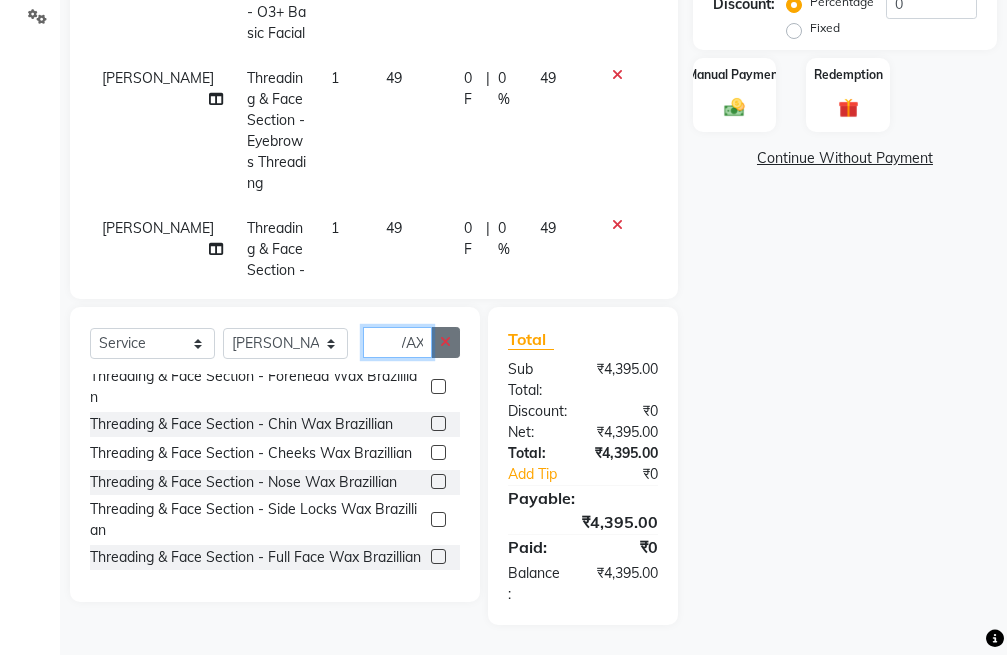 type on "FACE WAX" 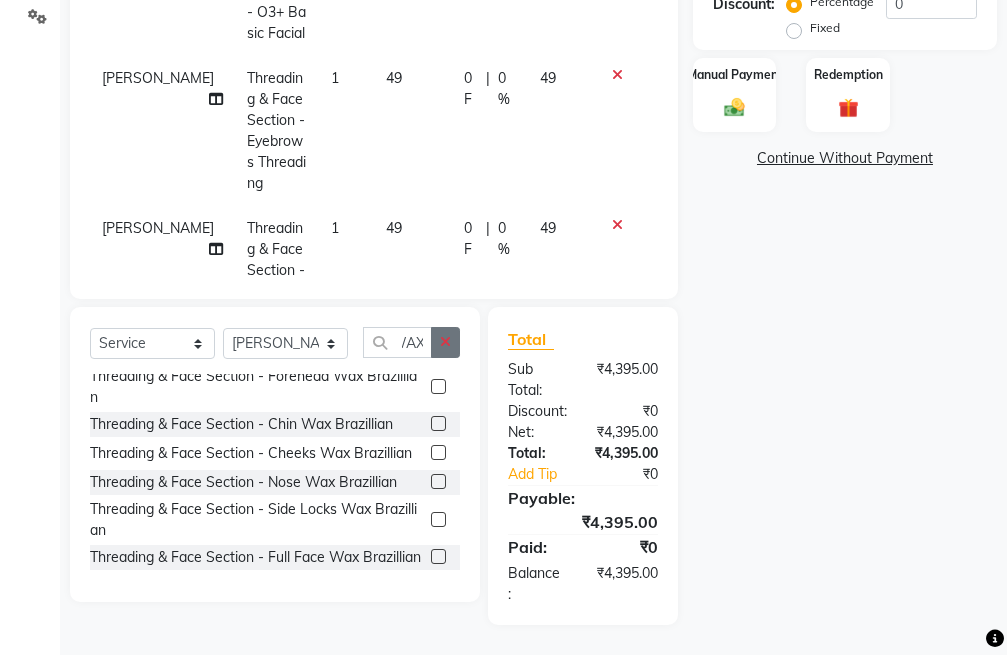 scroll, scrollTop: 0, scrollLeft: 0, axis: both 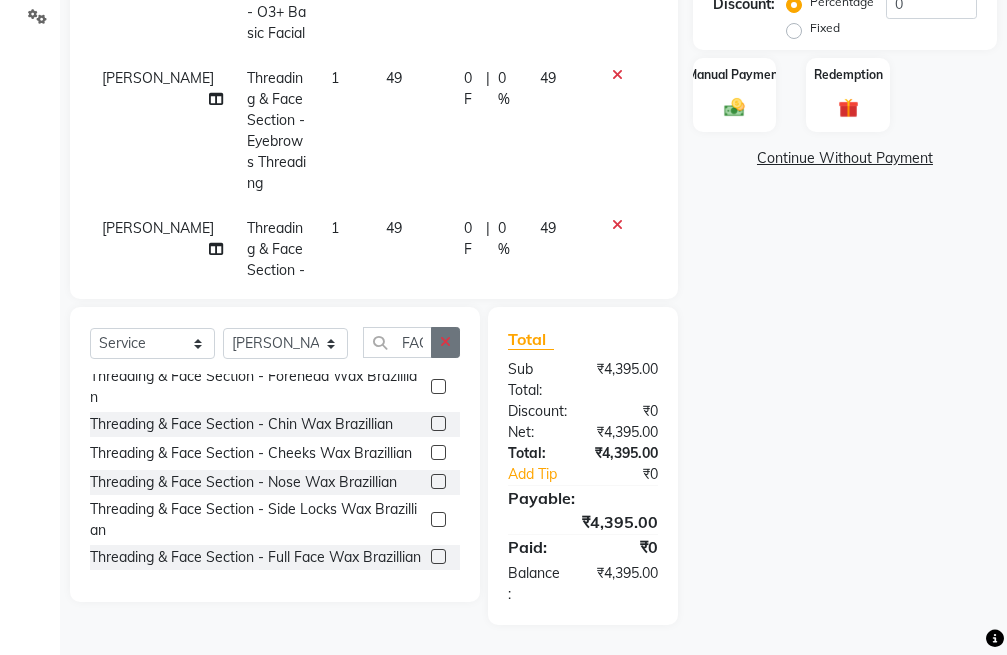 drag, startPoint x: 449, startPoint y: 340, endPoint x: 356, endPoint y: 347, distance: 93.26307 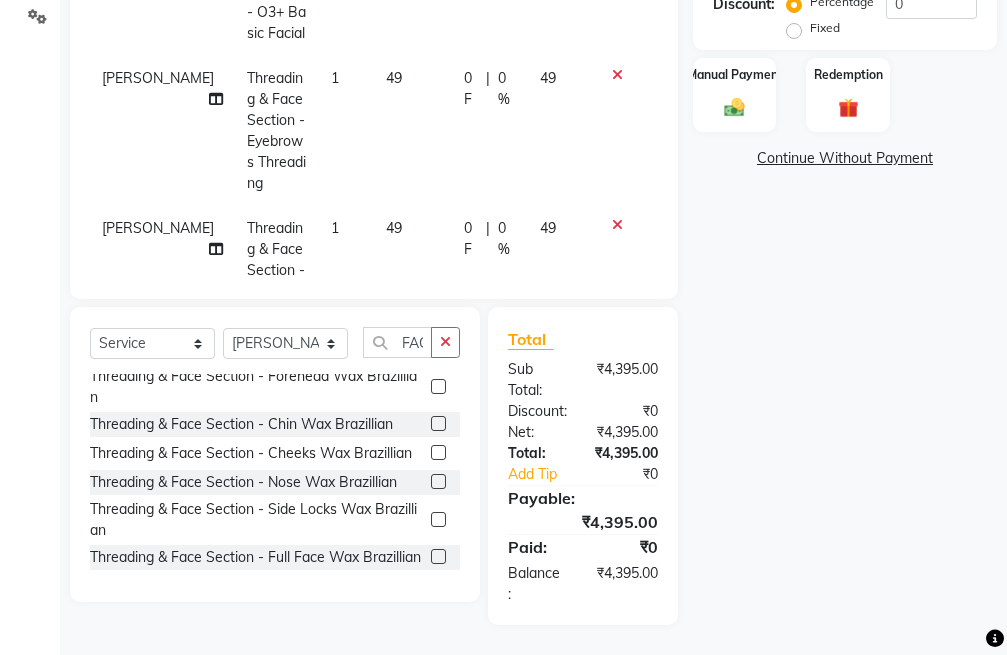 click 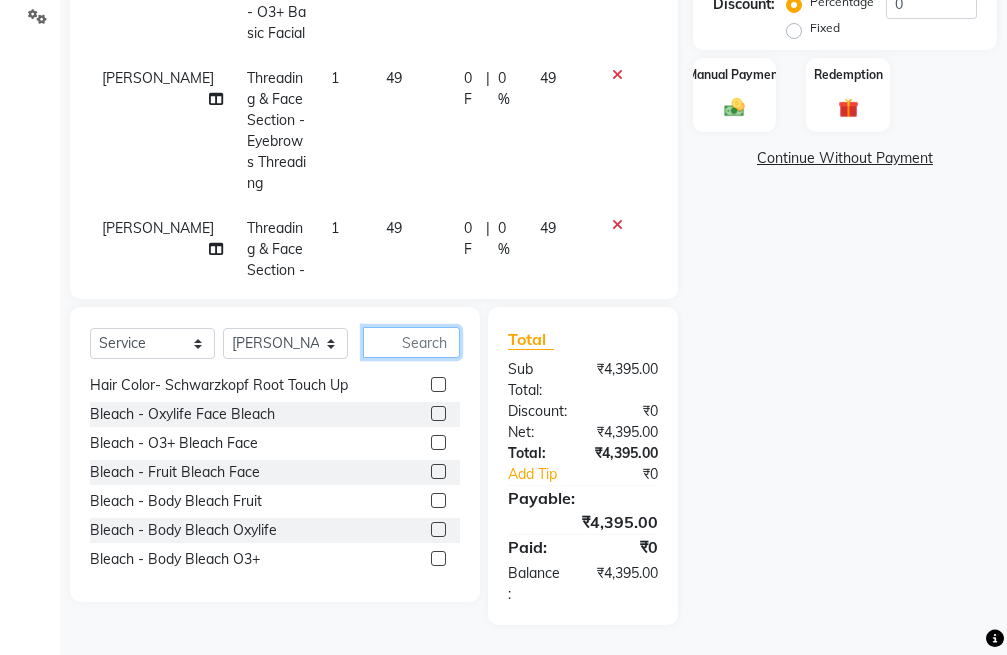 drag, startPoint x: 356, startPoint y: 347, endPoint x: 386, endPoint y: 334, distance: 32.695564 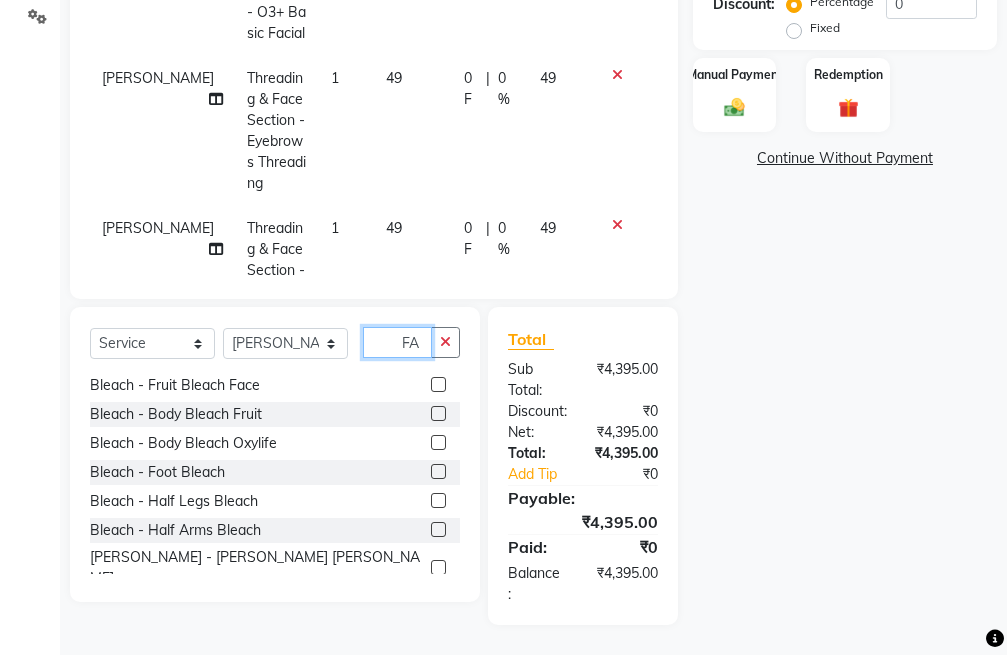 scroll, scrollTop: 1, scrollLeft: 0, axis: vertical 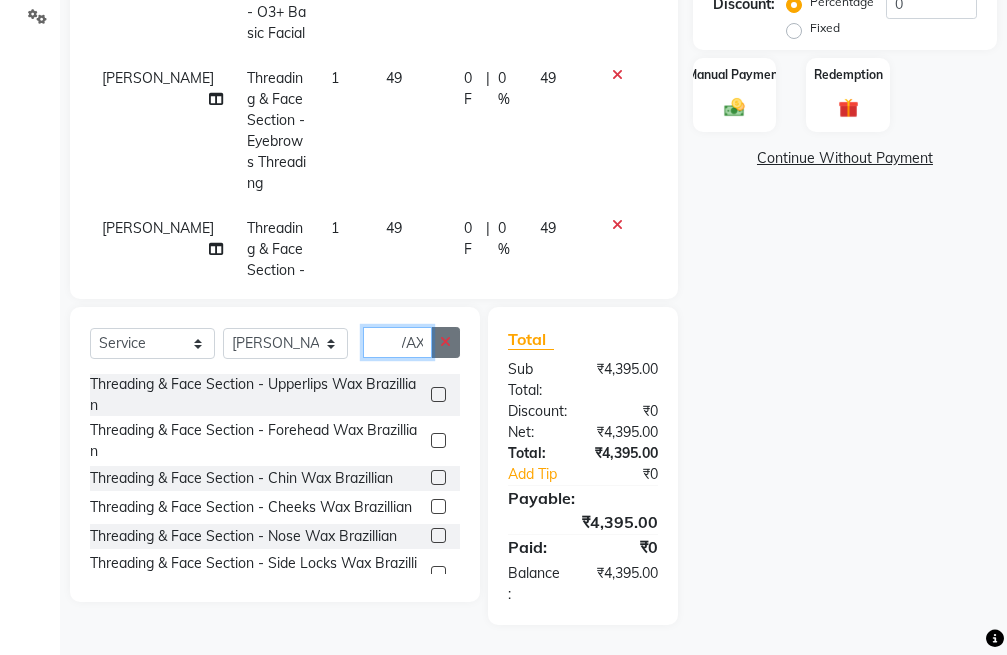 type on "FACE WAX" 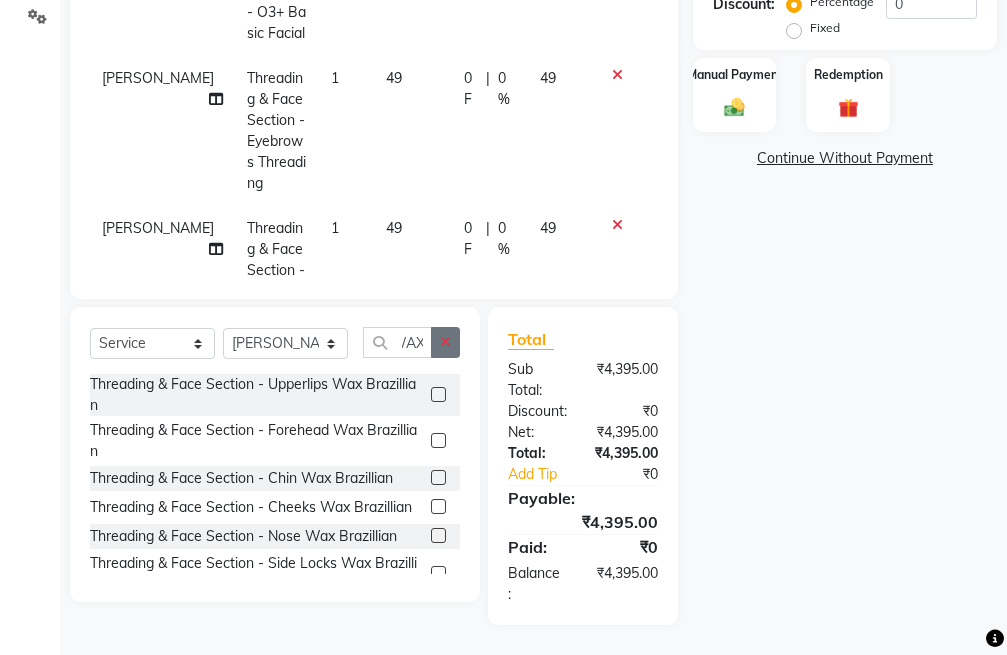 scroll, scrollTop: 0, scrollLeft: 0, axis: both 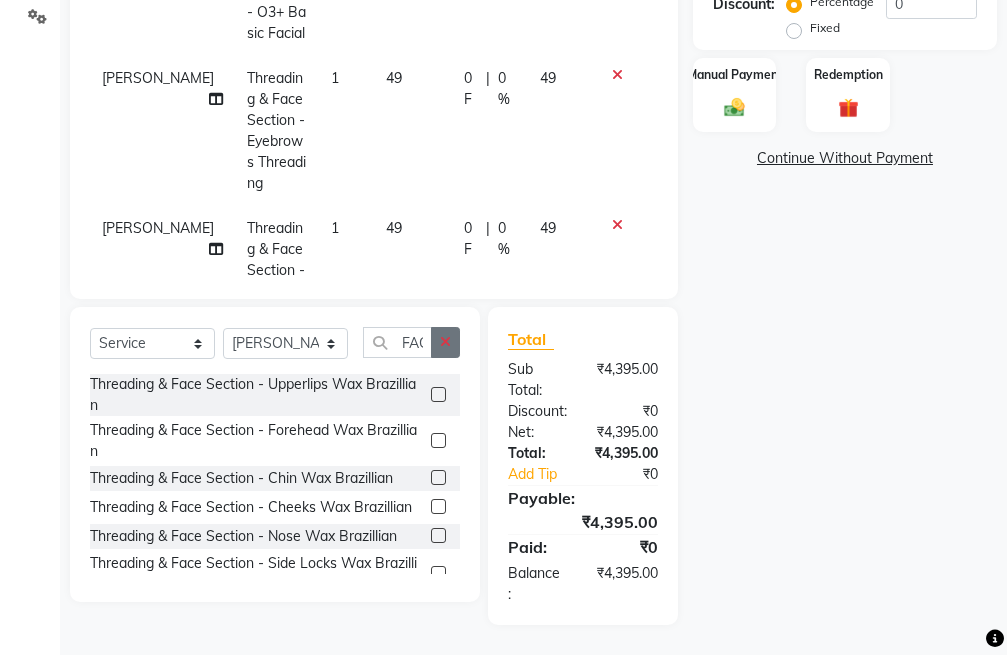 click 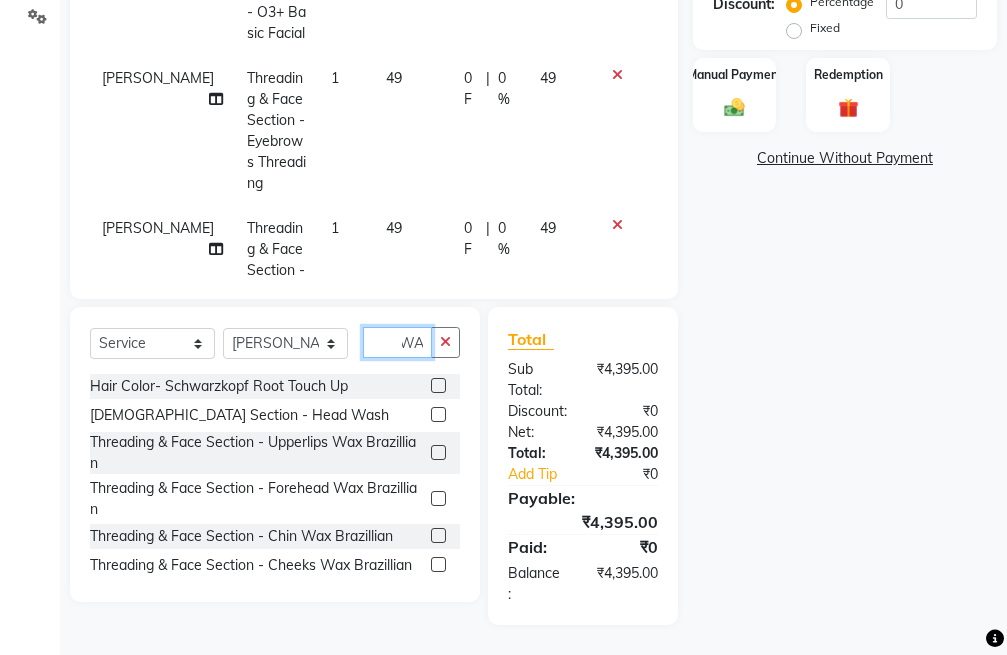 scroll, scrollTop: 0, scrollLeft: 11, axis: horizontal 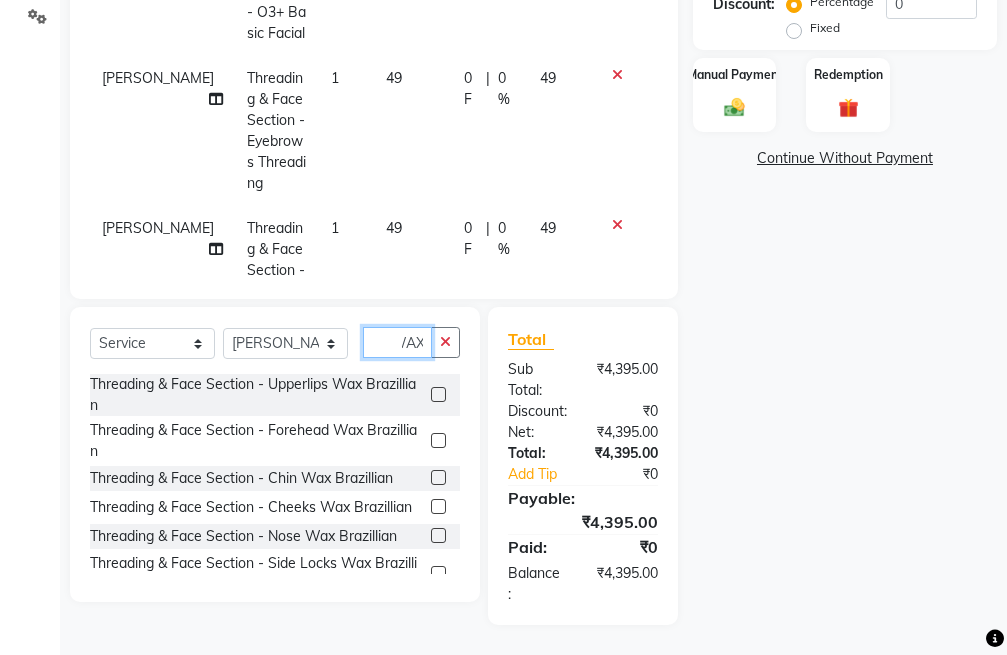 type on "WAX" 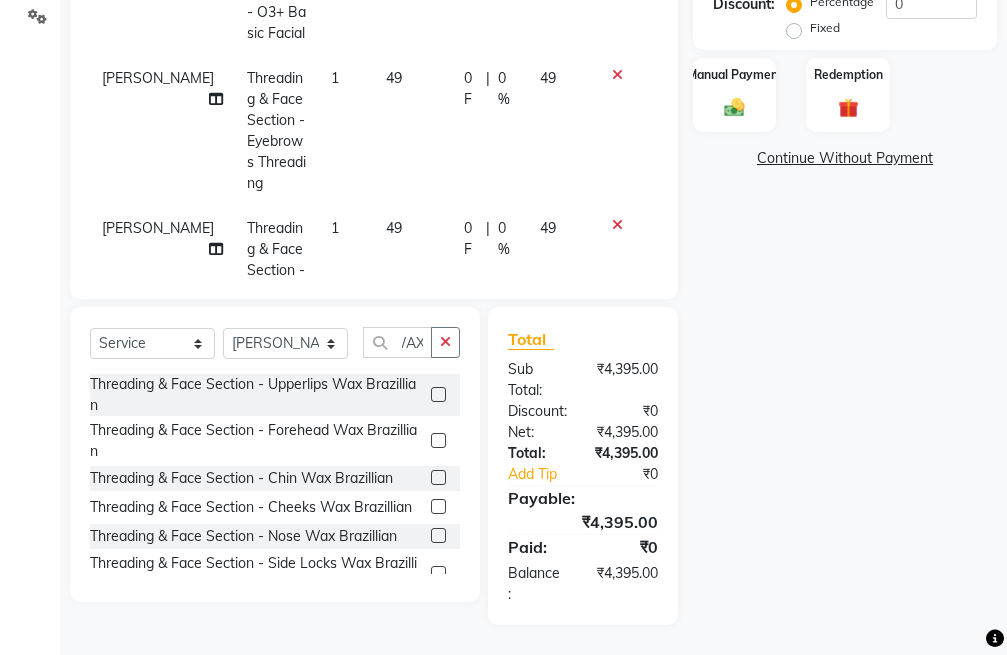 scroll, scrollTop: 0, scrollLeft: 0, axis: both 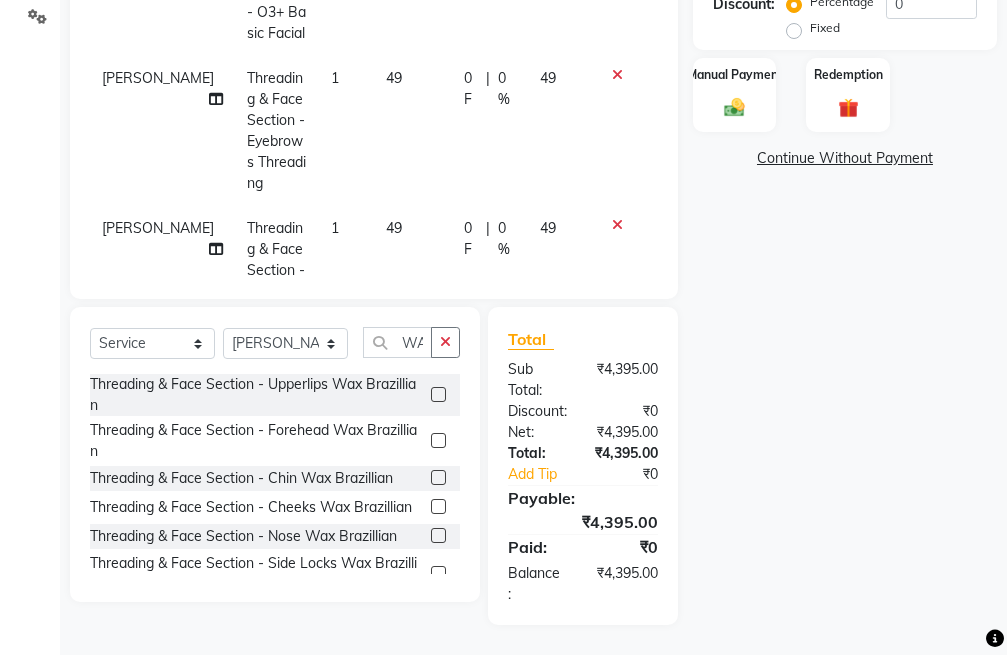 click on "Threading & Face Section - Chin Wax Brazillian" 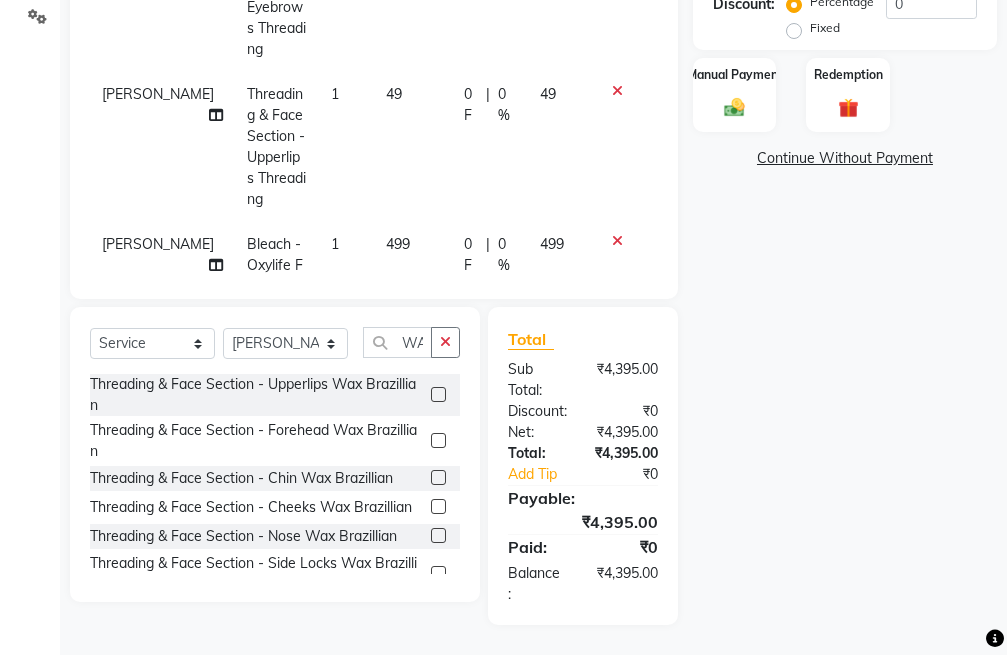 scroll, scrollTop: 155, scrollLeft: 0, axis: vertical 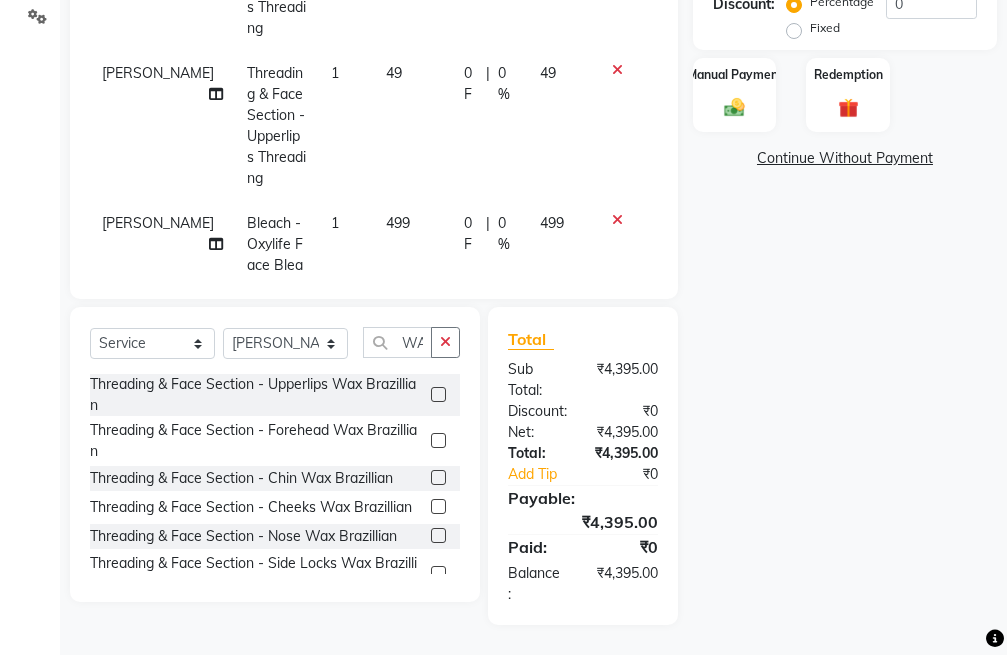 click 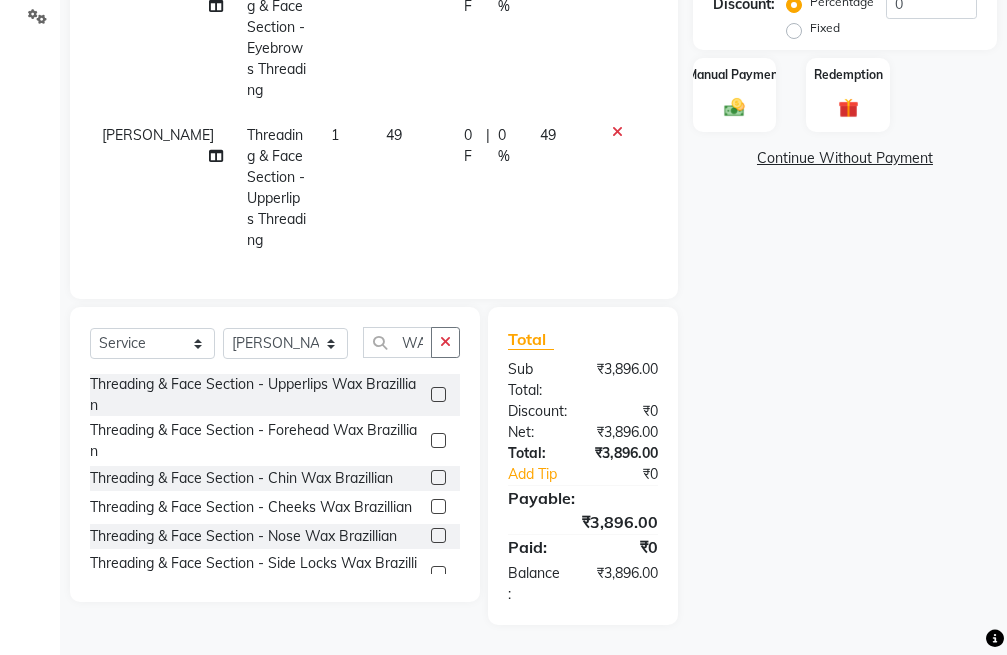 scroll, scrollTop: 68, scrollLeft: 0, axis: vertical 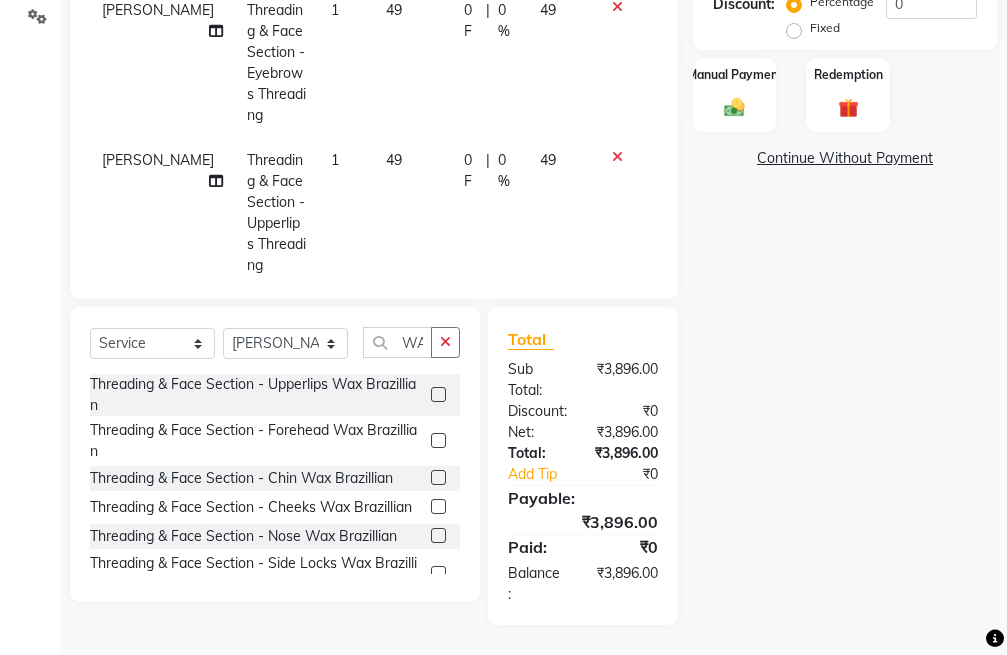 click 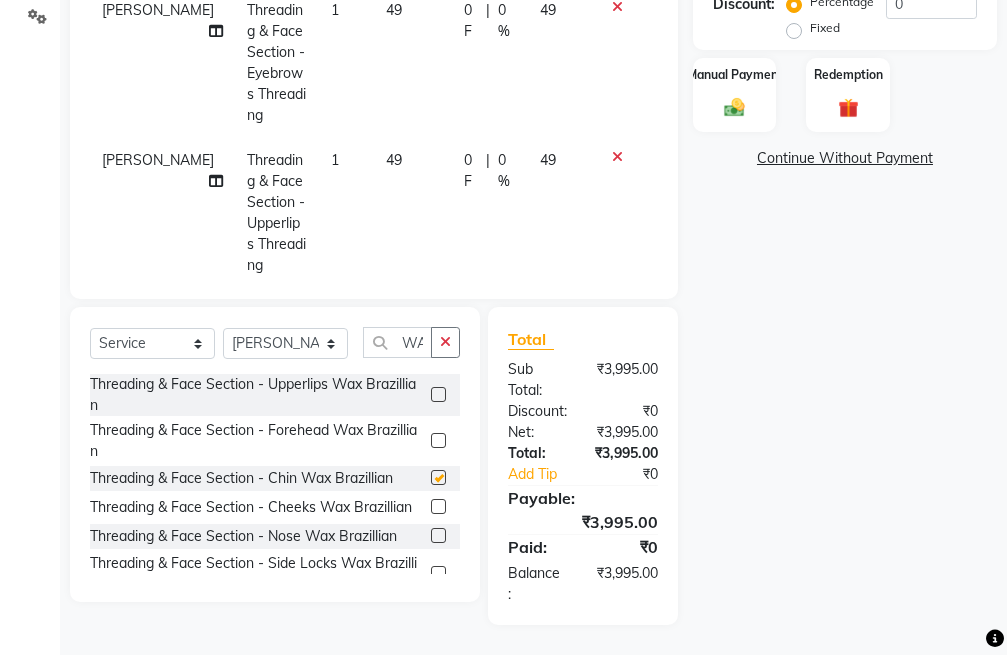 scroll, scrollTop: 155, scrollLeft: 0, axis: vertical 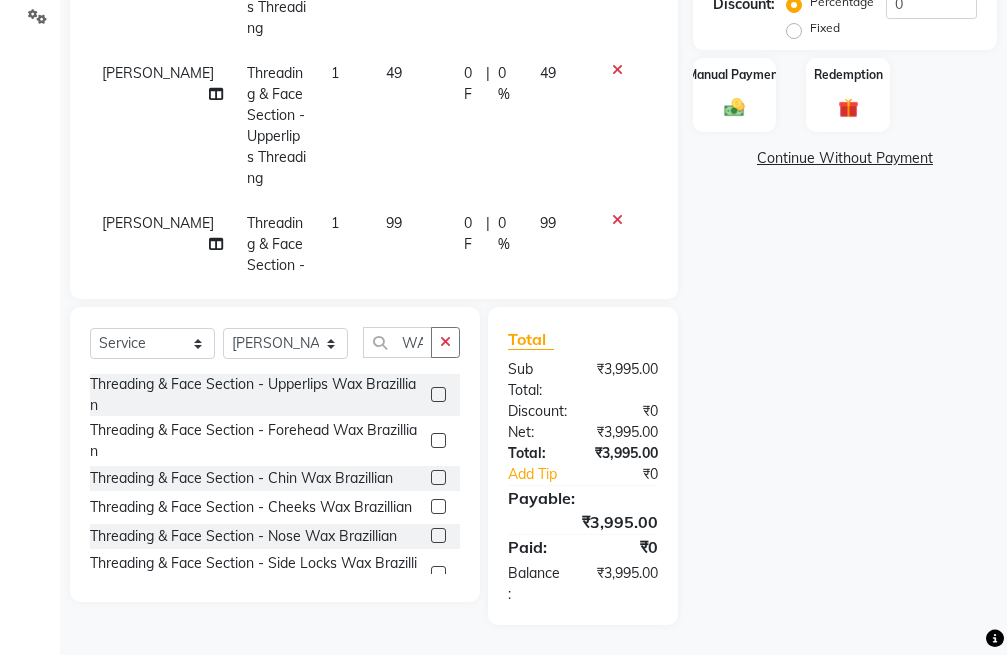 checkbox on "false" 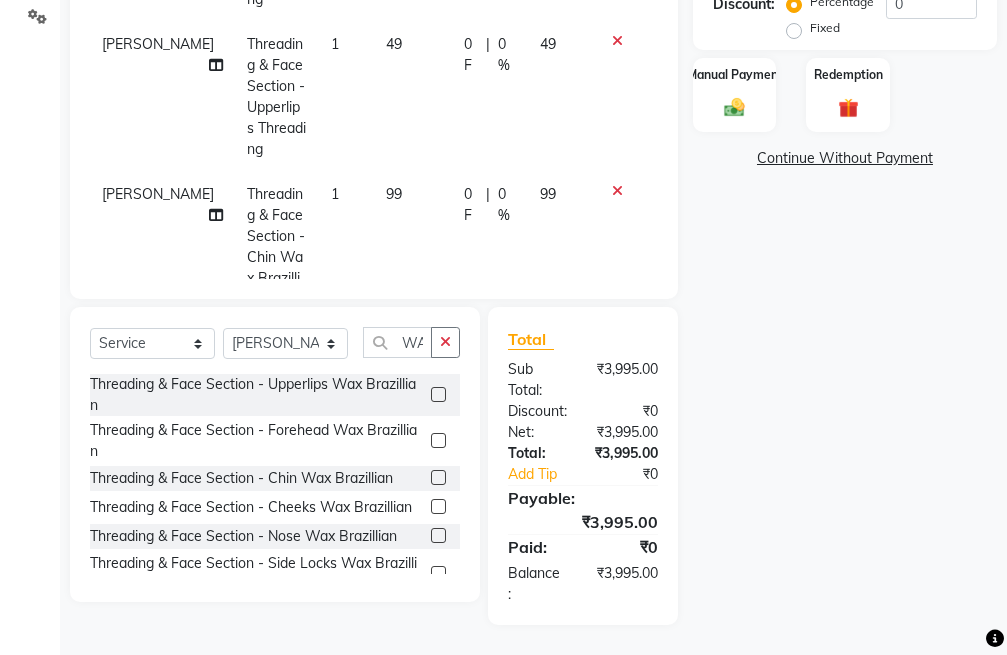 scroll, scrollTop: 197, scrollLeft: 0, axis: vertical 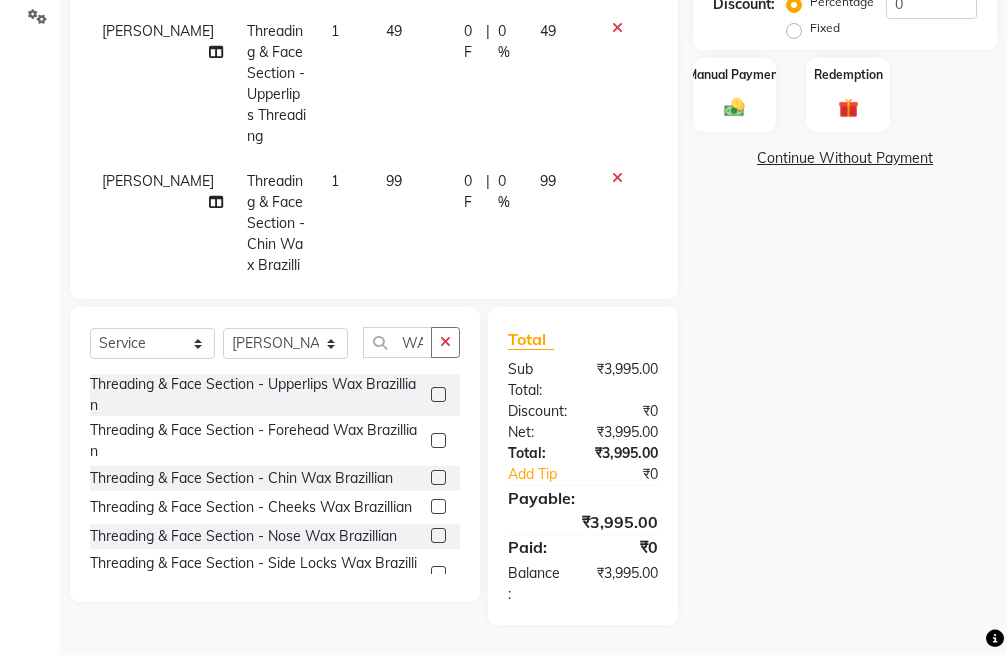 click 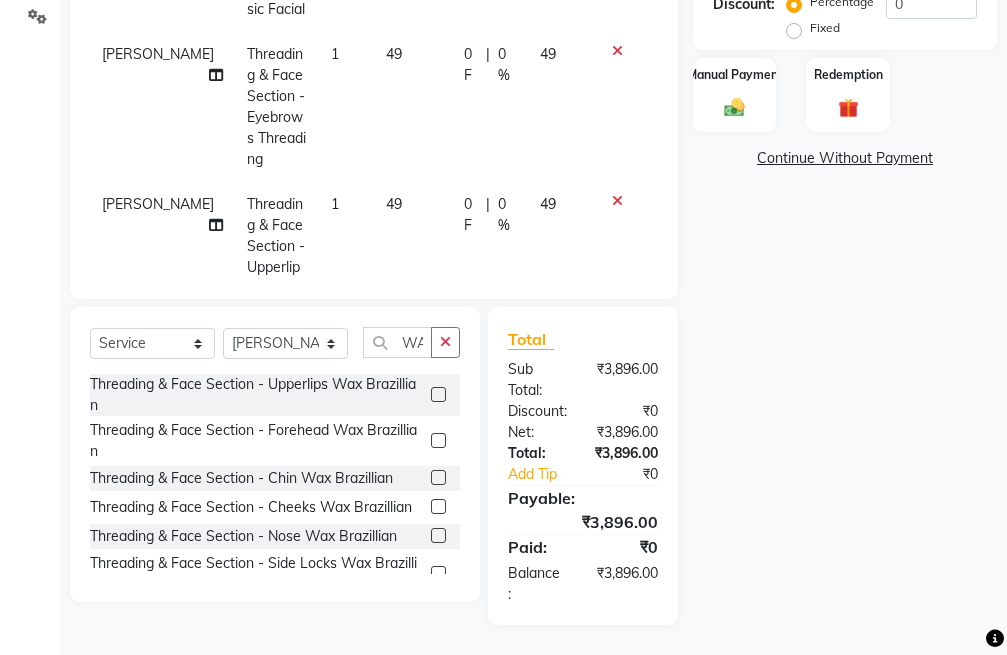 scroll, scrollTop: 0, scrollLeft: 0, axis: both 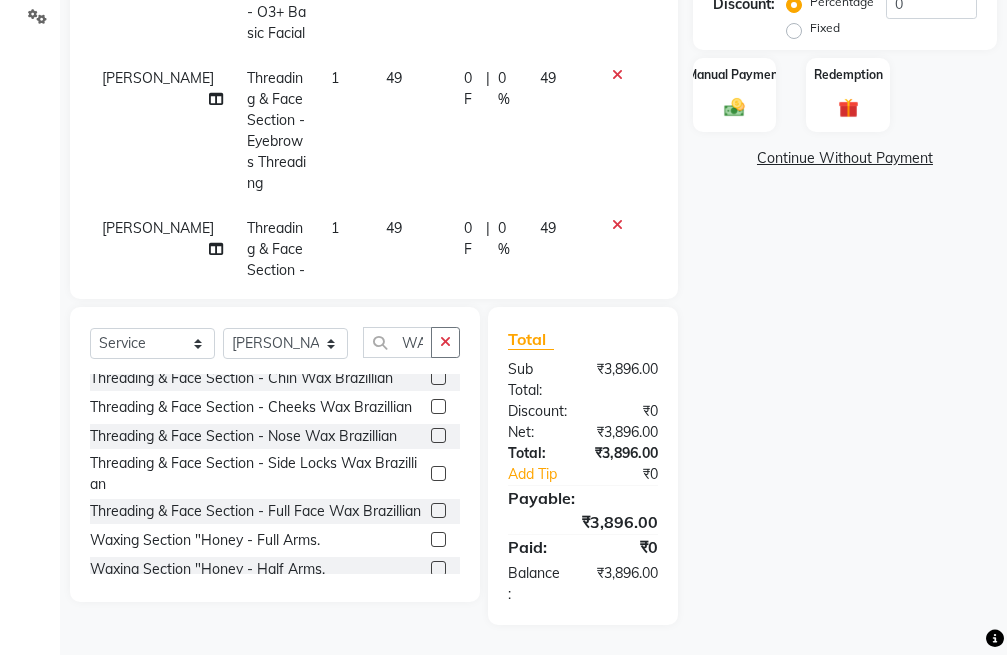 click 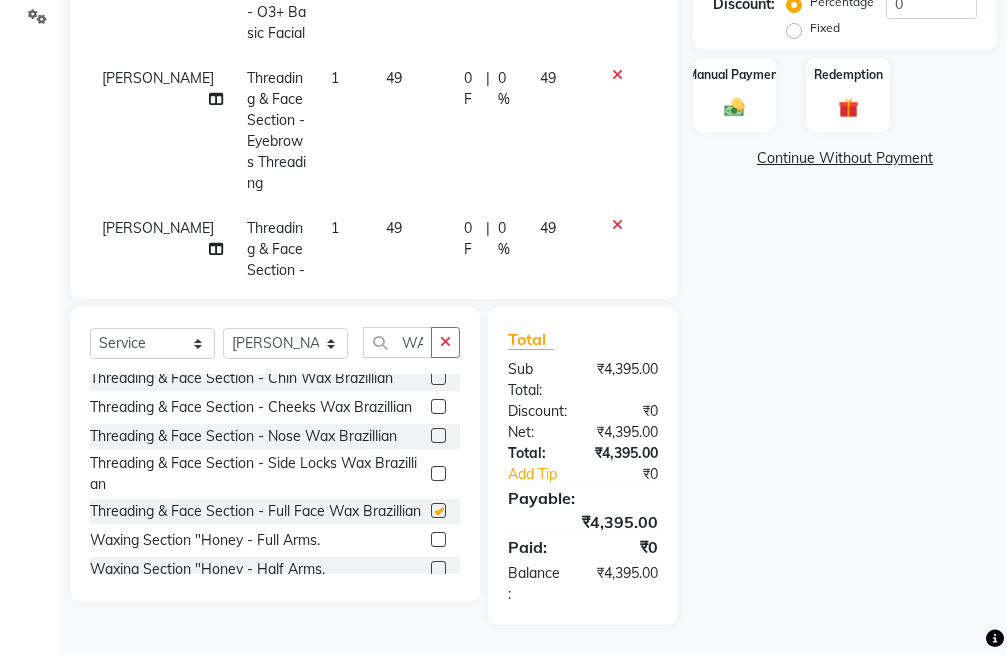 checkbox on "false" 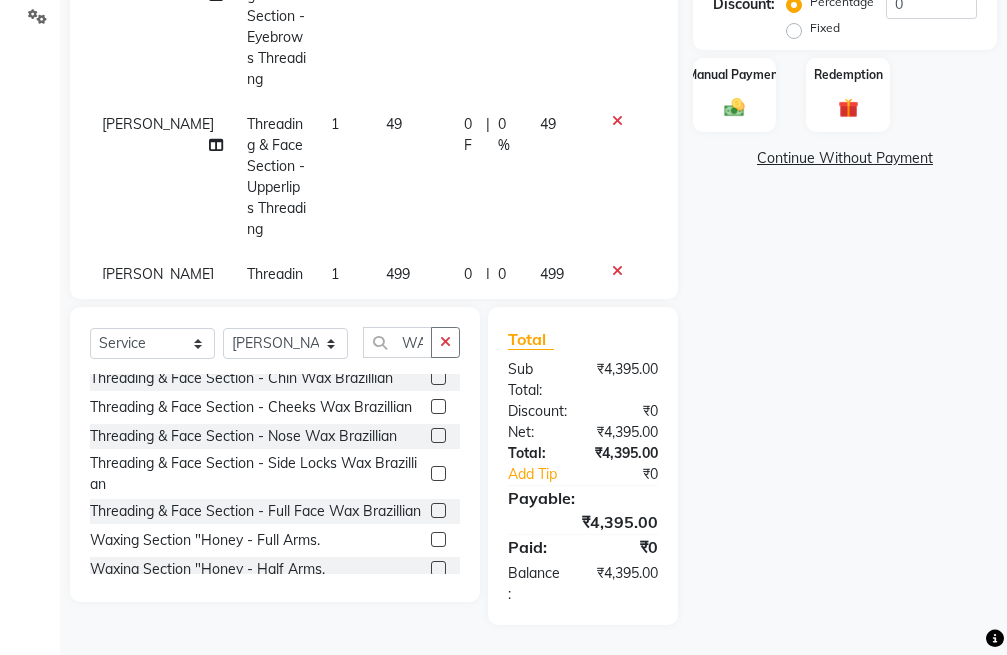 scroll, scrollTop: 200, scrollLeft: 0, axis: vertical 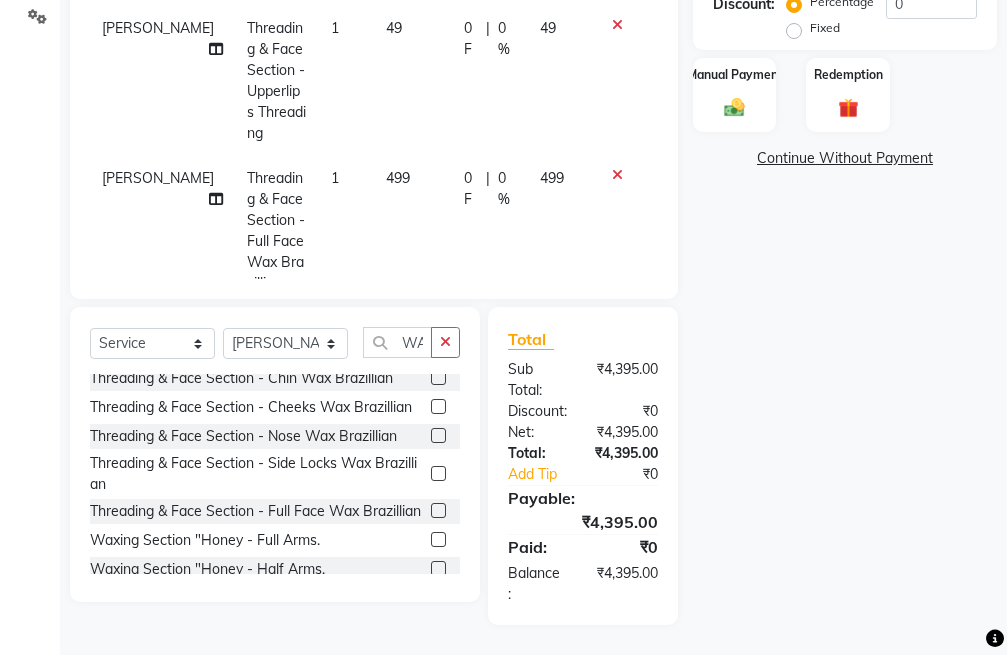 click 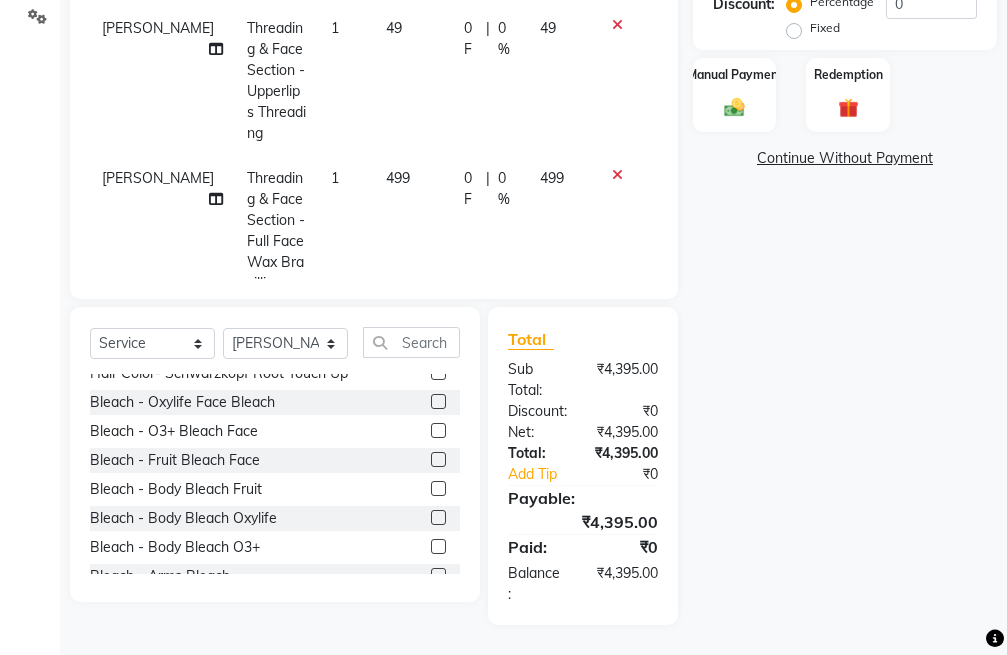drag, startPoint x: 374, startPoint y: 369, endPoint x: 402, endPoint y: 286, distance: 87.595665 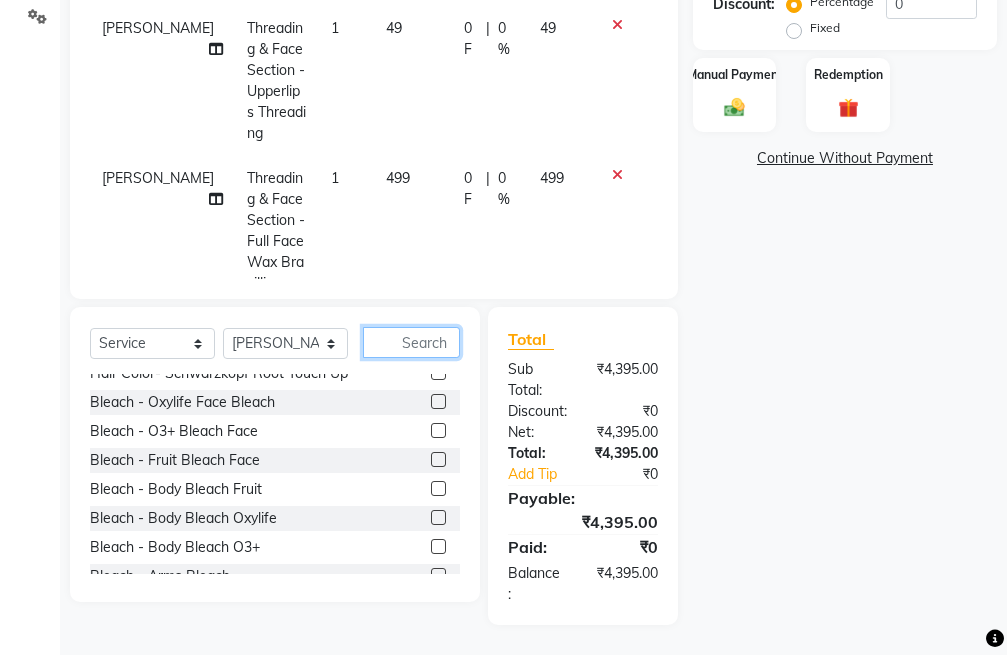 click 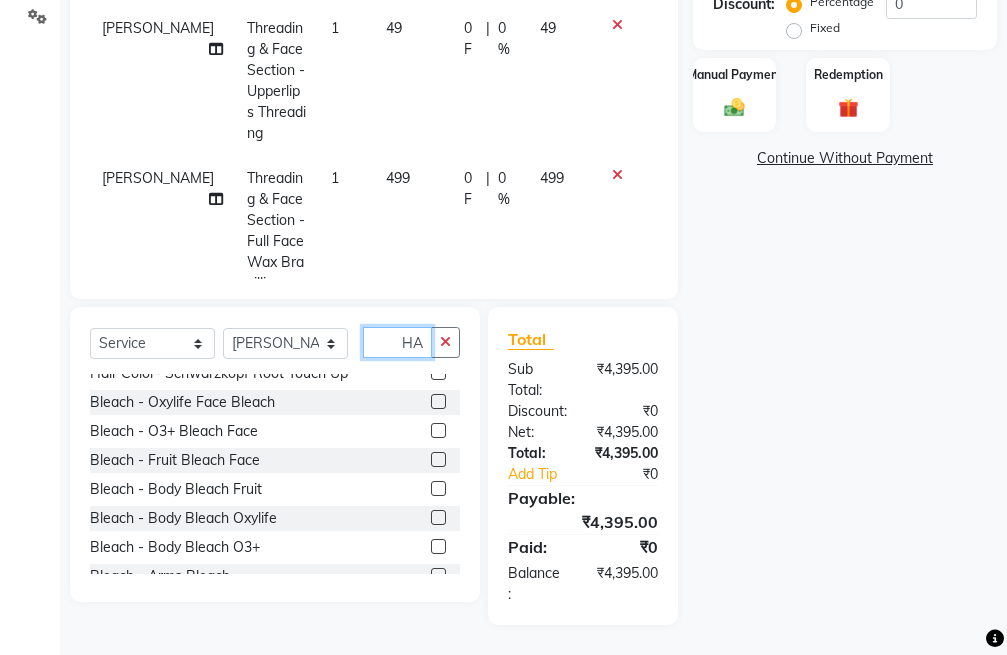scroll, scrollTop: 13, scrollLeft: 0, axis: vertical 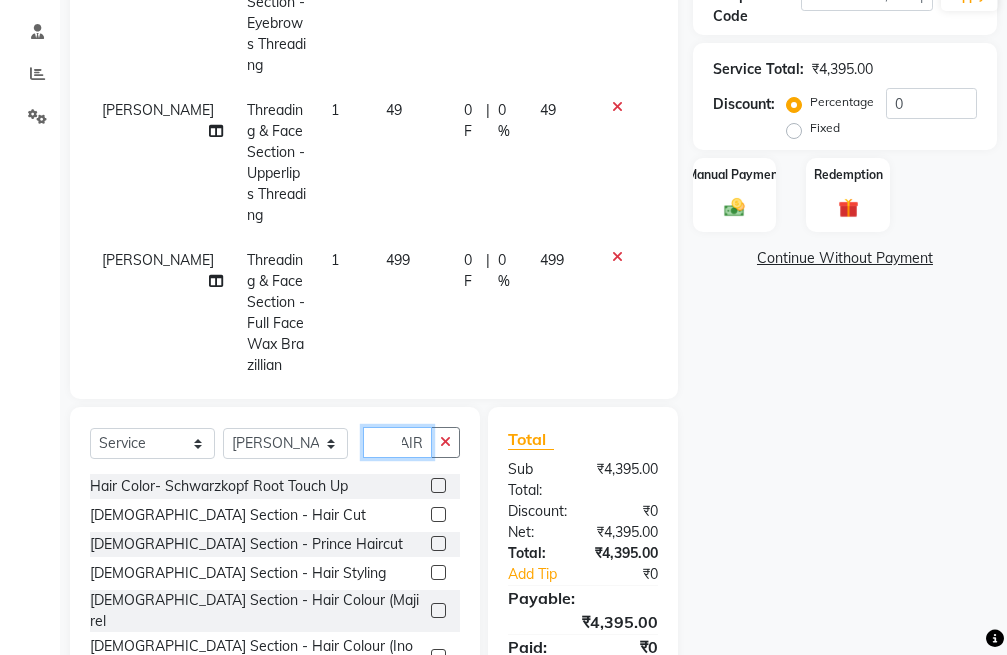 type on "HAIR" 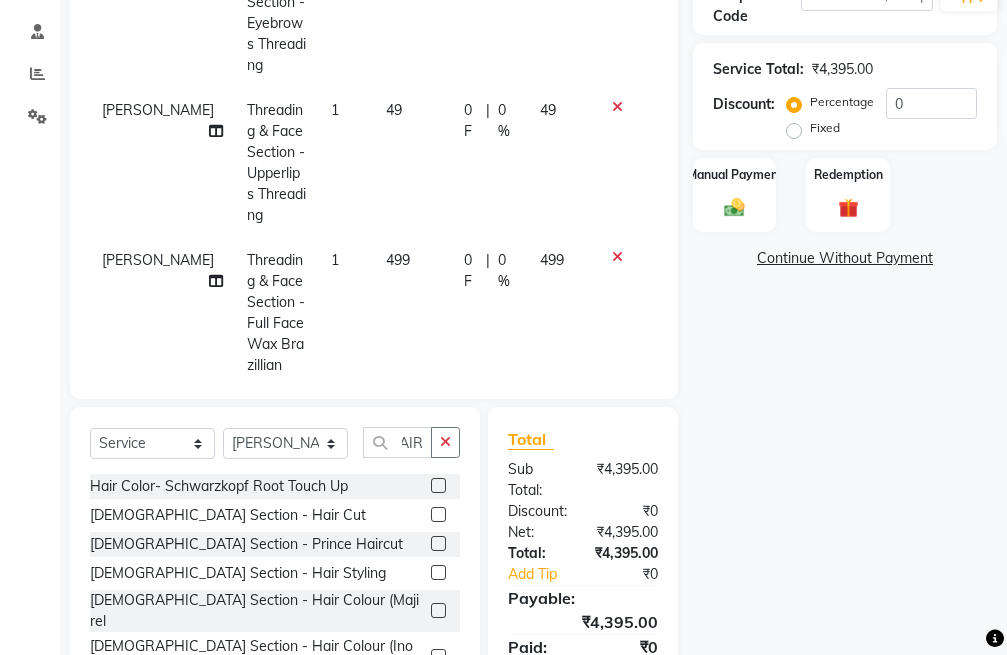 click 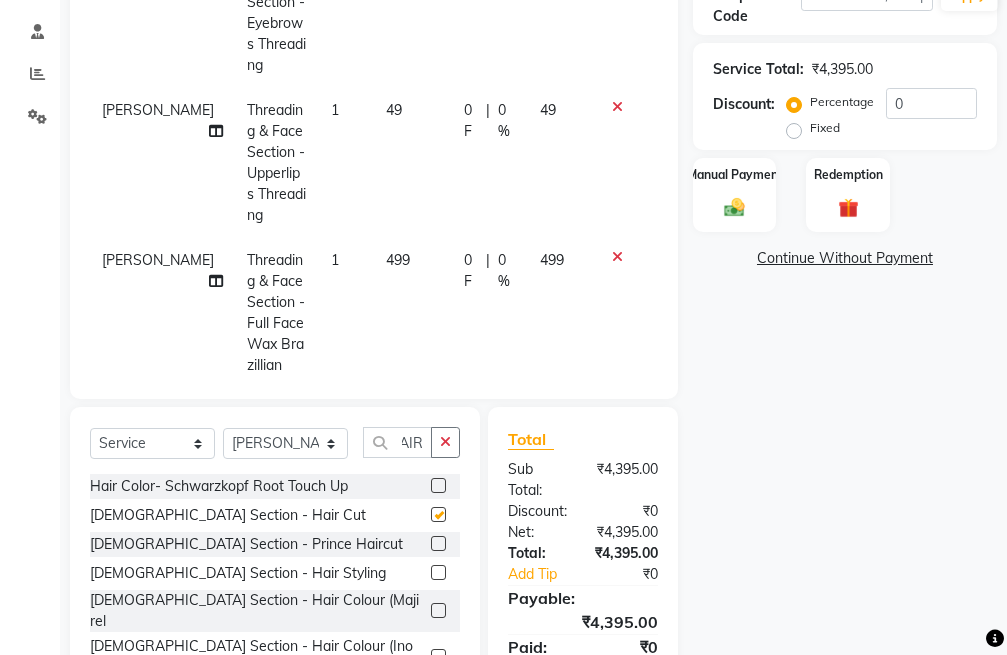 scroll, scrollTop: 0, scrollLeft: 0, axis: both 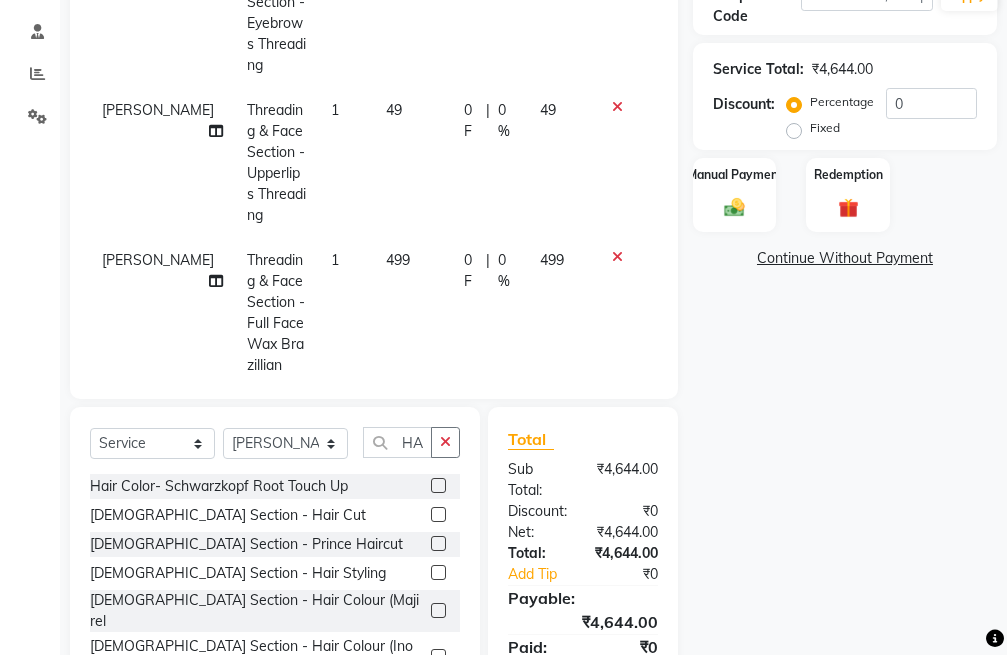checkbox on "false" 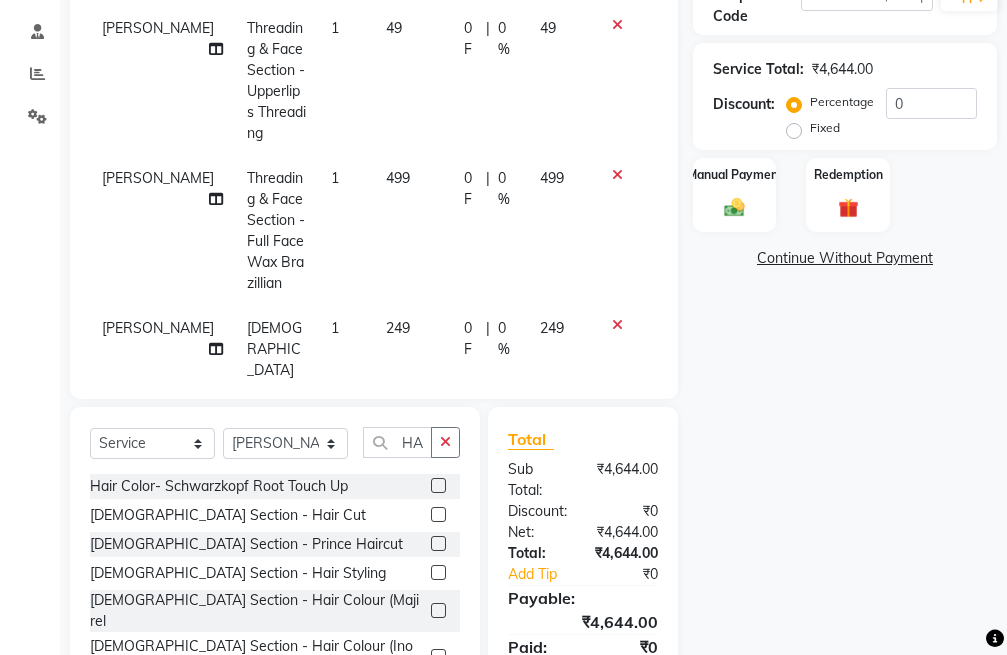 scroll, scrollTop: 305, scrollLeft: 0, axis: vertical 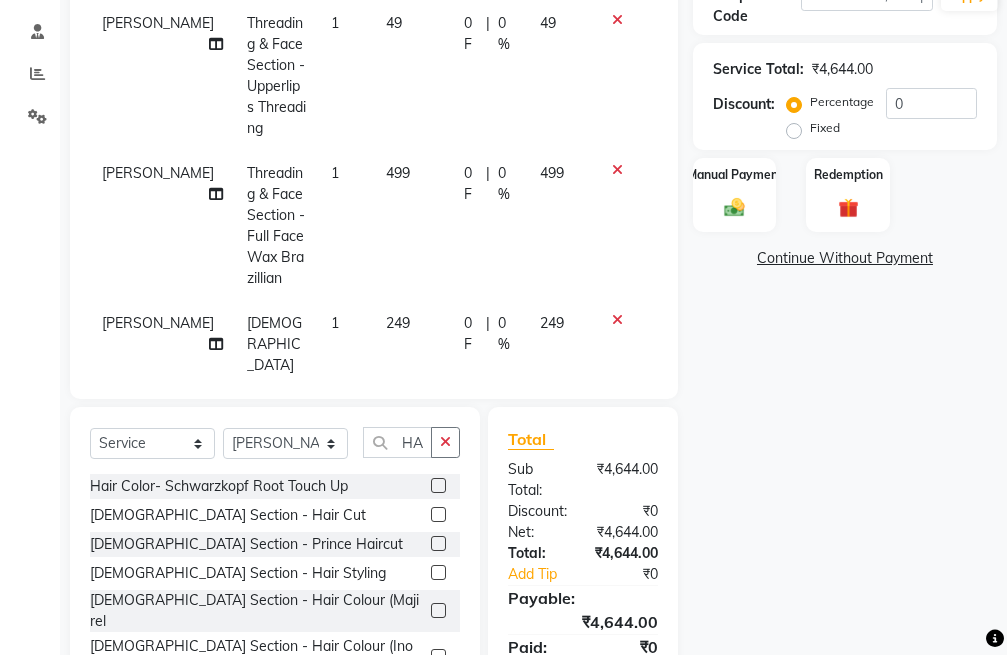 click on "Select  Service  Product  Membership  Package Voucher Prepaid Gift Card  Select Stylist [PERSON_NAME]  [PERSON_NAME] [PERSON_NAME]  [PERSON_NAME] [PERSON_NAME] [PERSON_NAME] [PERSON_NAME] sona HAIR Hair Color- Schwarzkopf Root Touch Up  [DEMOGRAPHIC_DATA] Section - Hair Cut  [DEMOGRAPHIC_DATA] Section - Prince Haircut  [DEMOGRAPHIC_DATA] Section - Hair Styling  [DEMOGRAPHIC_DATA] Section - Hair Colour (Majirel  [DEMOGRAPHIC_DATA] Section - Hair Colour (Inoa)  [DEMOGRAPHIC_DATA] Section - Hair Cut  [DEMOGRAPHIC_DATA] Section - Princess Hair Cut  Hair Colour - Inoa Root Touch Up  Hair Colour - Majirel Root Touch Up  Hair Colour - Inoa Half Root Touch Up  Hair Colour - Majirel Half Root Touch Up  Hair Colour - Inoa Global  Hair Colour - Majirel Global  Hair Colour - Balayage  Hair Colour - Ombre  Hair Colour - Refreshing Deposit  Hair Colour - Chunks  Hair Colour - Streak Per Head  Schwarzkopf Global Hair Color  Hair Spa - Basic Hair Spa  Hair Spa - Sclap Advance Hair Spa  Hair Spa - Metal Dx Hair Spa  Hair Spa - Anti-[MEDICAL_DATA] Hair Spa  Hair Spa - Vitamino Hair Spa  Hair Spa - Inforcer Hair Spa  Hair Spa - Biotop" 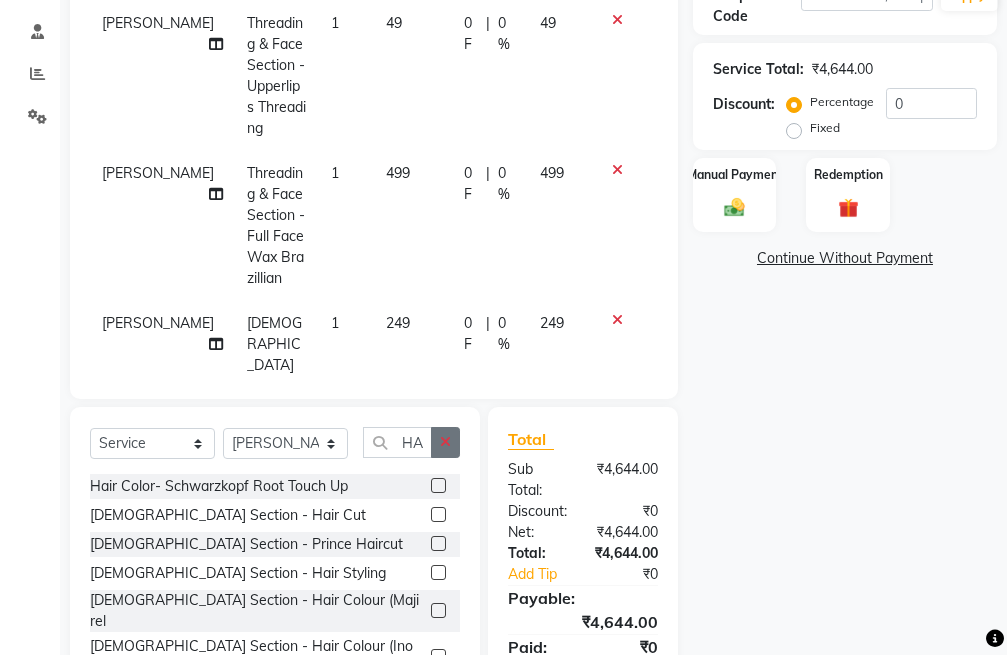 click 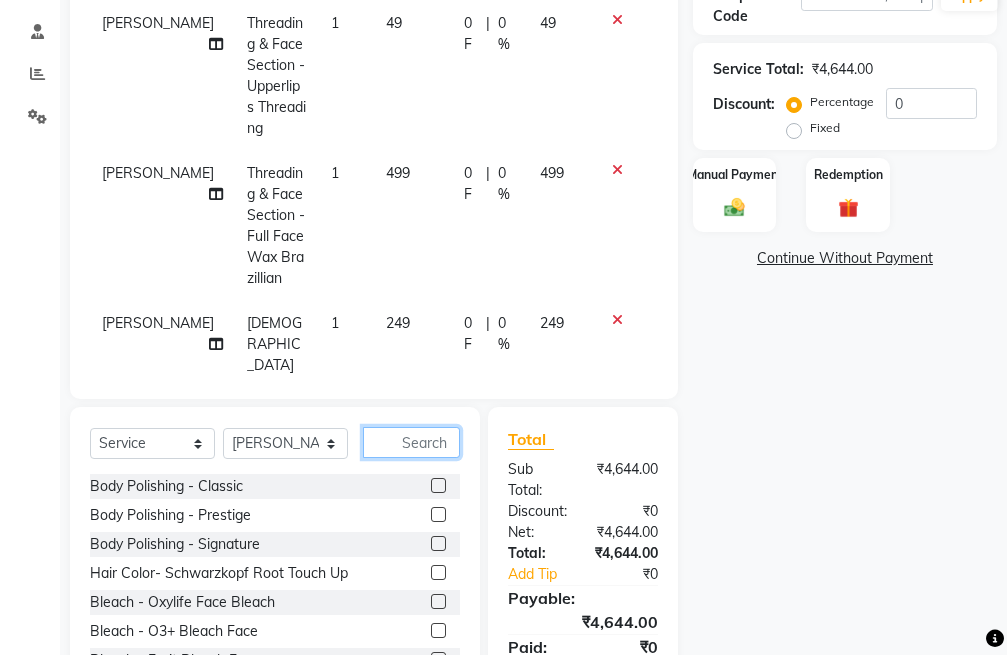 click 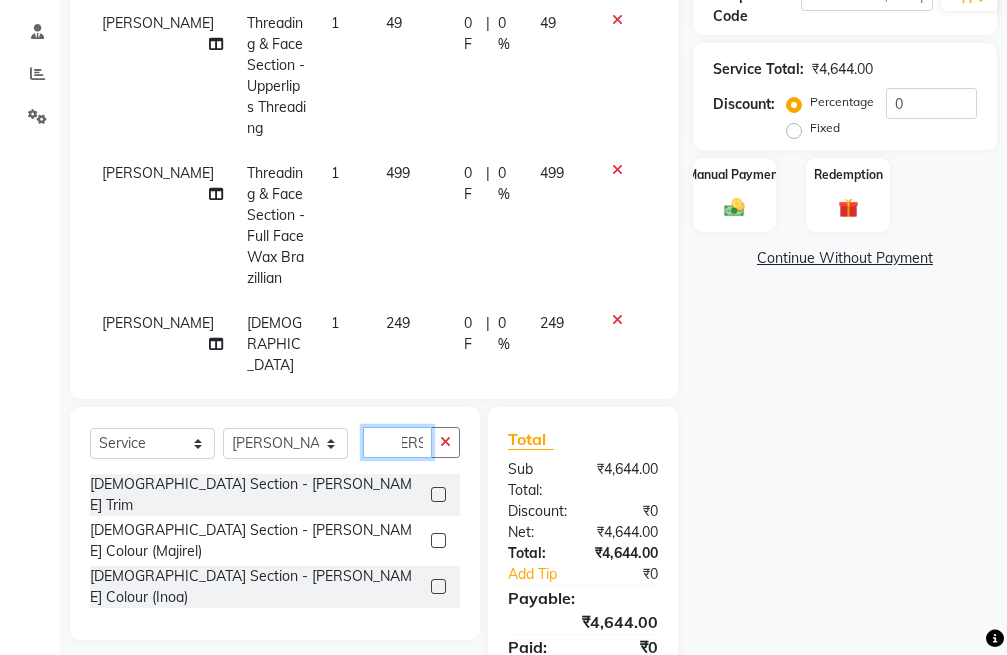 scroll, scrollTop: 0, scrollLeft: 25, axis: horizontal 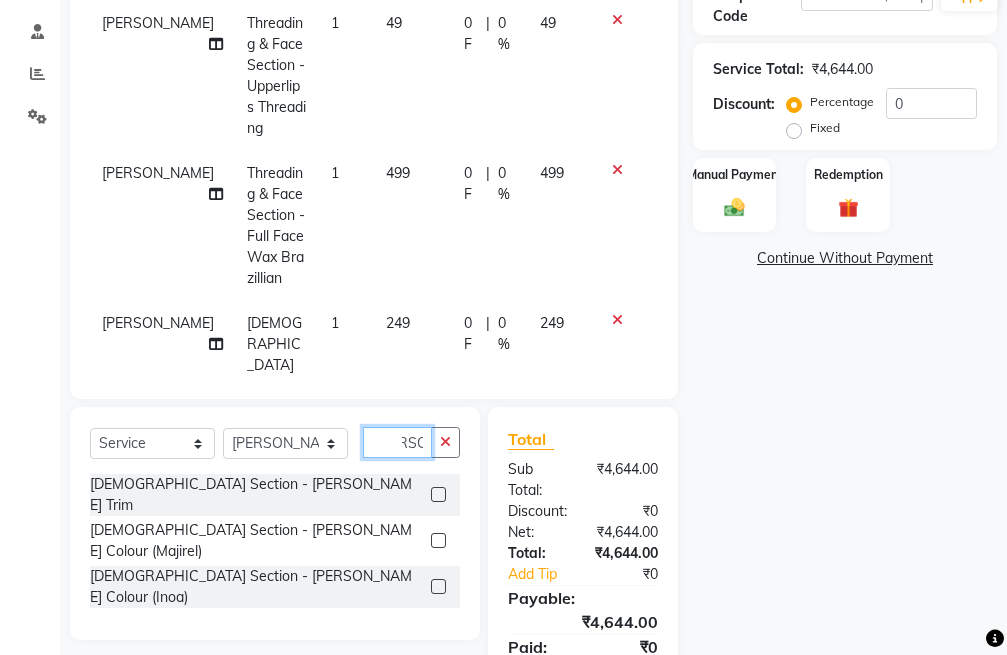type on "[PERSON_NAME]" 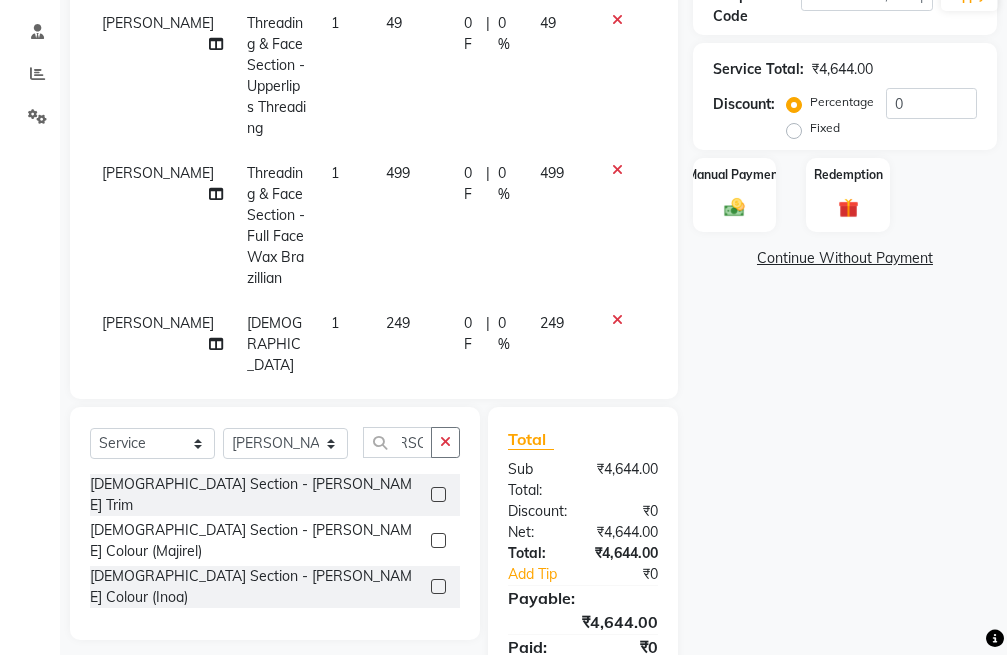 scroll, scrollTop: 0, scrollLeft: 0, axis: both 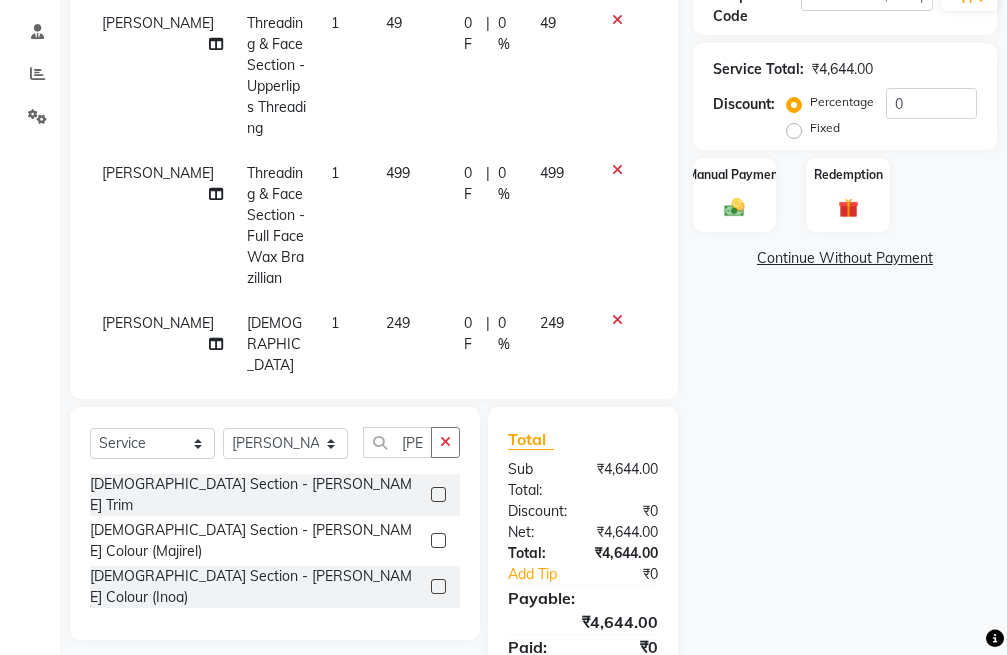 click 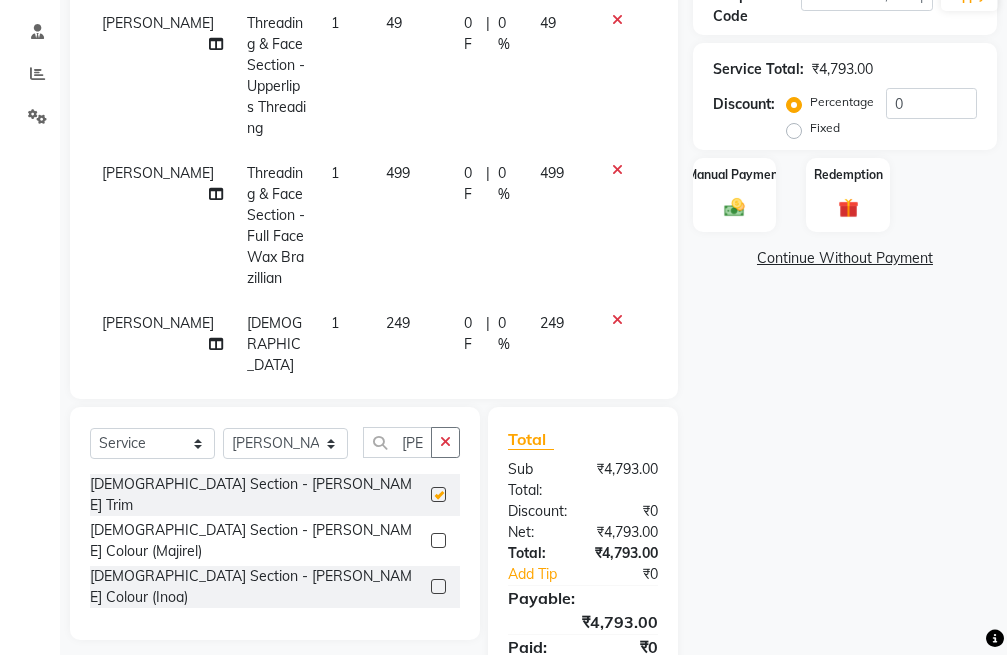 checkbox on "false" 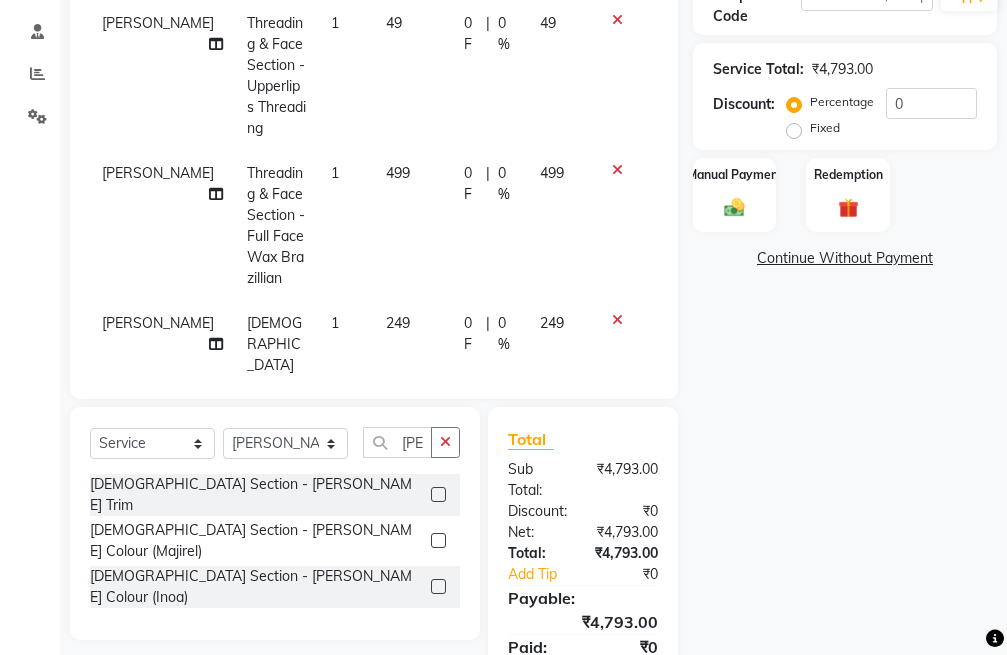 scroll, scrollTop: 392, scrollLeft: 0, axis: vertical 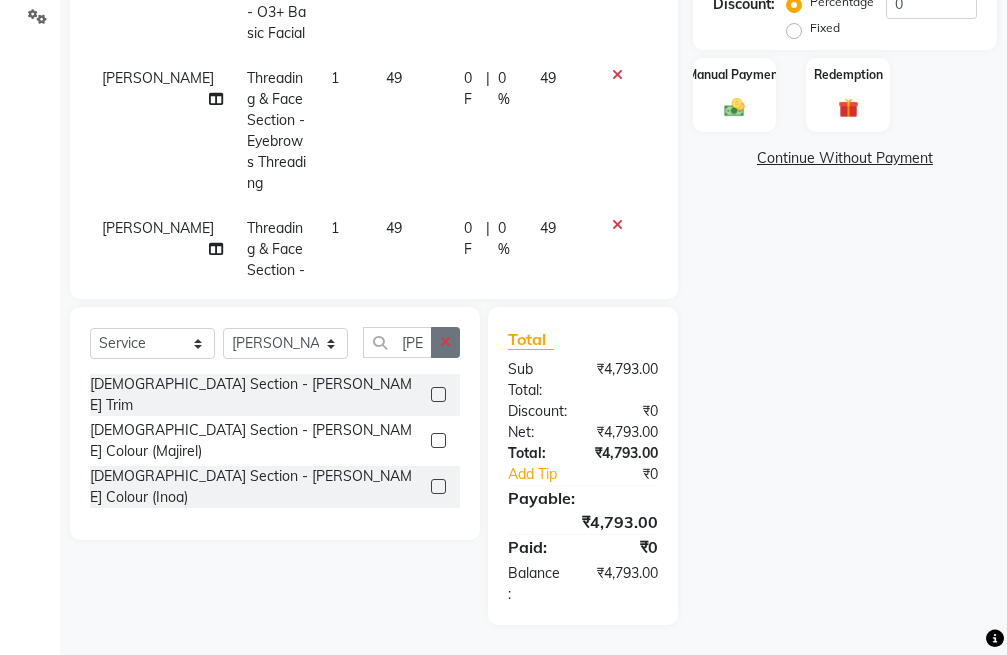 click 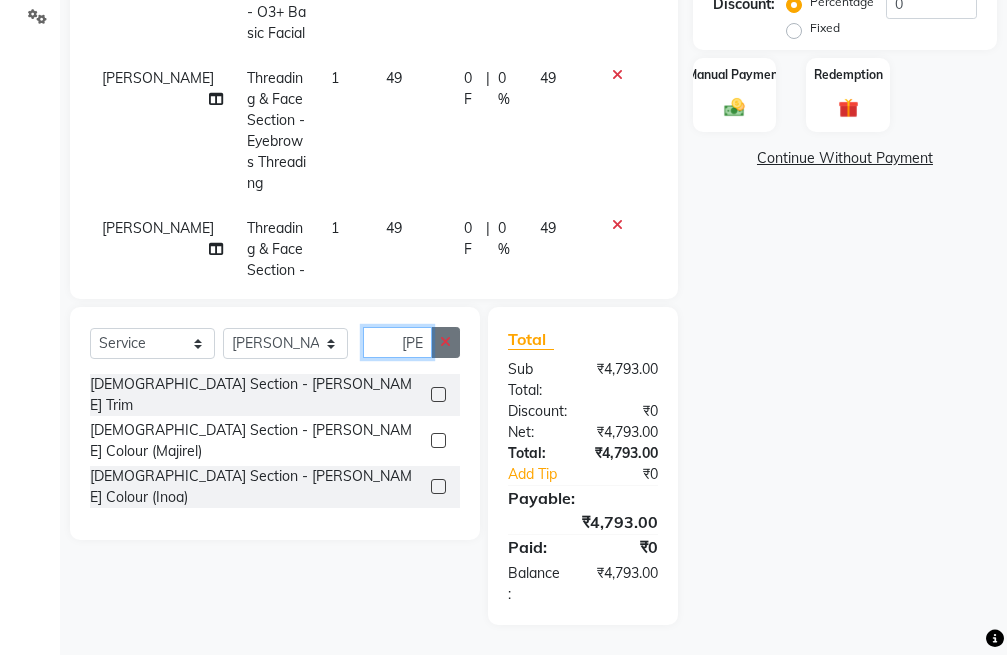 type 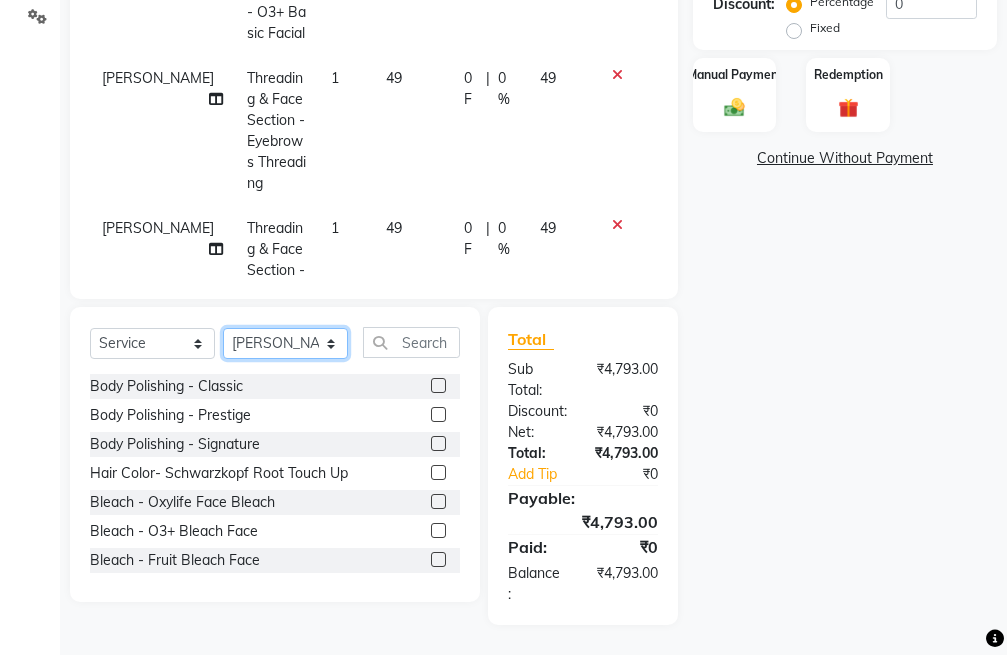 click on "Select Stylist [PERSON_NAME]  [PERSON_NAME] [PERSON_NAME]  [PERSON_NAME] [PERSON_NAME] [PERSON_NAME] [PERSON_NAME]" 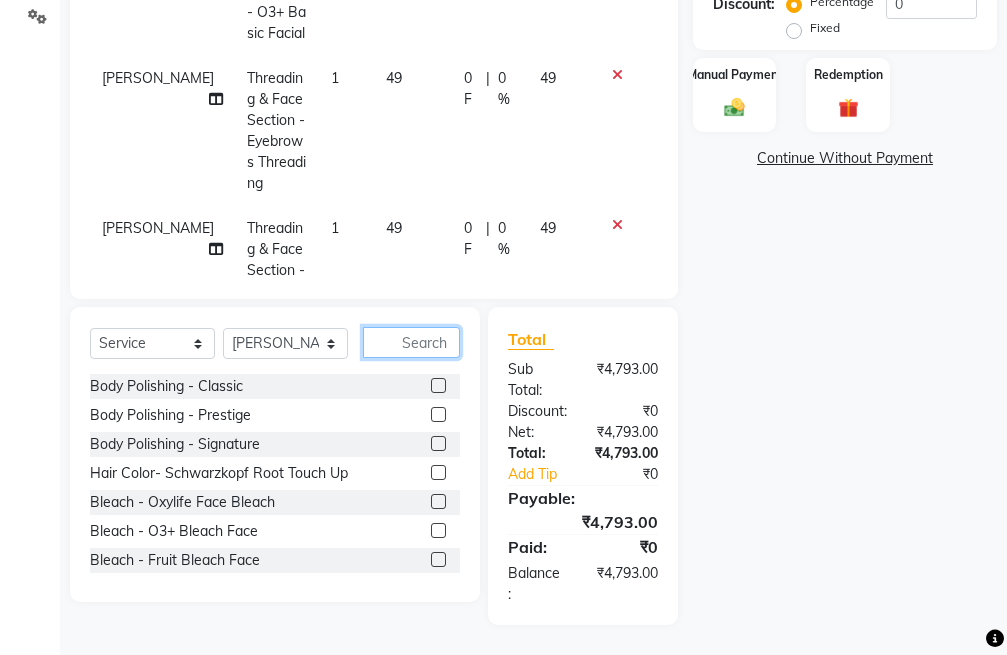 click 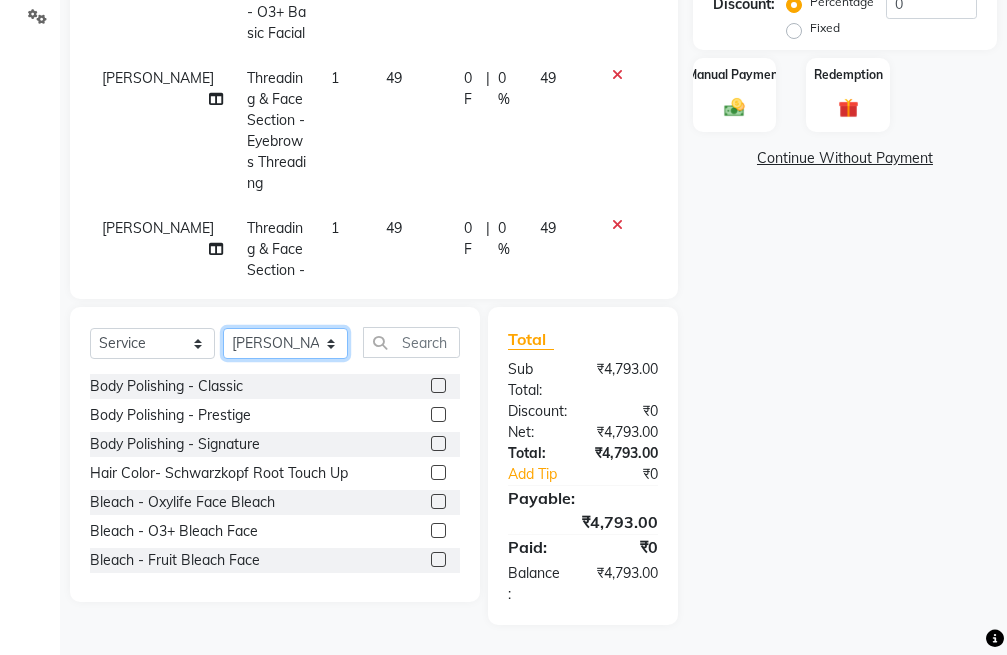 click on "Select Stylist [PERSON_NAME]  [PERSON_NAME] [PERSON_NAME]  [PERSON_NAME] [PERSON_NAME] [PERSON_NAME] [PERSON_NAME]" 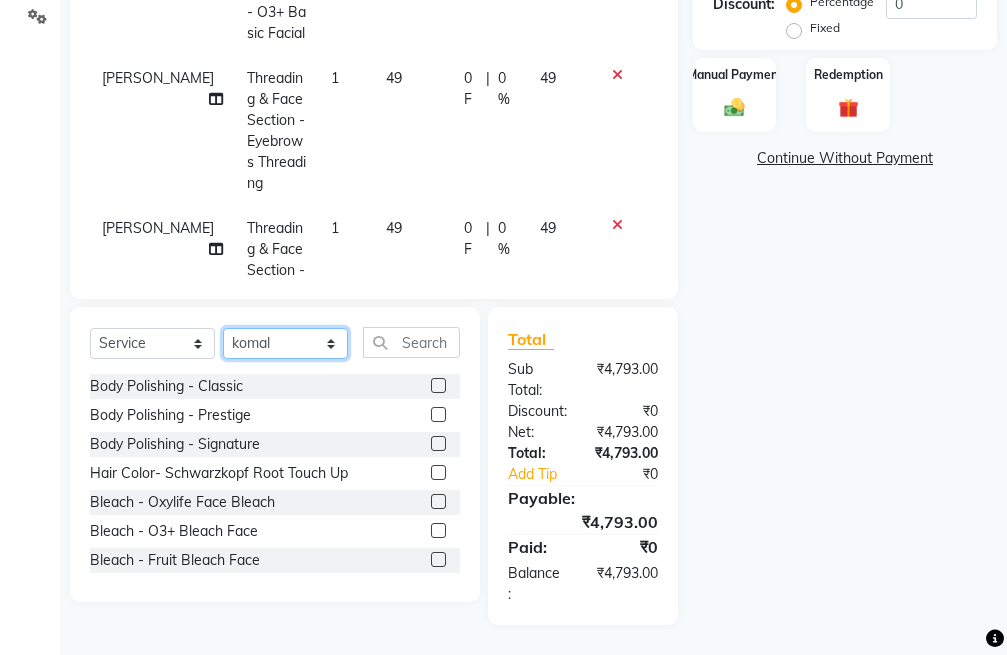 click on "Select Stylist [PERSON_NAME]  [PERSON_NAME] [PERSON_NAME]  [PERSON_NAME] [PERSON_NAME] [PERSON_NAME] [PERSON_NAME]" 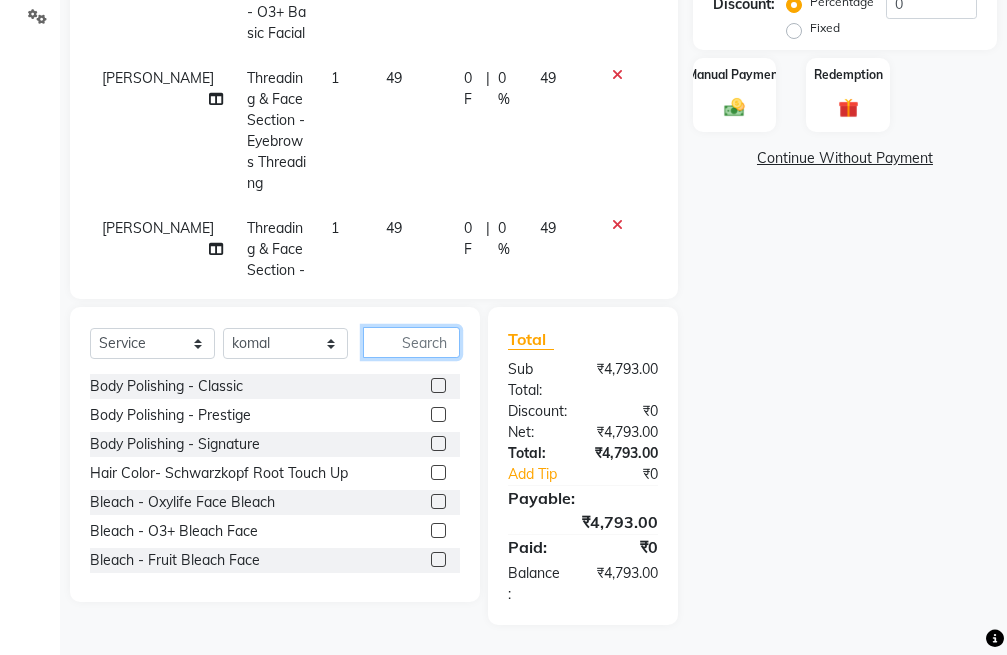click 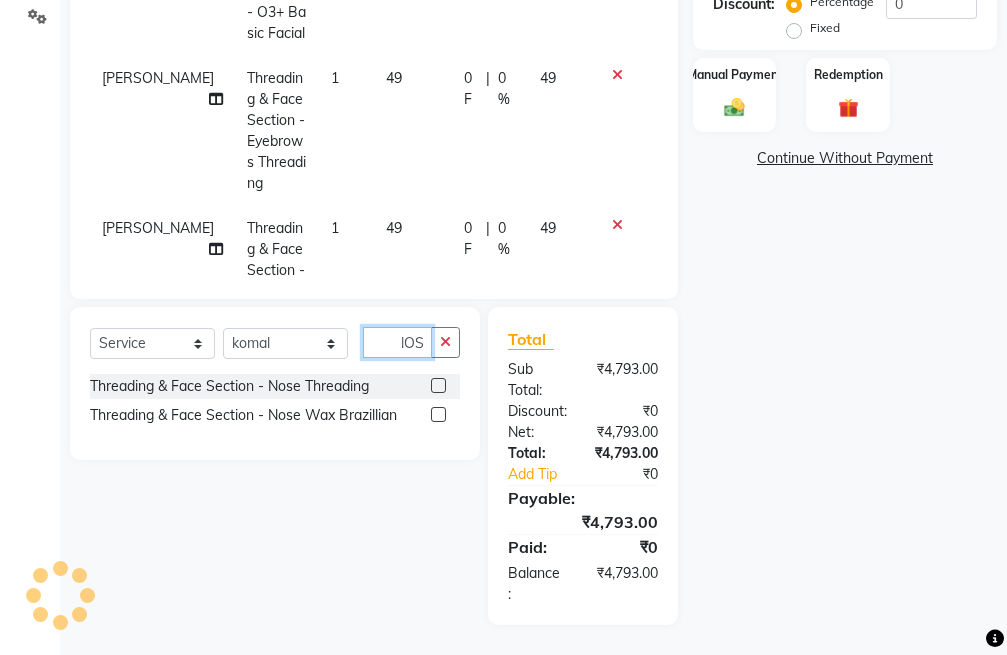 scroll, scrollTop: 0, scrollLeft: 16, axis: horizontal 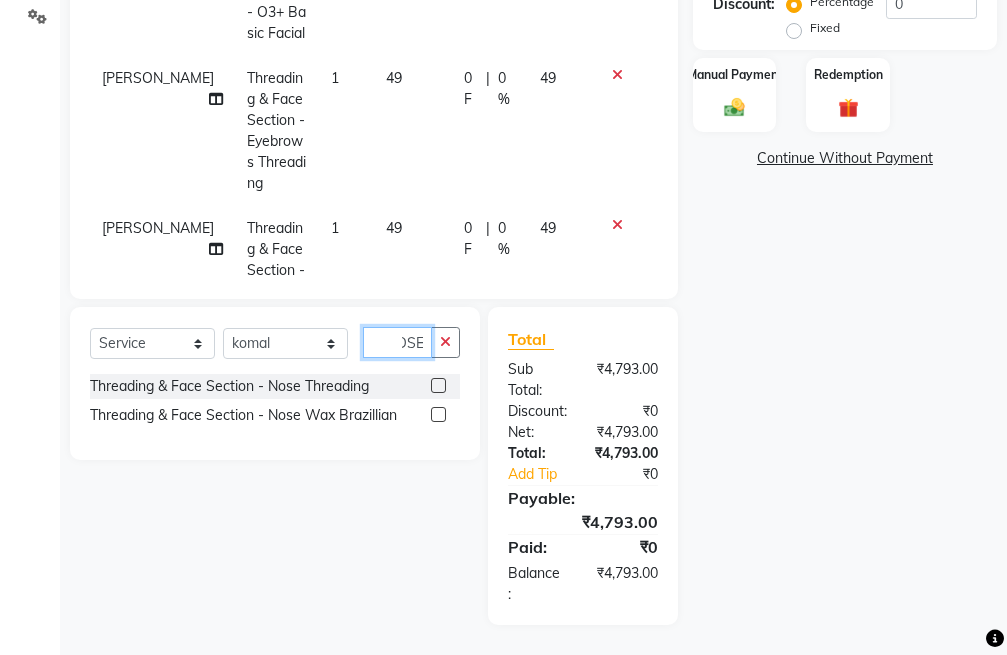 type on "NOSE" 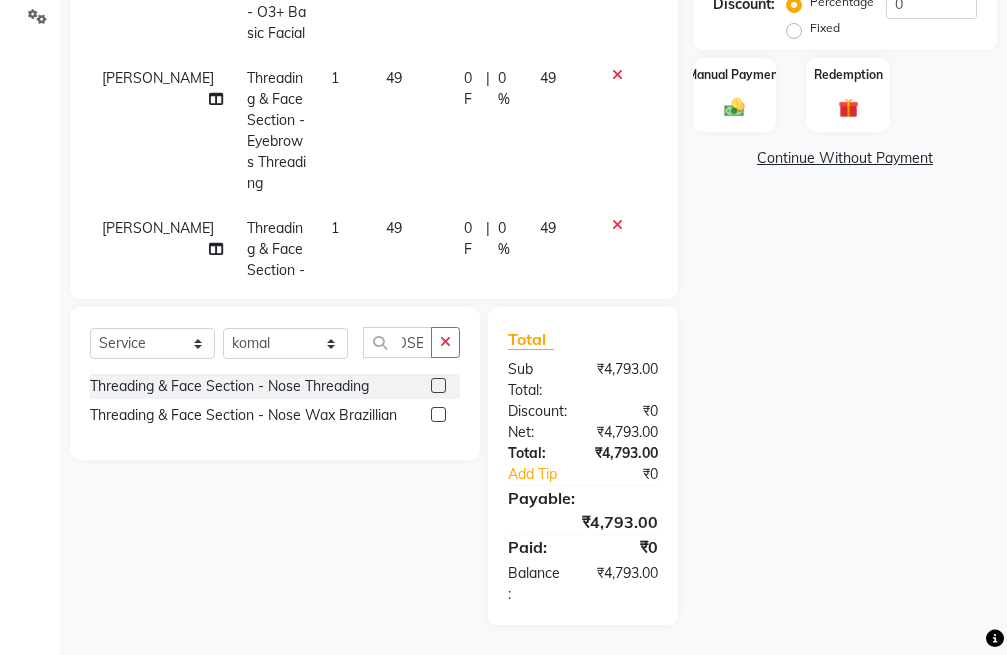 click 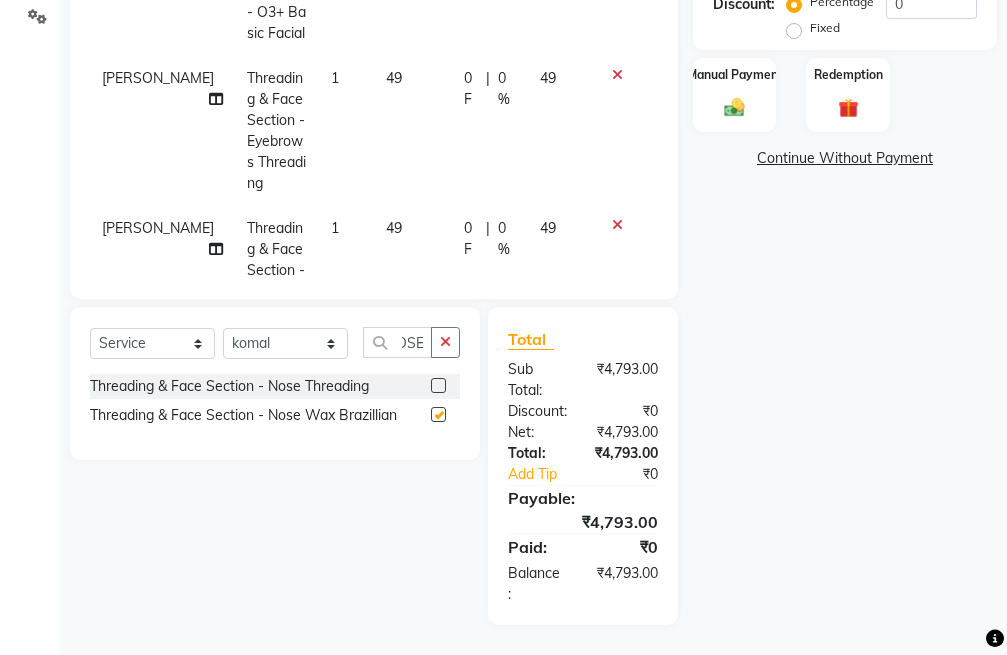 scroll, scrollTop: 0, scrollLeft: 0, axis: both 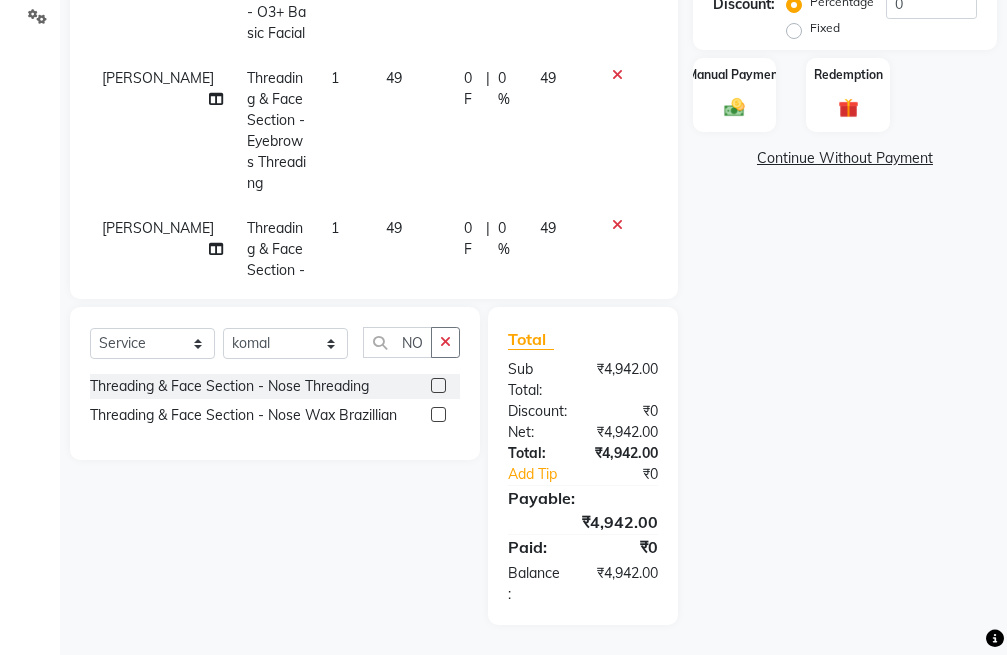 checkbox on "false" 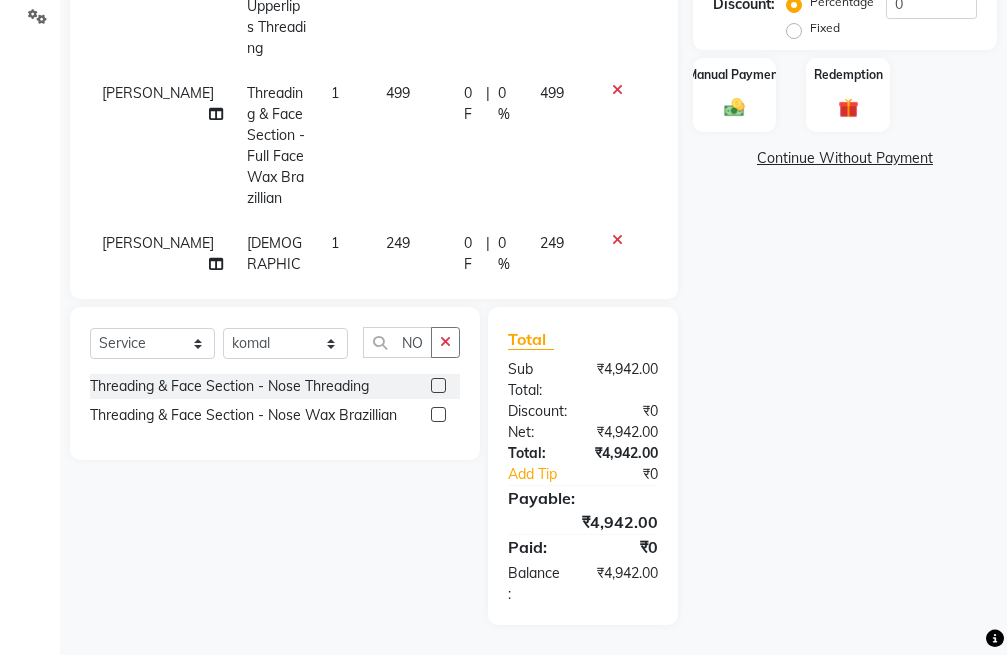 scroll, scrollTop: 221, scrollLeft: 0, axis: vertical 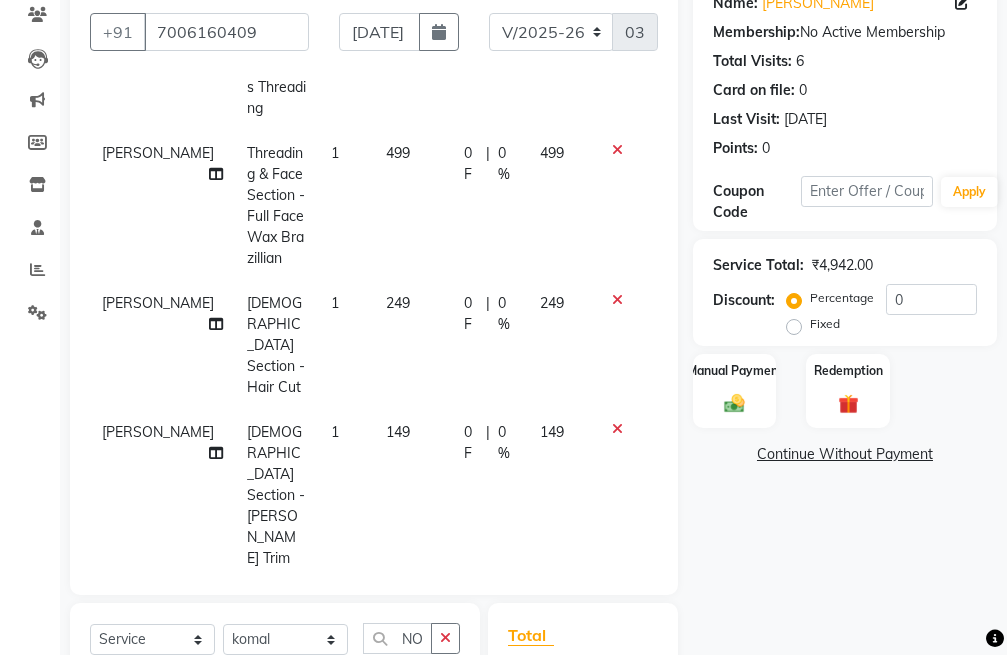 click on "149" 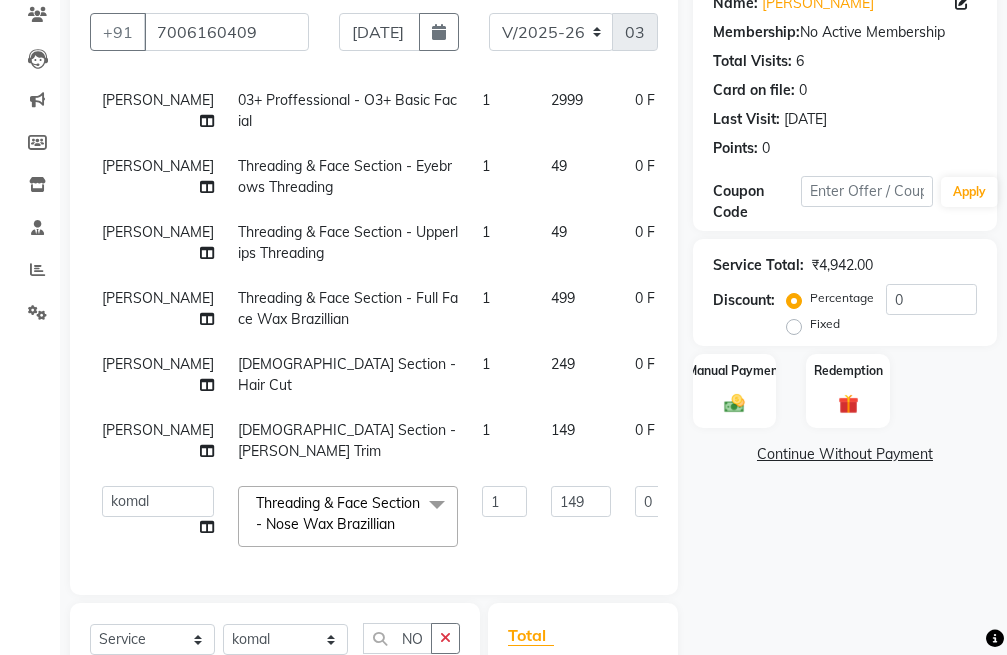 scroll, scrollTop: 225, scrollLeft: 0, axis: vertical 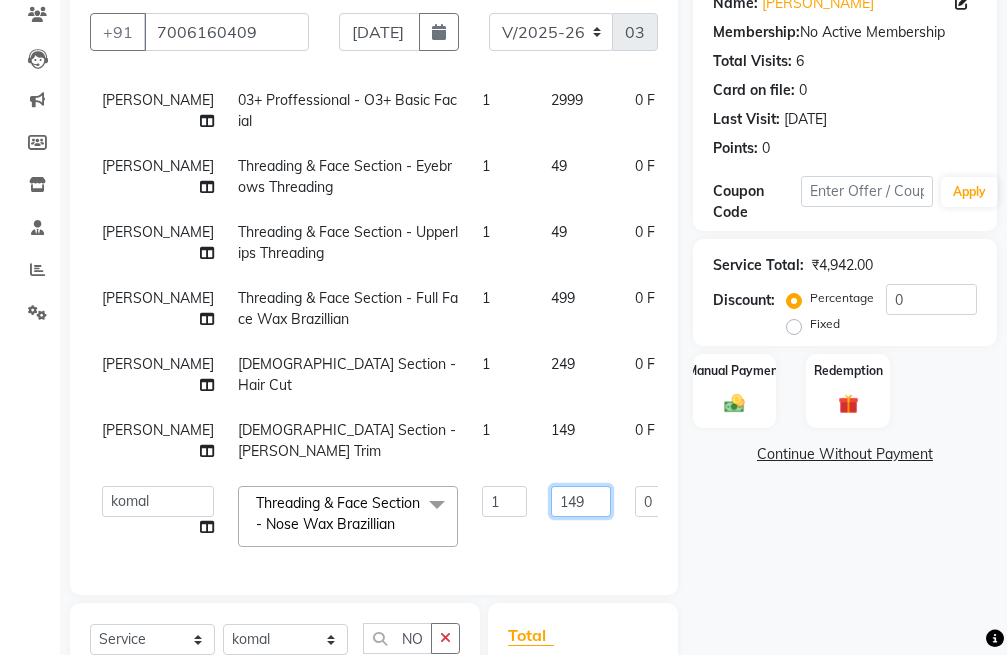 click on "149" 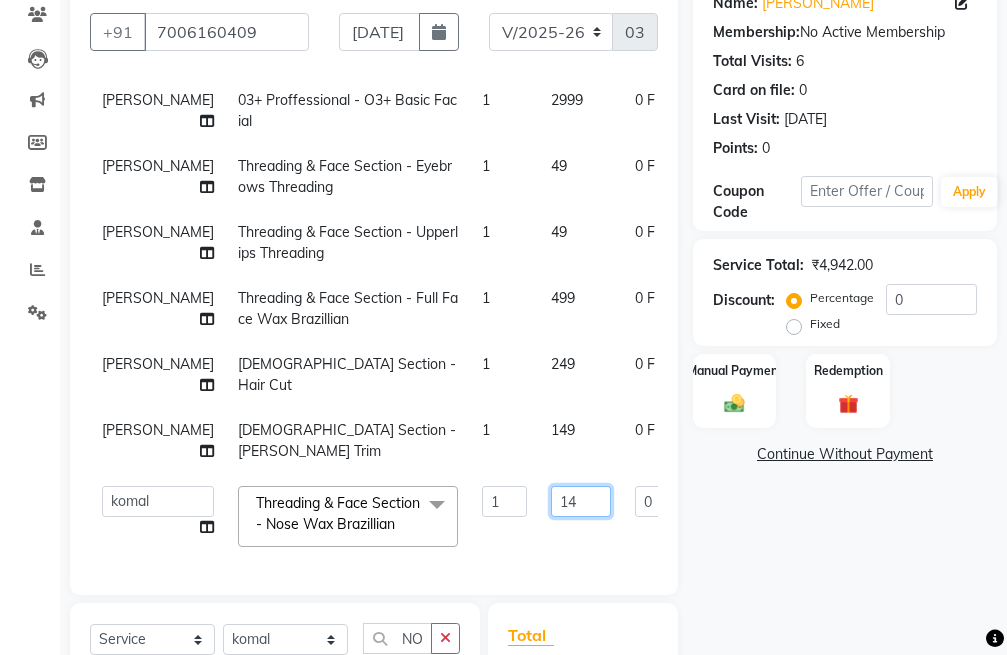 type on "1" 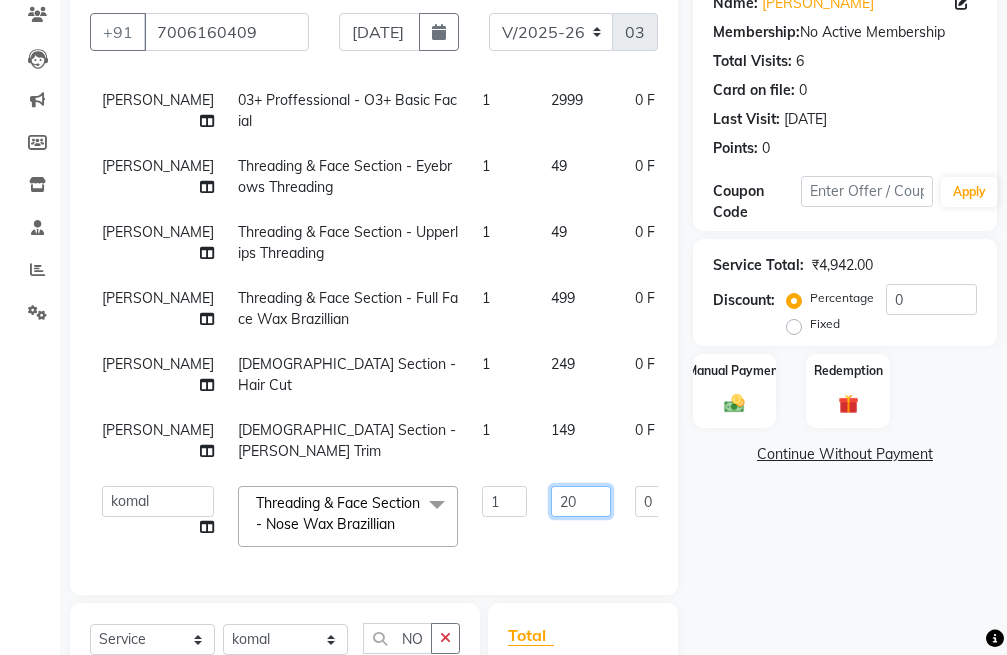 type on "200" 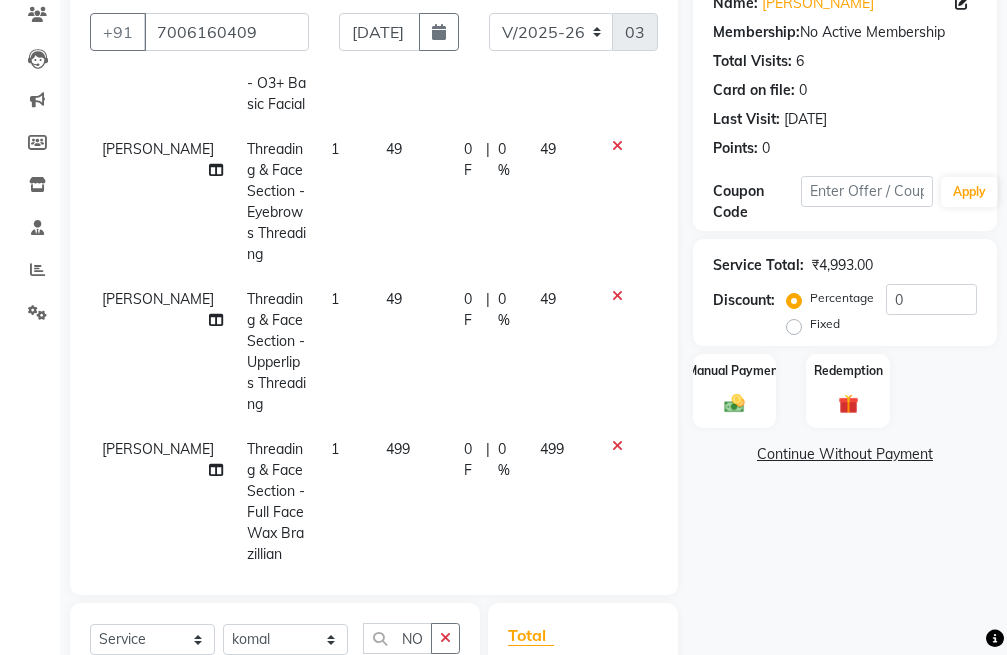 click on "Name: [PERSON_NAME]  Membership:  No Active Membership  Total Visits:  6 Card on file:  0 Last Visit:   [DATE] Points:   0  Coupon Code Apply Service Total:  ₹4,993.00  Discount:  Percentage   Fixed  0 Manual Payment Redemption  Continue Without Payment" 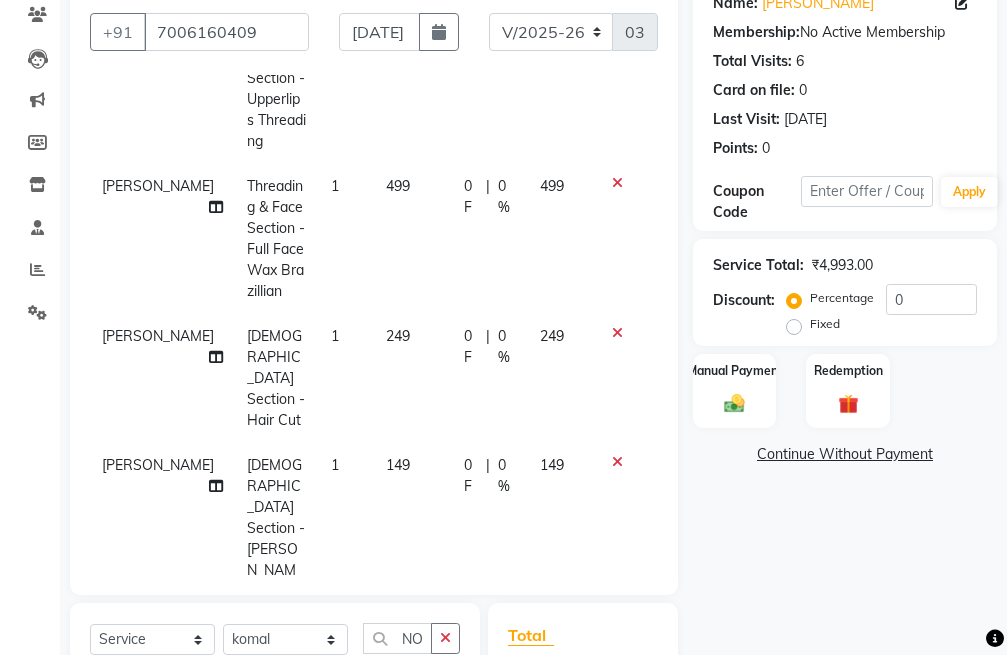scroll, scrollTop: 521, scrollLeft: 0, axis: vertical 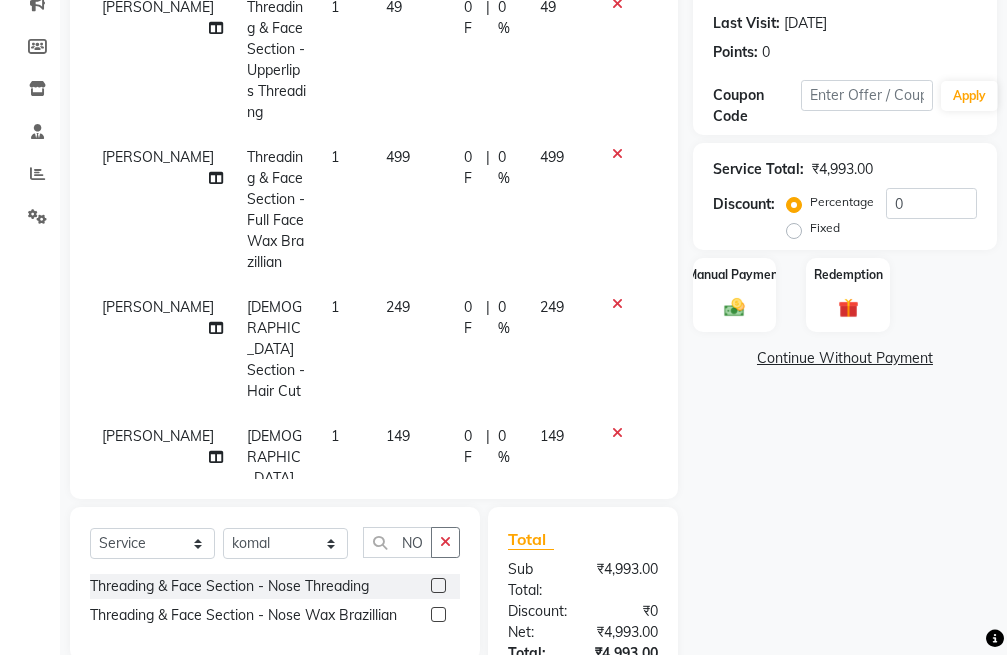 click on "149" 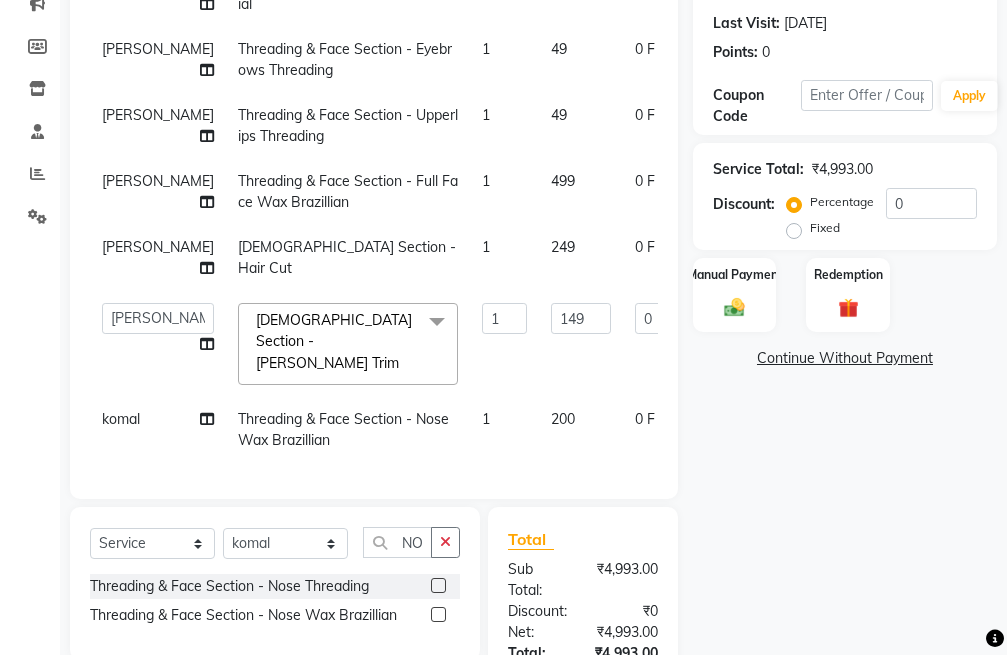 scroll, scrollTop: 204, scrollLeft: 0, axis: vertical 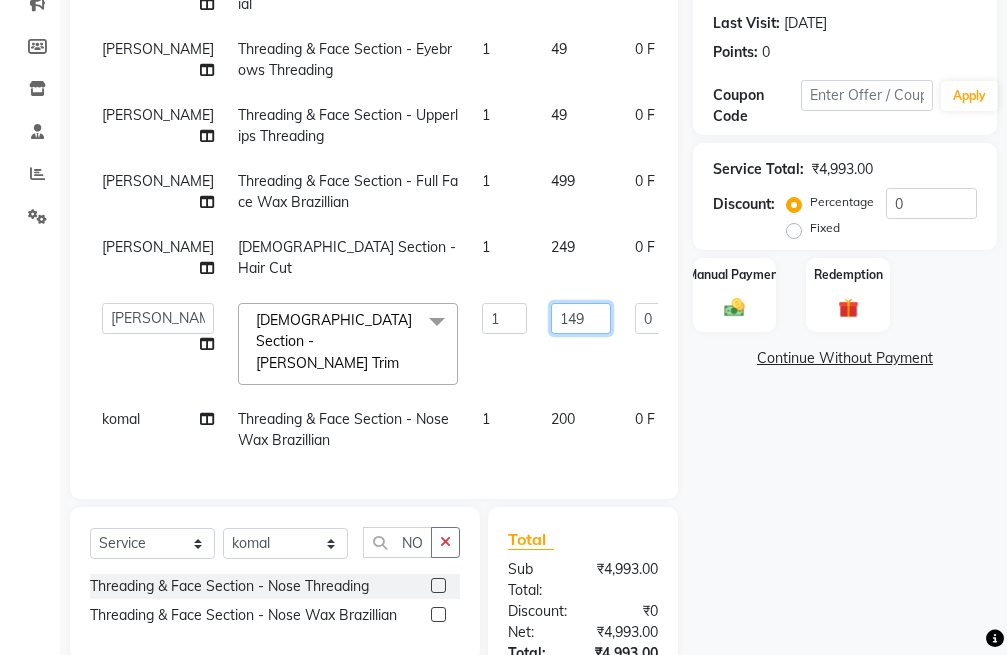 click on "149" 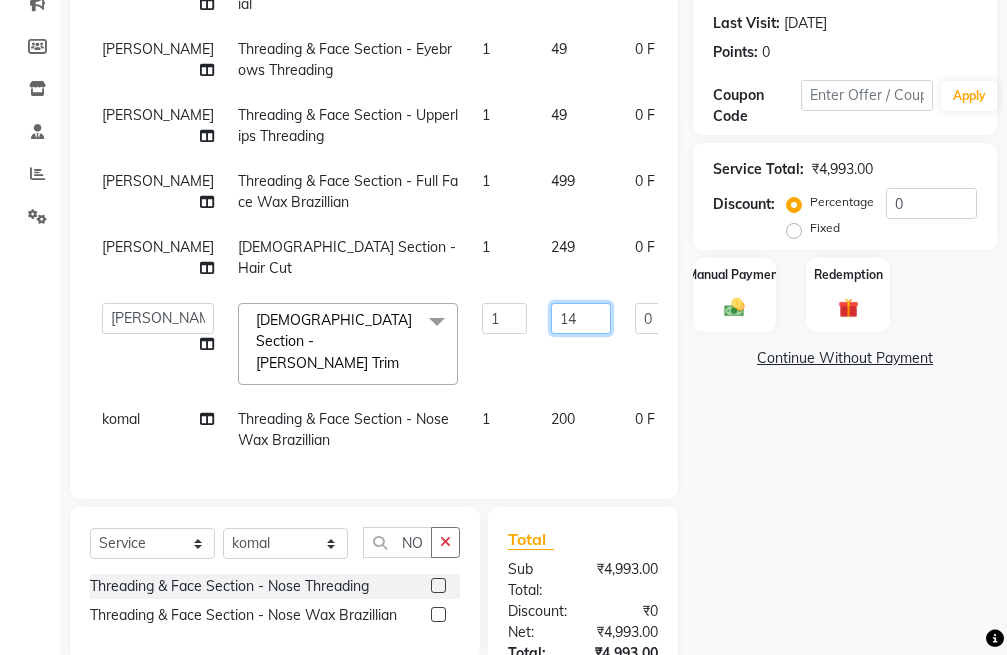 type on "1" 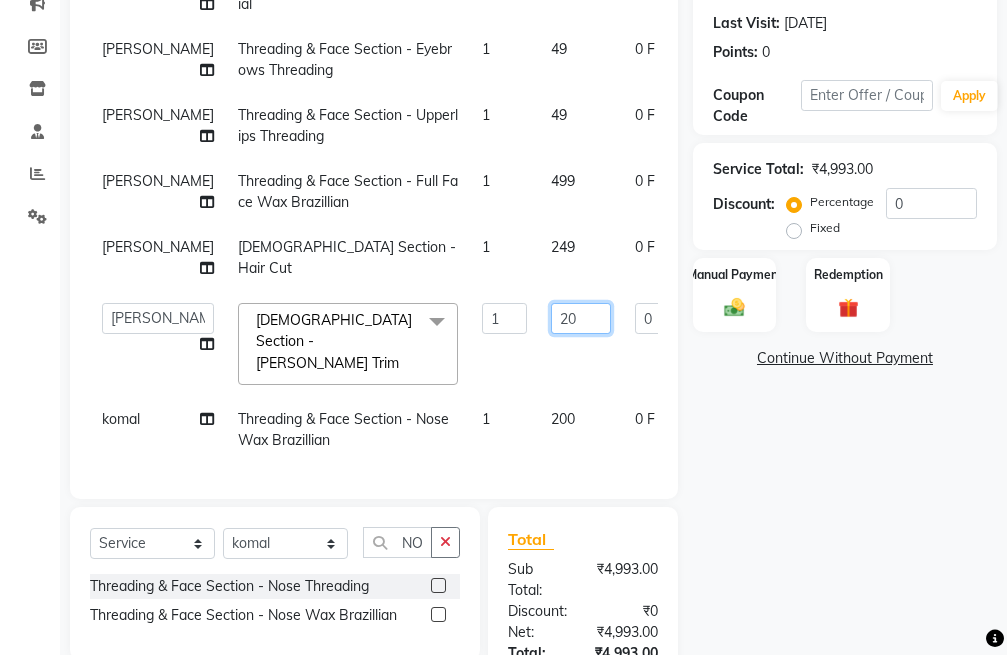 type on "200" 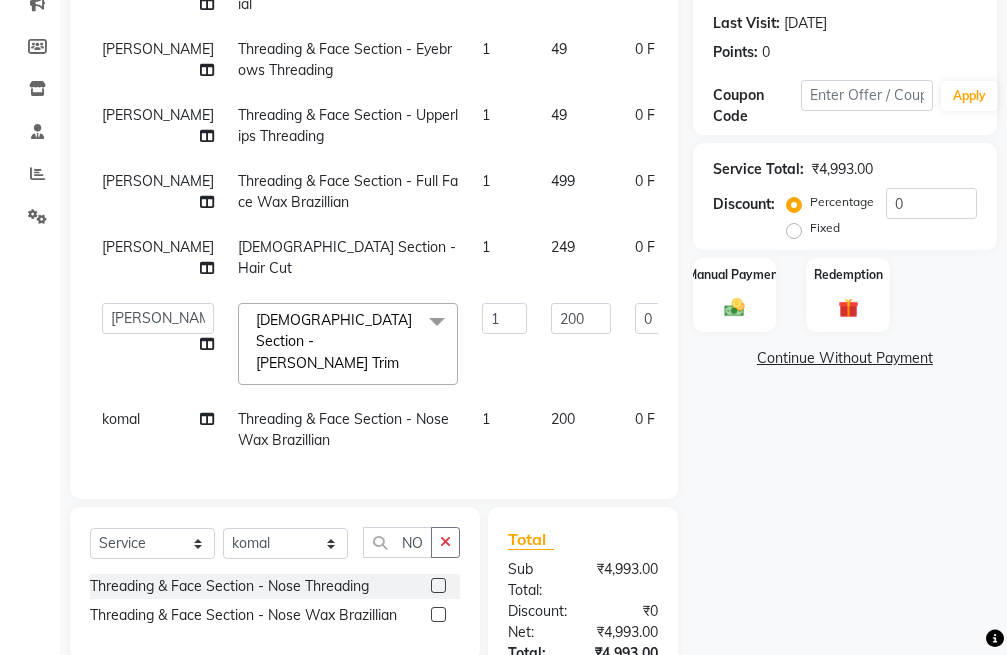 click on "Name: [PERSON_NAME]  Membership:  No Active Membership  Total Visits:  6 Card on file:  0 Last Visit:   [DATE] Points:   0  Coupon Code Apply Service Total:  ₹4,993.00  Discount:  Percentage   Fixed  0 Manual Payment Redemption  Continue Without Payment" 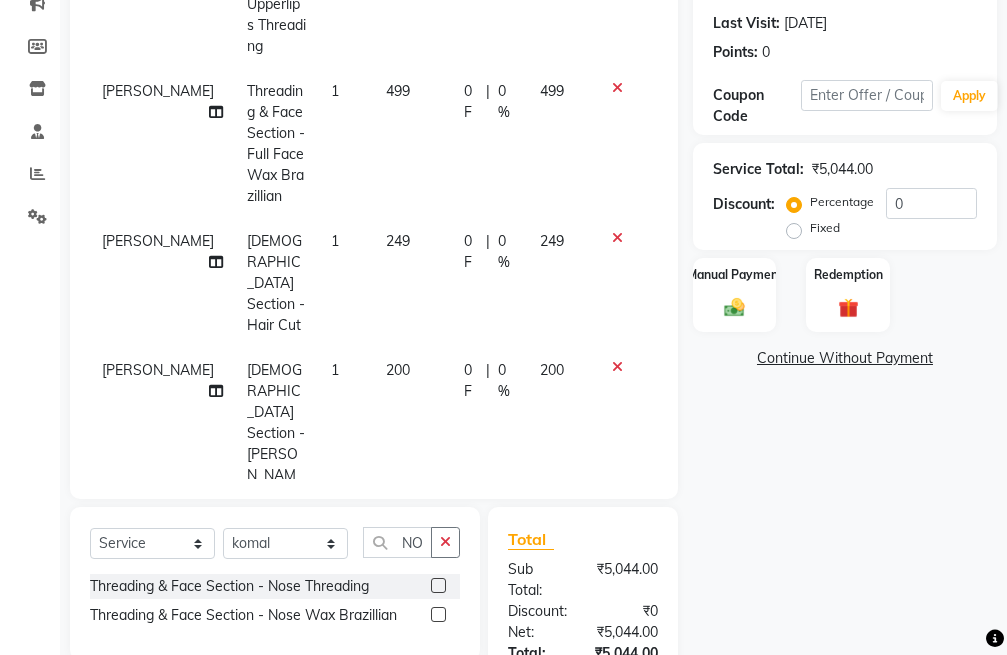 scroll, scrollTop: 521, scrollLeft: 0, axis: vertical 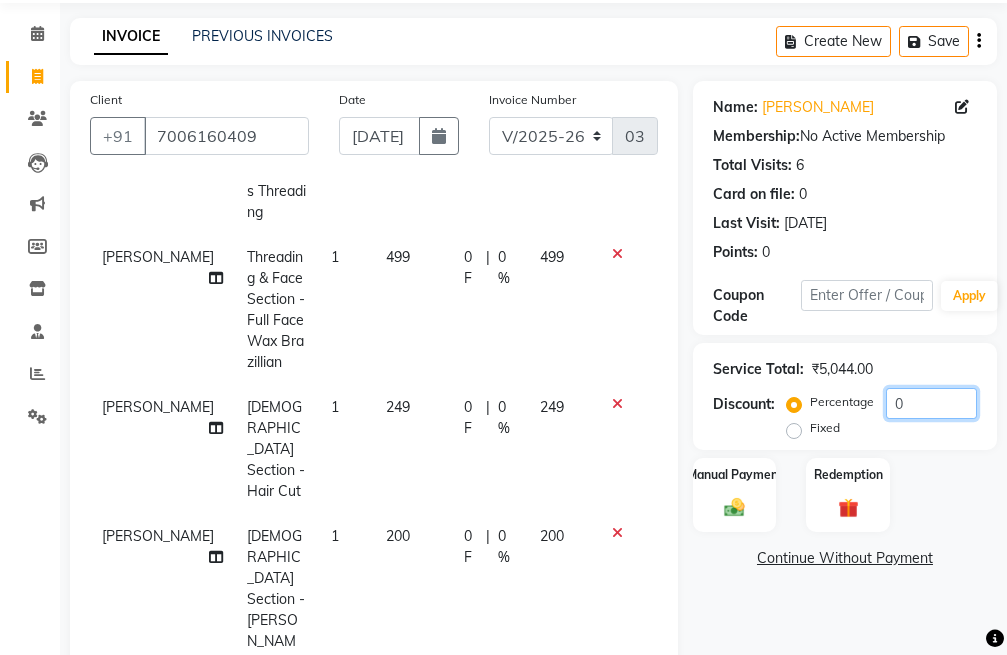 click on "0" 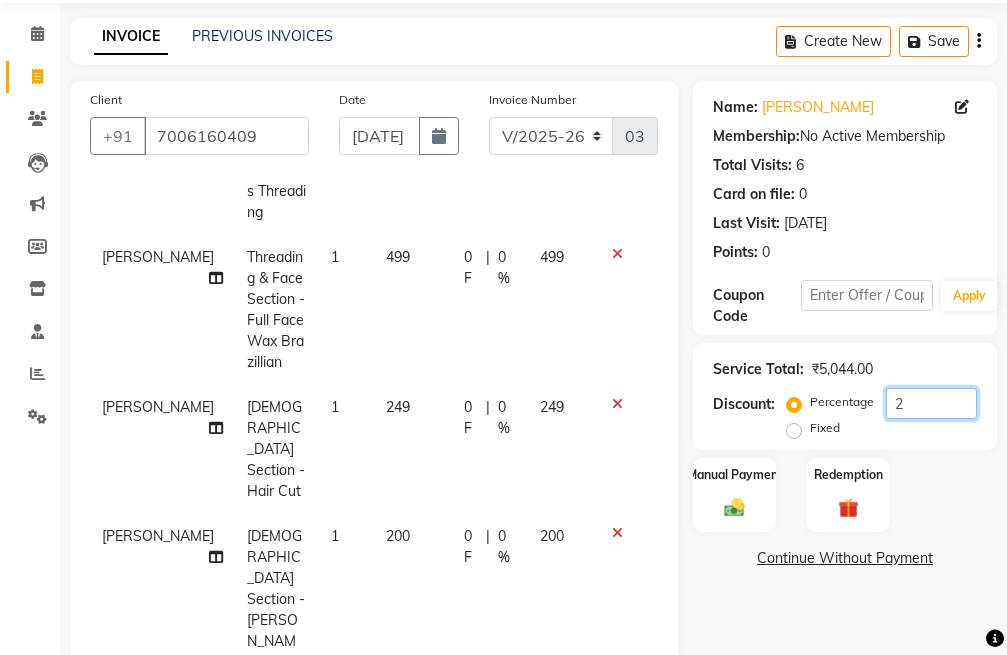 scroll, scrollTop: 542, scrollLeft: 0, axis: vertical 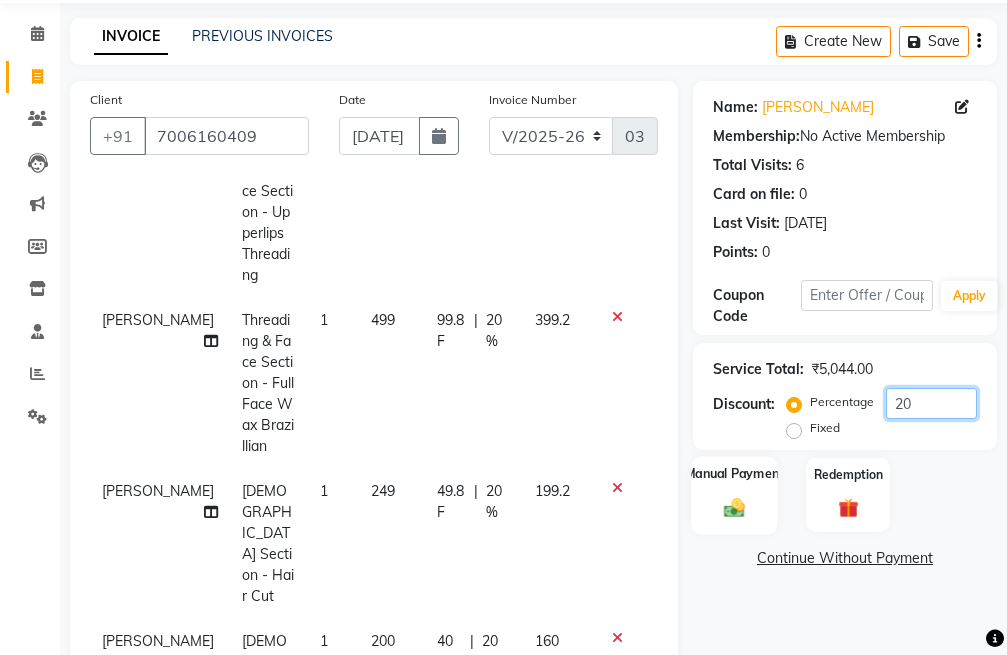 type on "20" 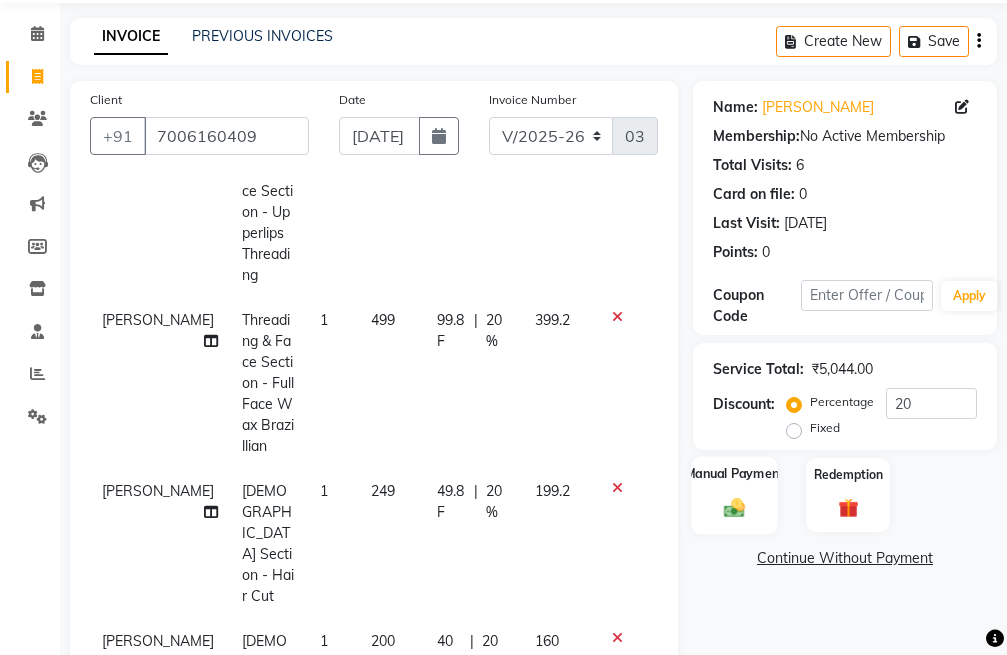 click 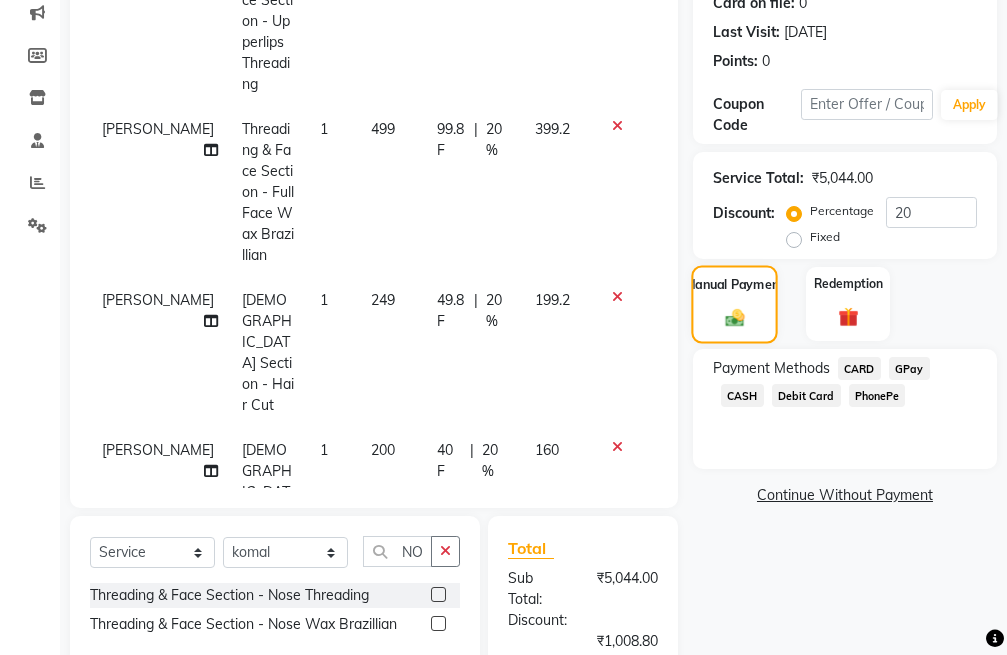 scroll, scrollTop: 296, scrollLeft: 0, axis: vertical 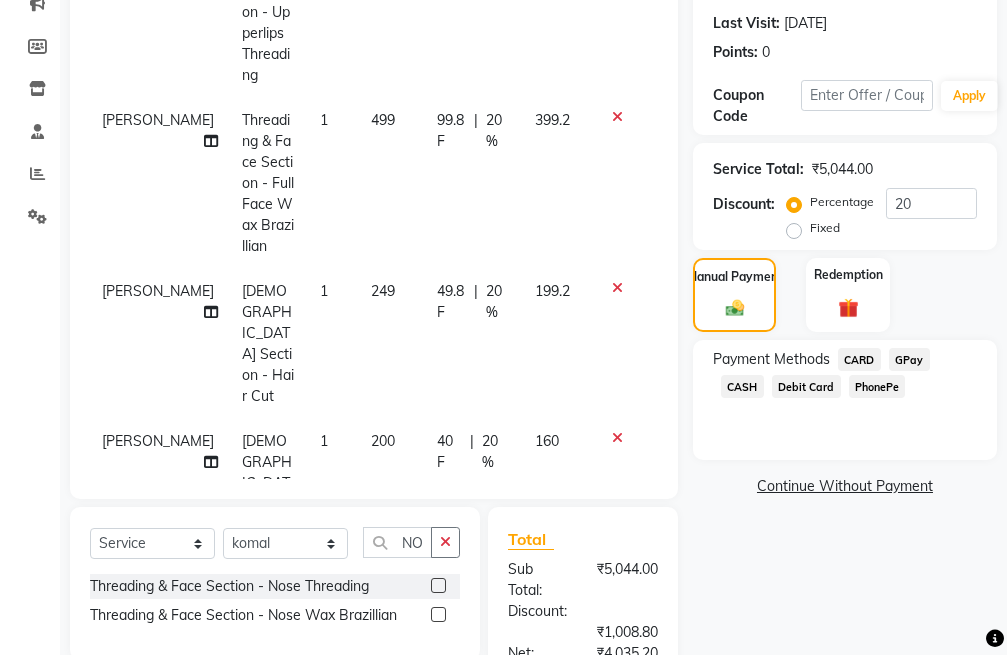click on "GPay" 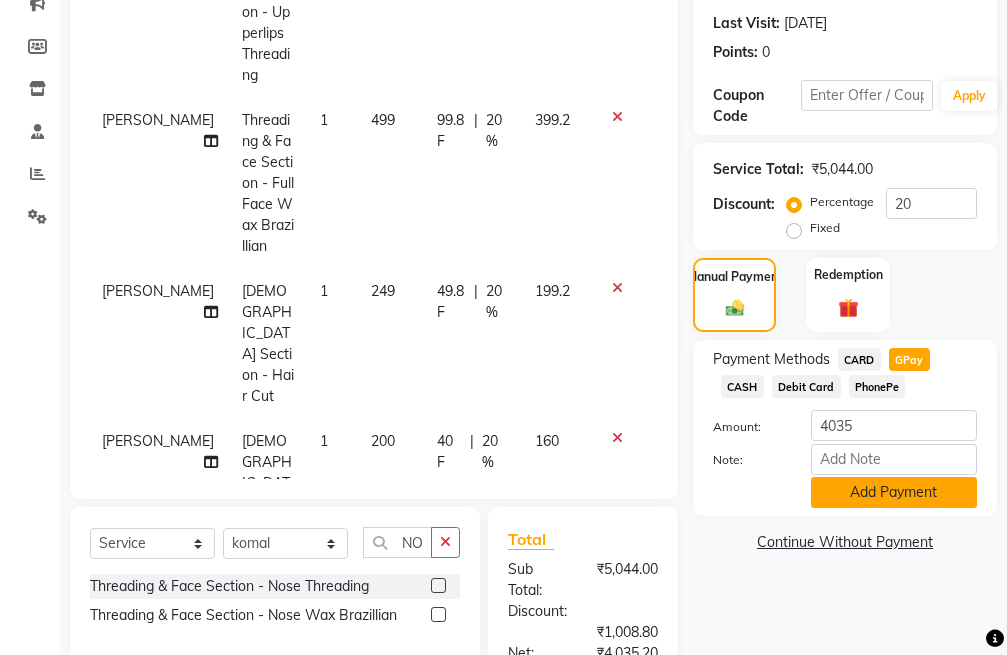 click on "Add Payment" 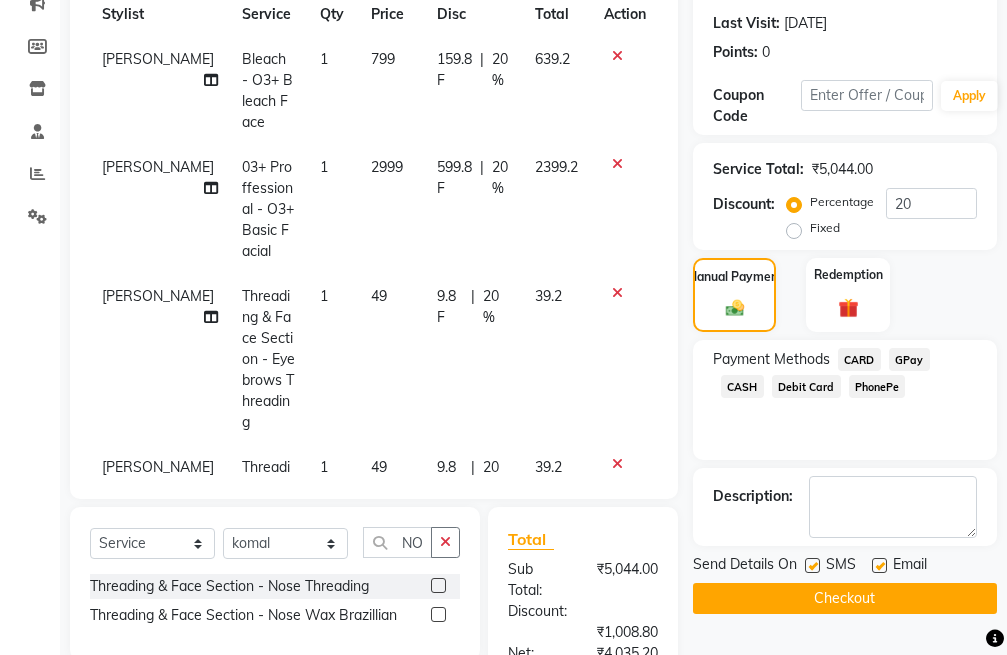 scroll, scrollTop: 0, scrollLeft: 0, axis: both 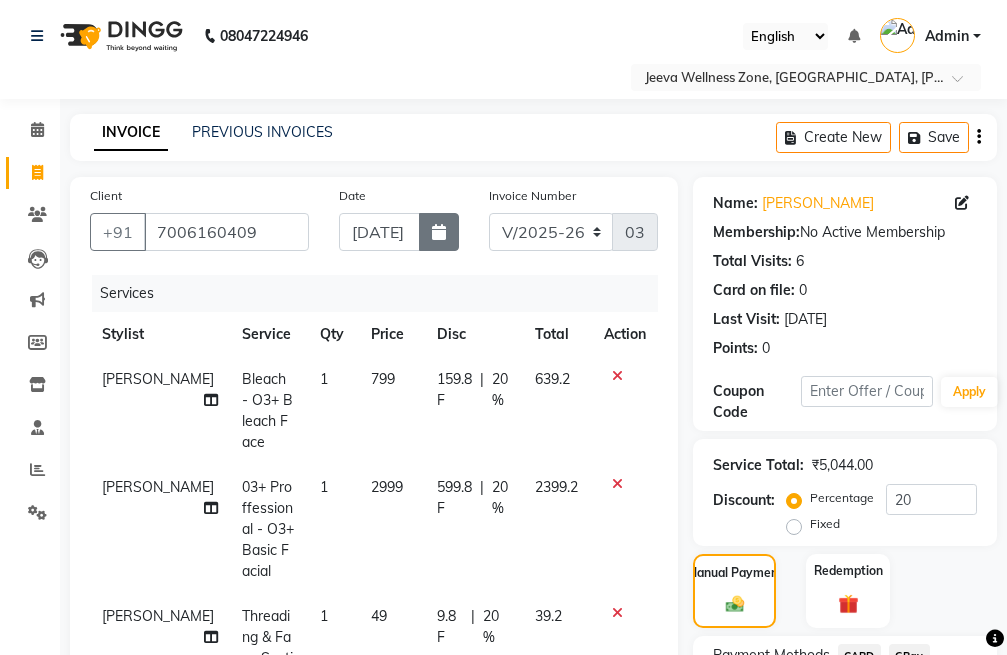 click 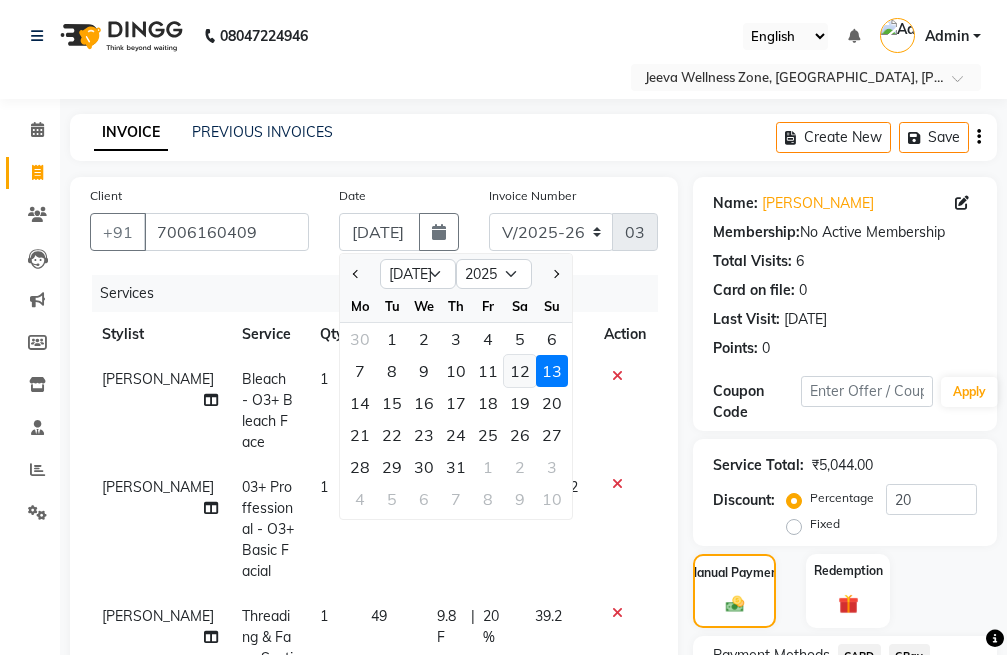 click on "12" 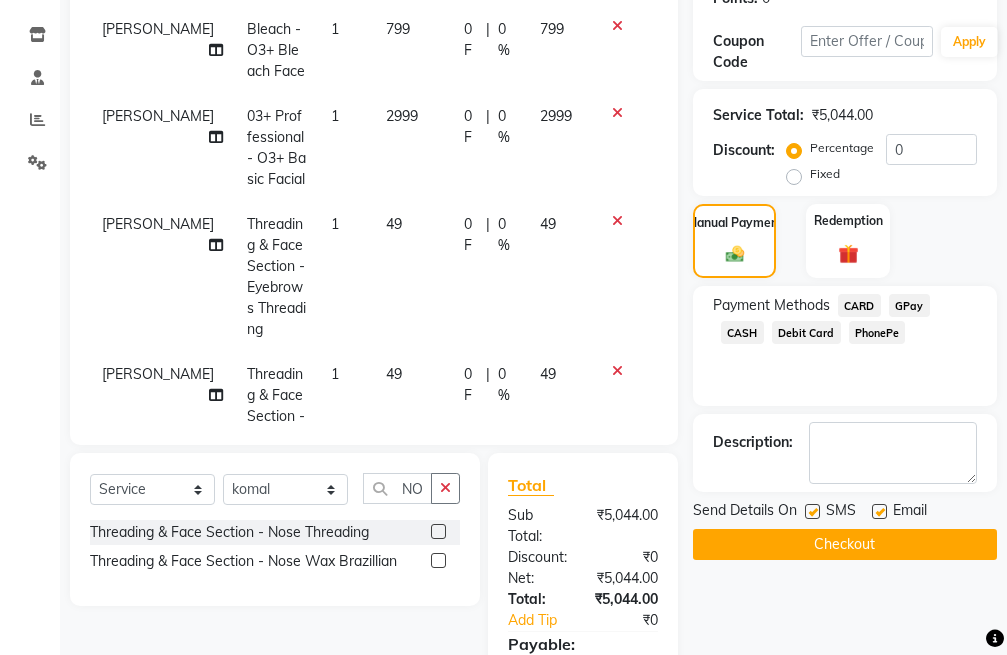 scroll, scrollTop: 400, scrollLeft: 0, axis: vertical 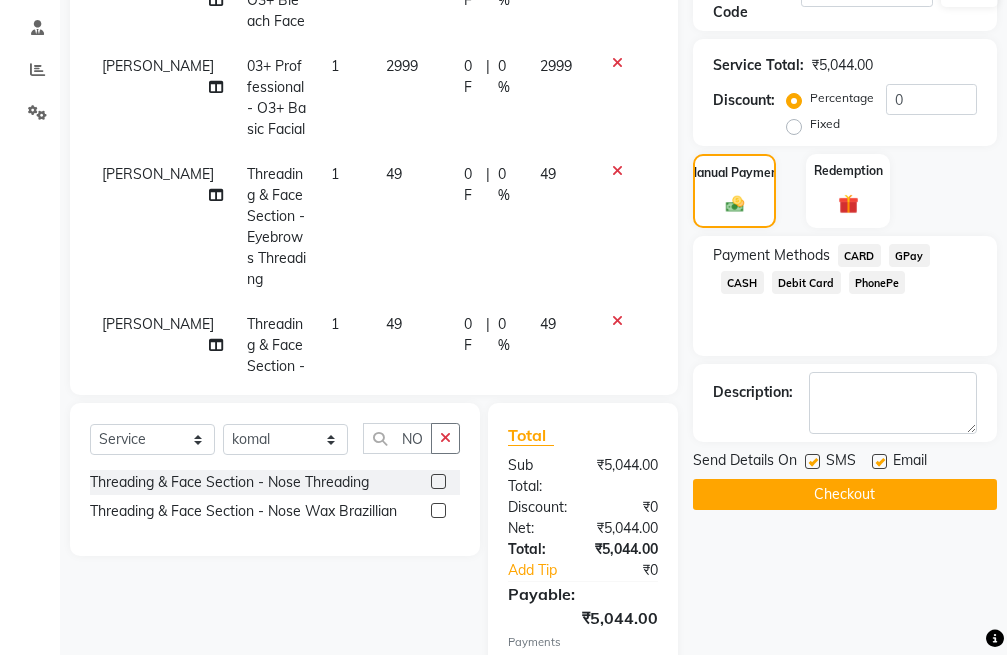 click on "Checkout" 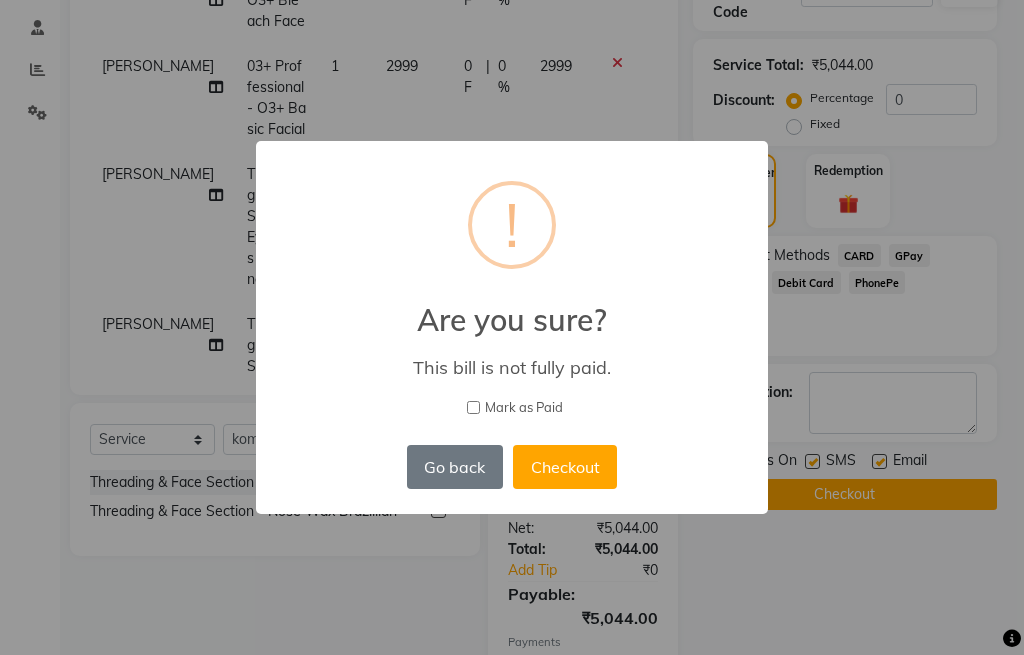 drag, startPoint x: 854, startPoint y: 331, endPoint x: 771, endPoint y: 363, distance: 88.95505 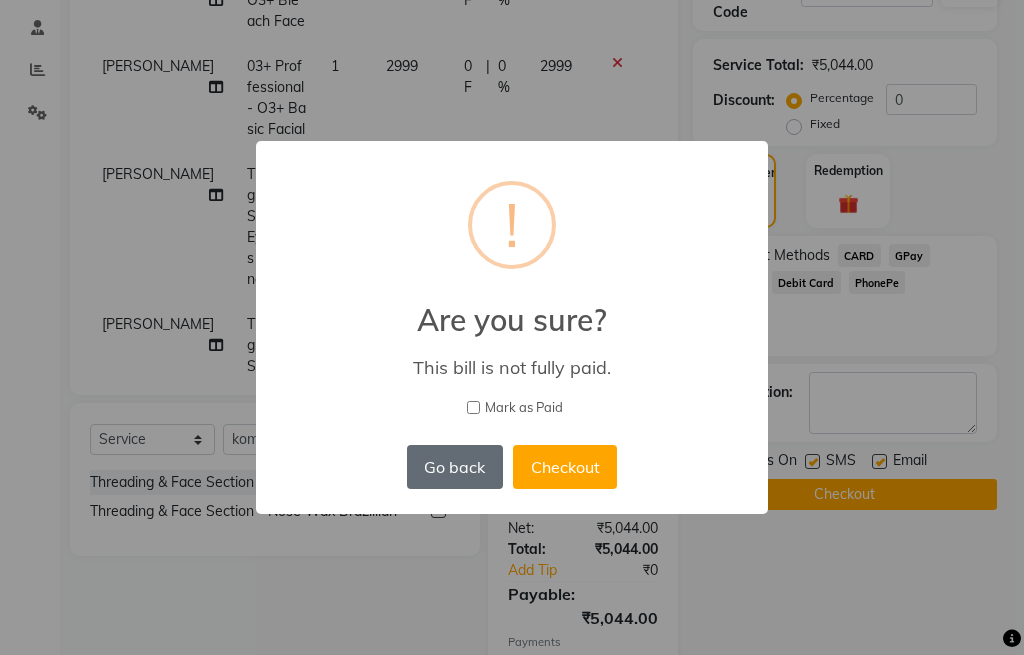 click on "Go back" at bounding box center [455, 467] 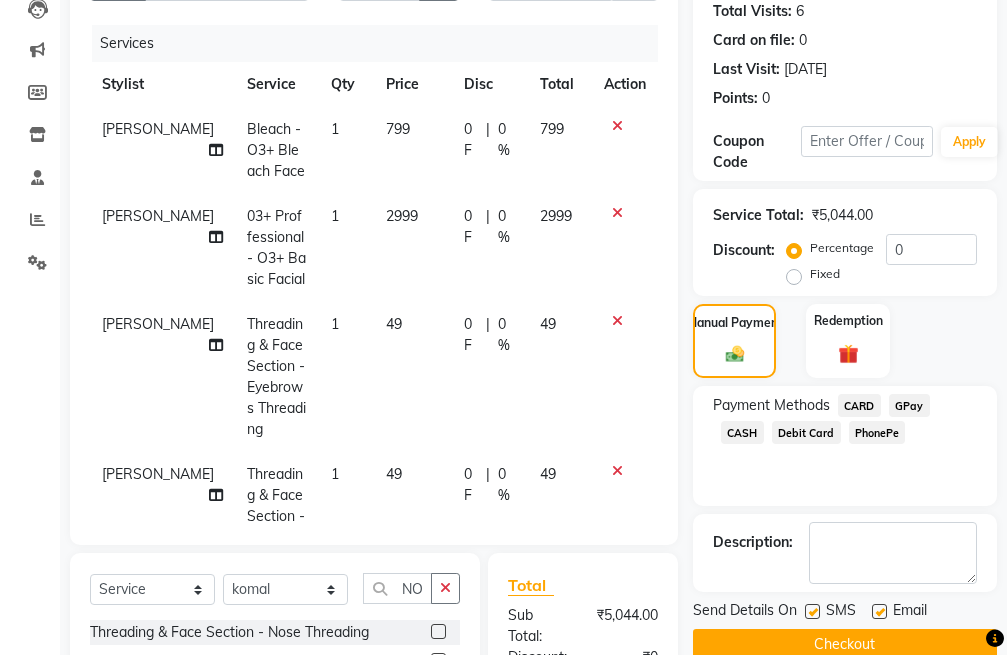 scroll, scrollTop: 200, scrollLeft: 0, axis: vertical 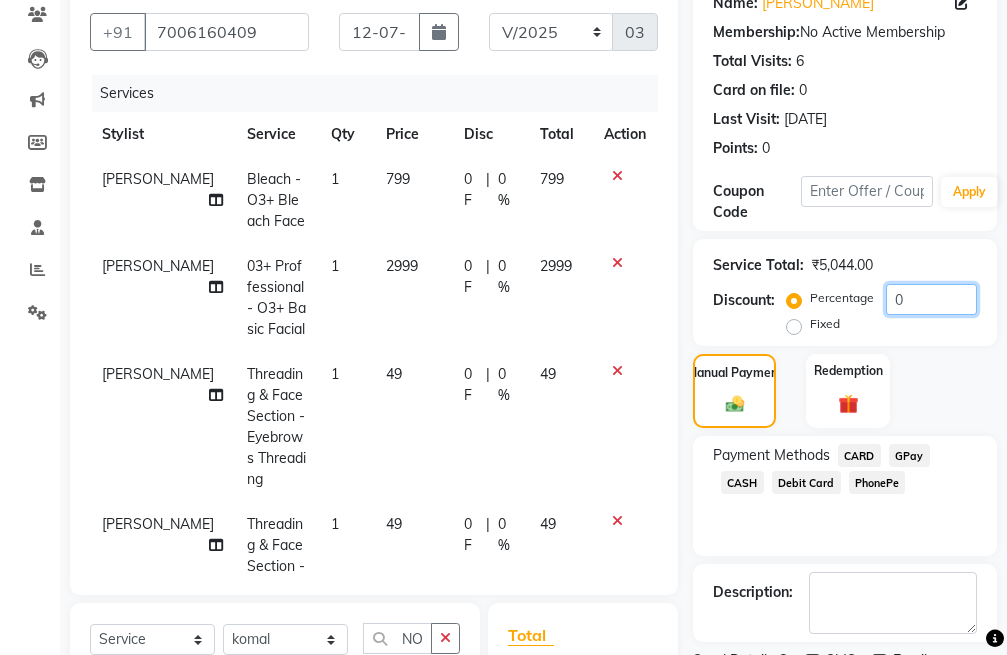 click on "0" 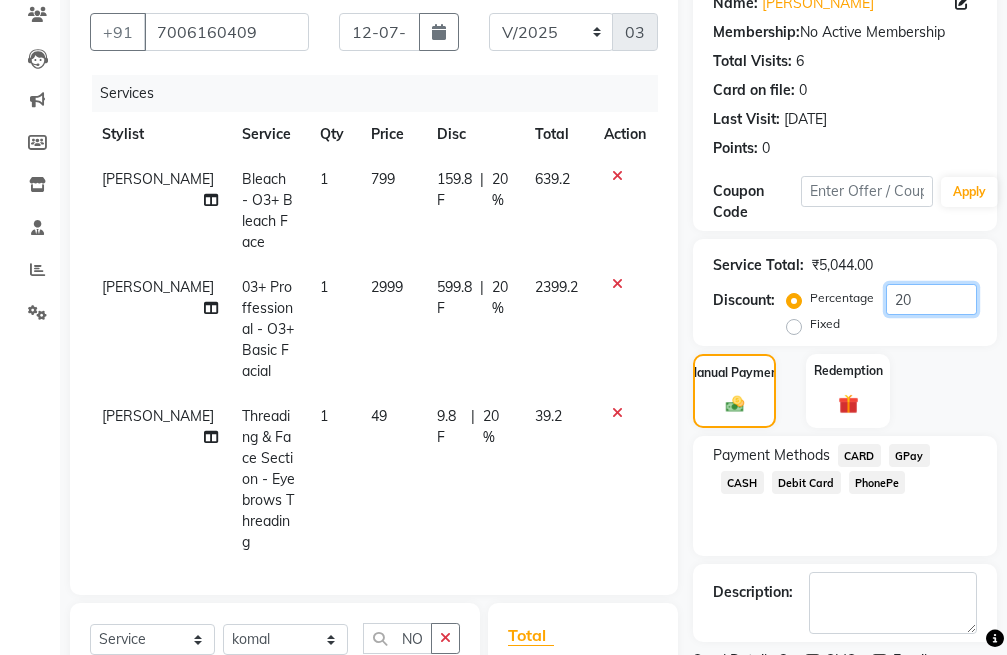type on "20" 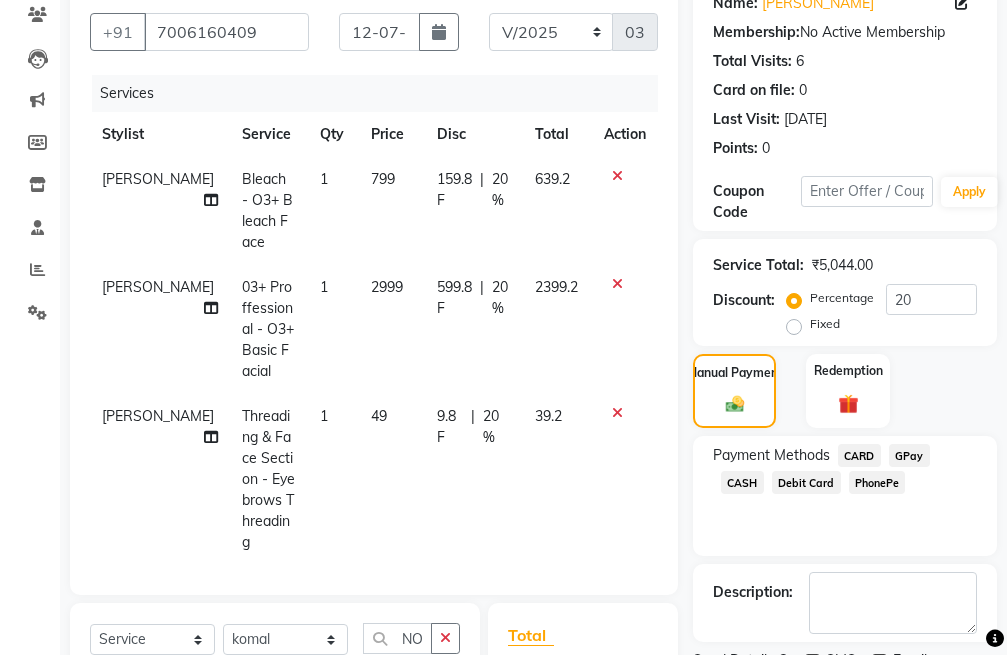 click on "GPay" 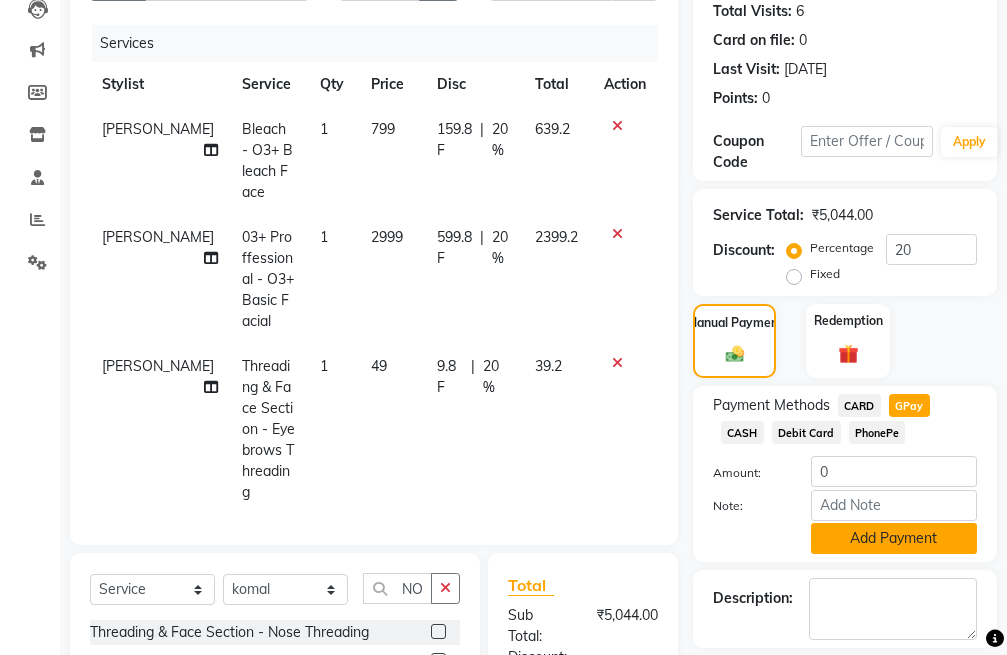 scroll, scrollTop: 300, scrollLeft: 0, axis: vertical 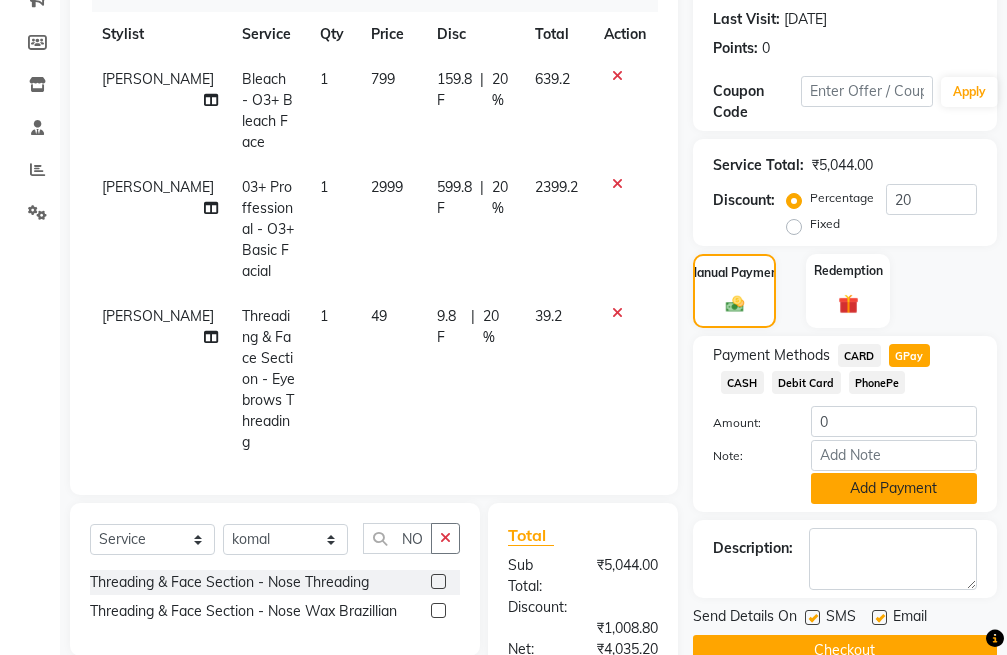 click on "Add Payment" 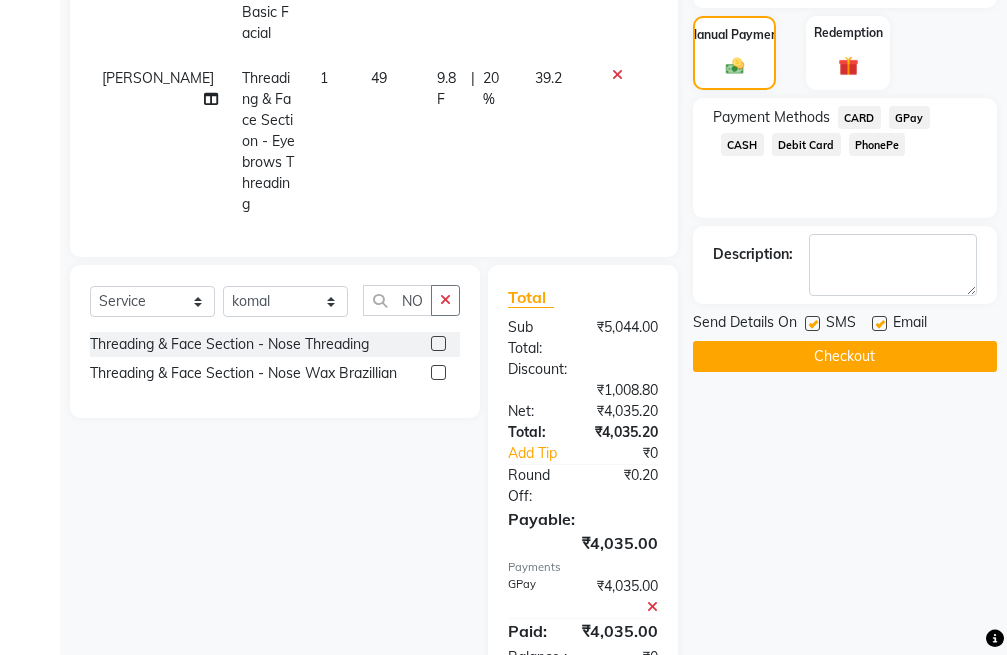 scroll, scrollTop: 600, scrollLeft: 0, axis: vertical 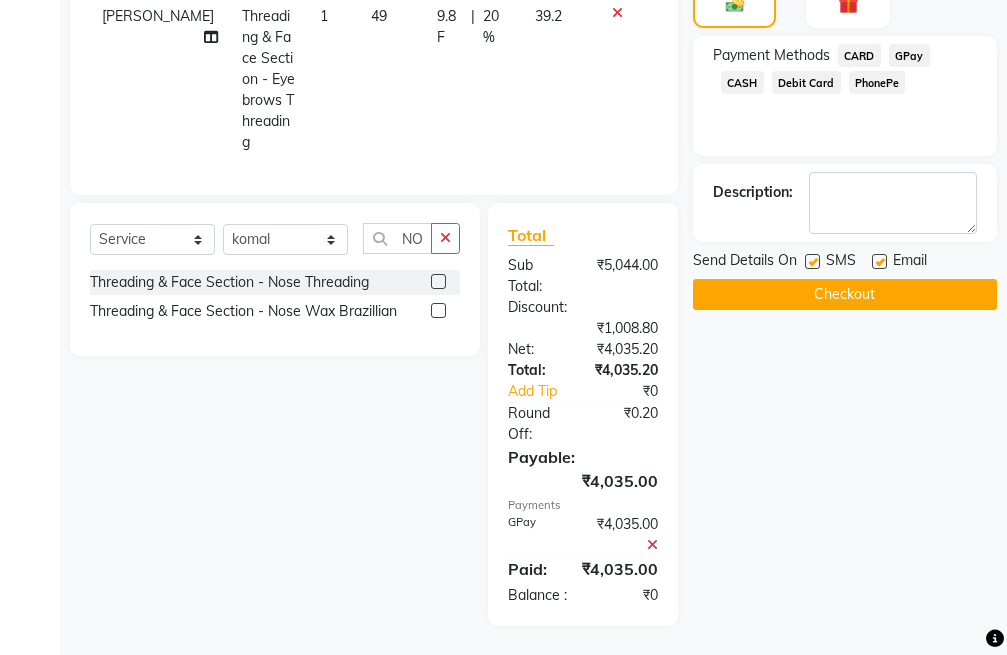 click on "Checkout" 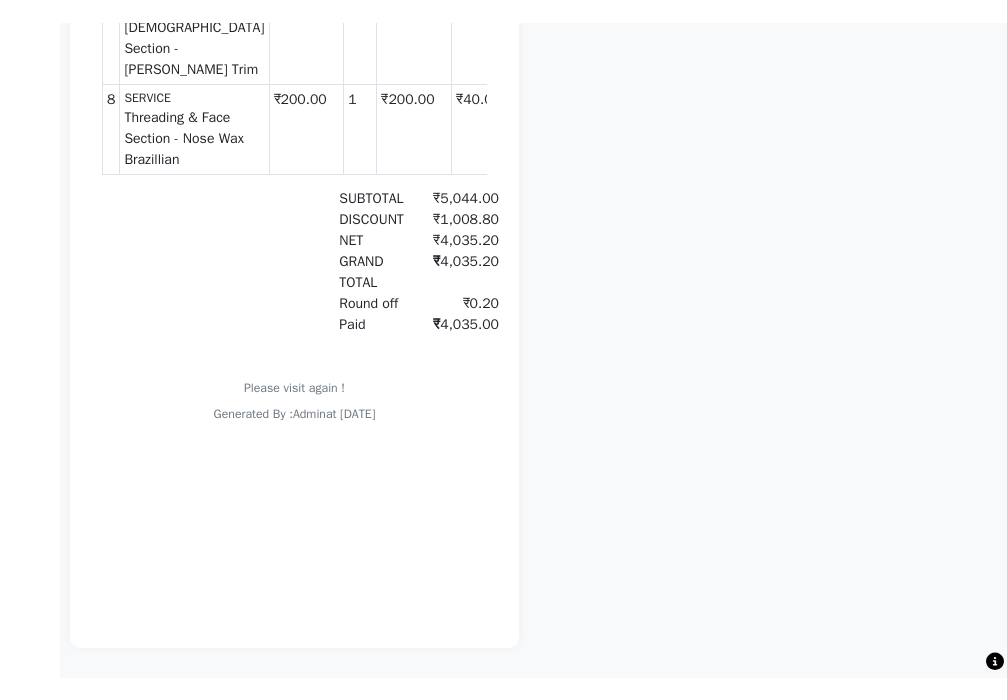 scroll, scrollTop: 1019, scrollLeft: 0, axis: vertical 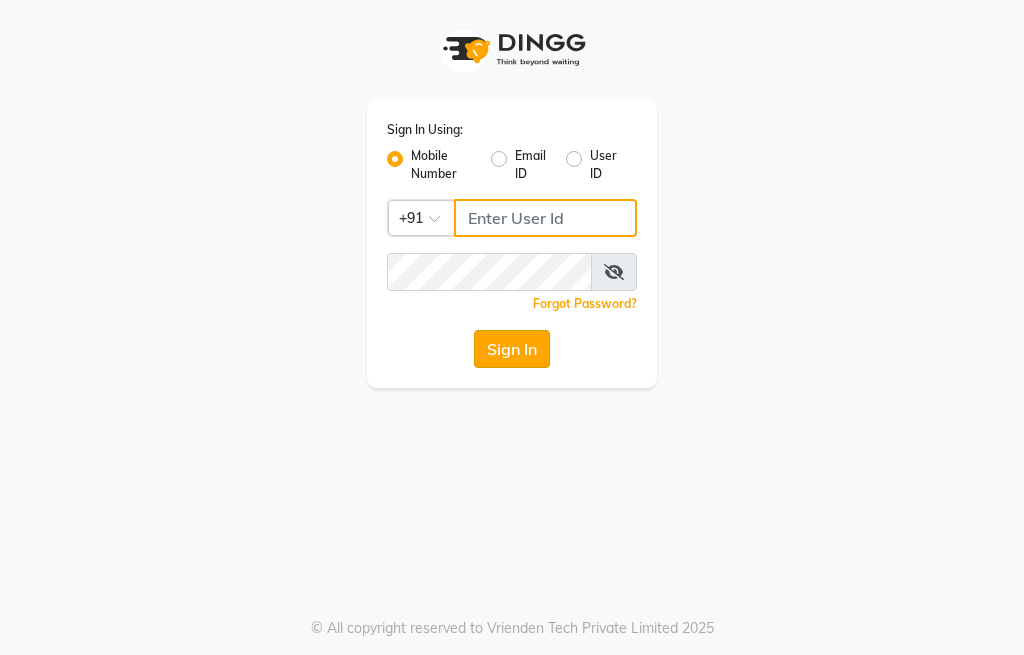 type on "9906242701" 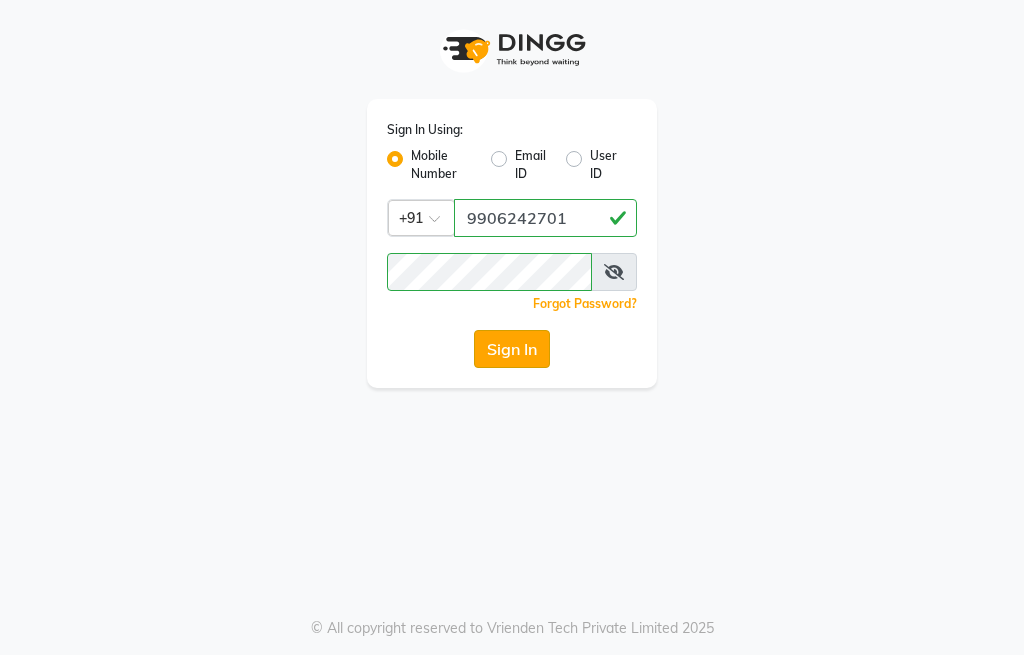 click on "Sign In" 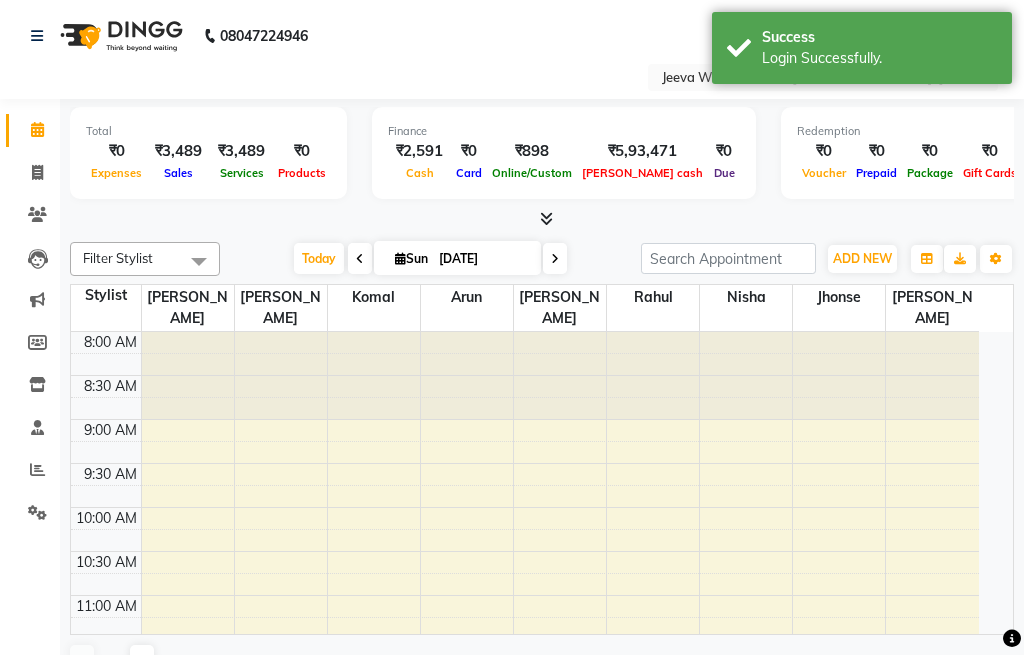 select on "en" 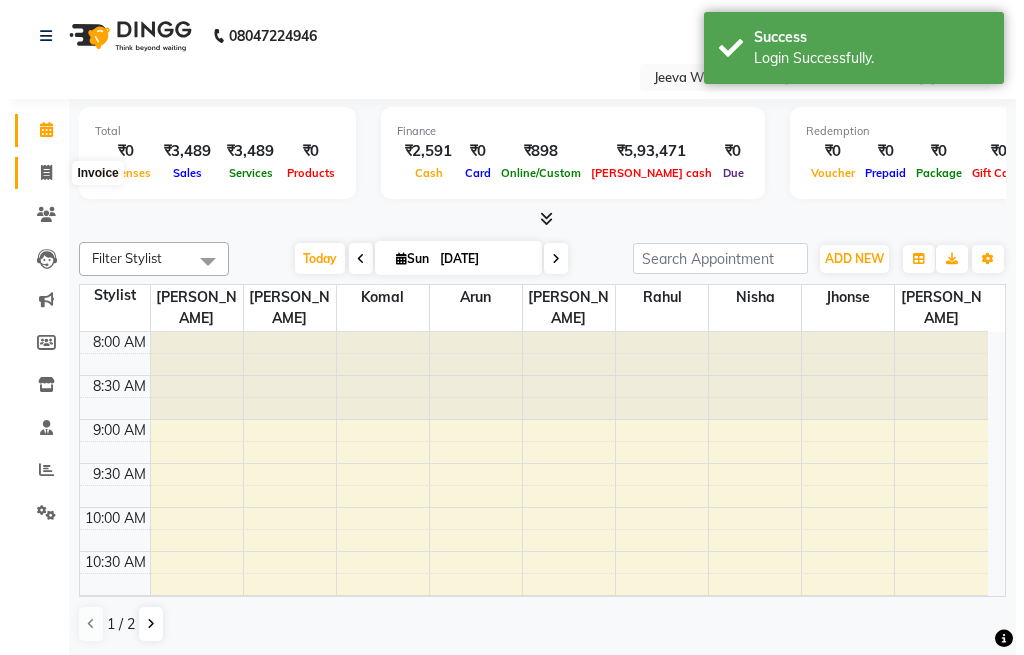 scroll, scrollTop: 0, scrollLeft: 0, axis: both 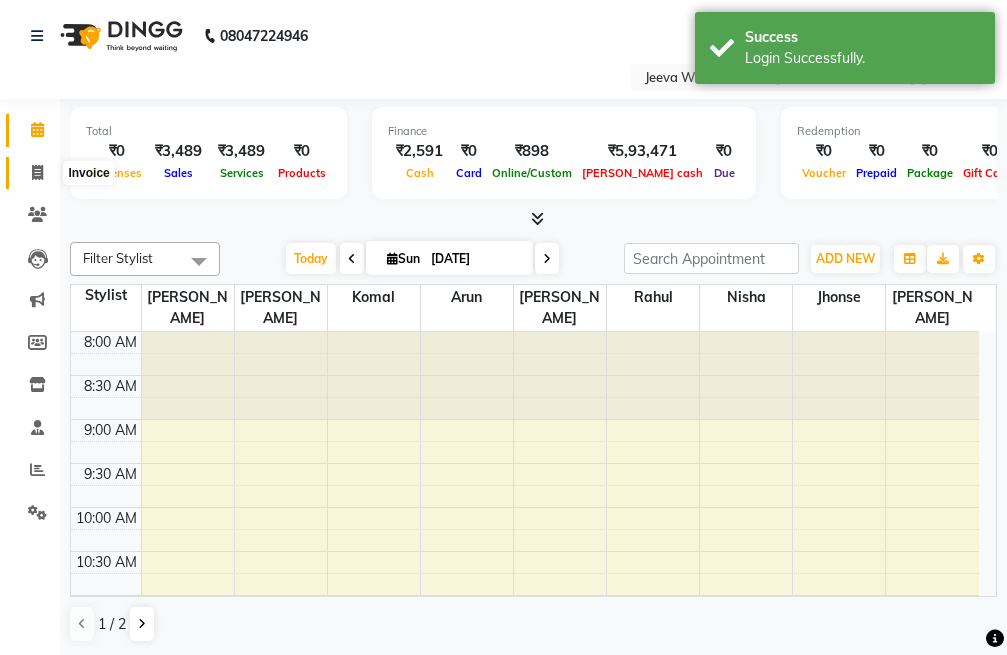 click 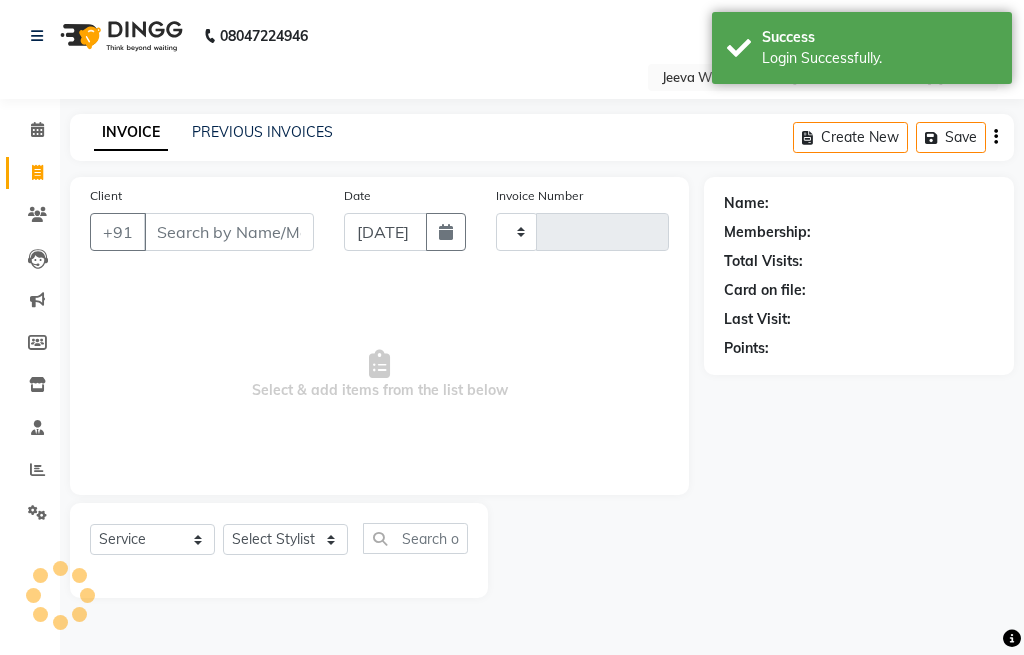 type on "0361" 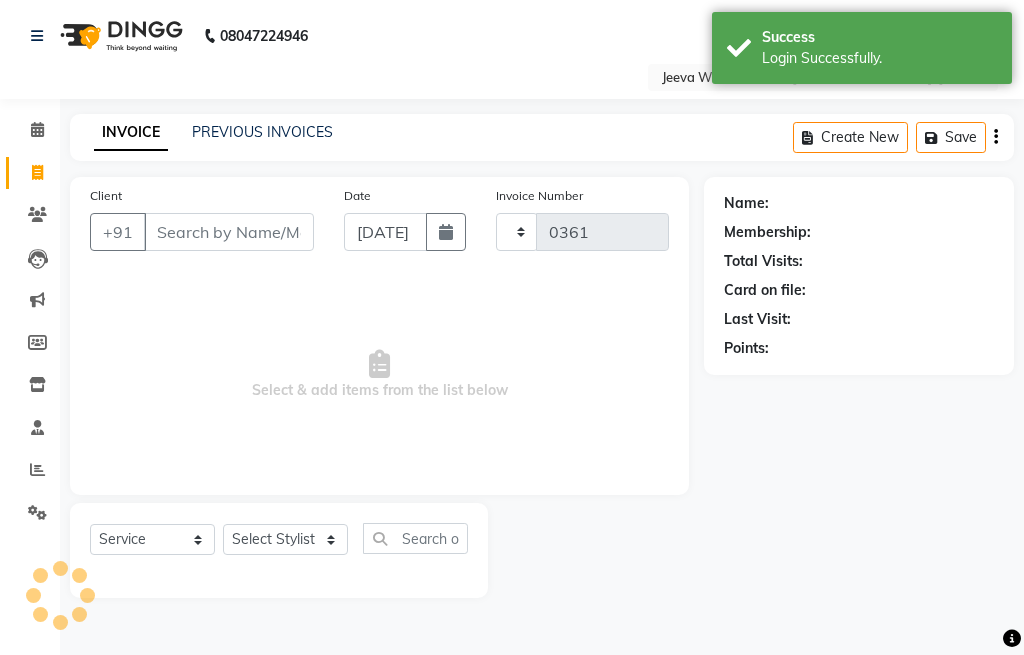 select on "6899" 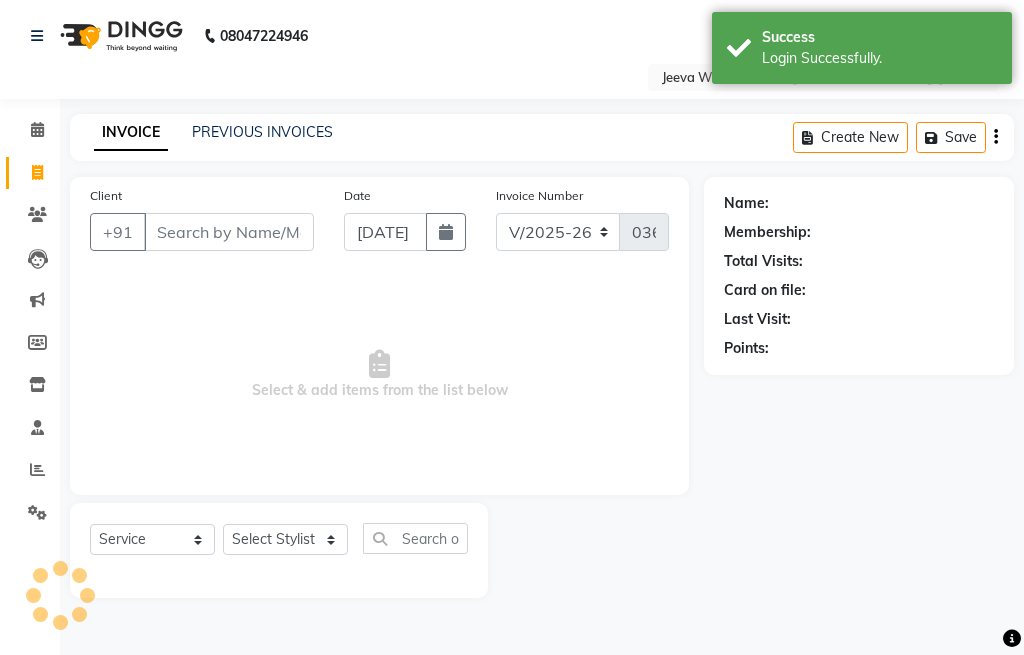 click on "Client" at bounding box center (229, 232) 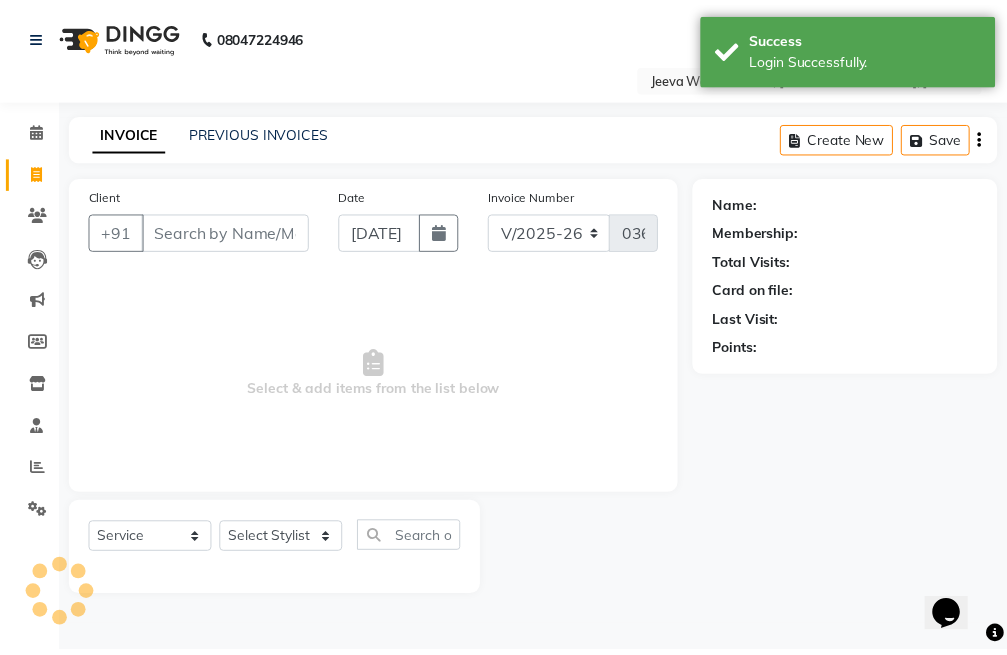 scroll, scrollTop: 0, scrollLeft: 0, axis: both 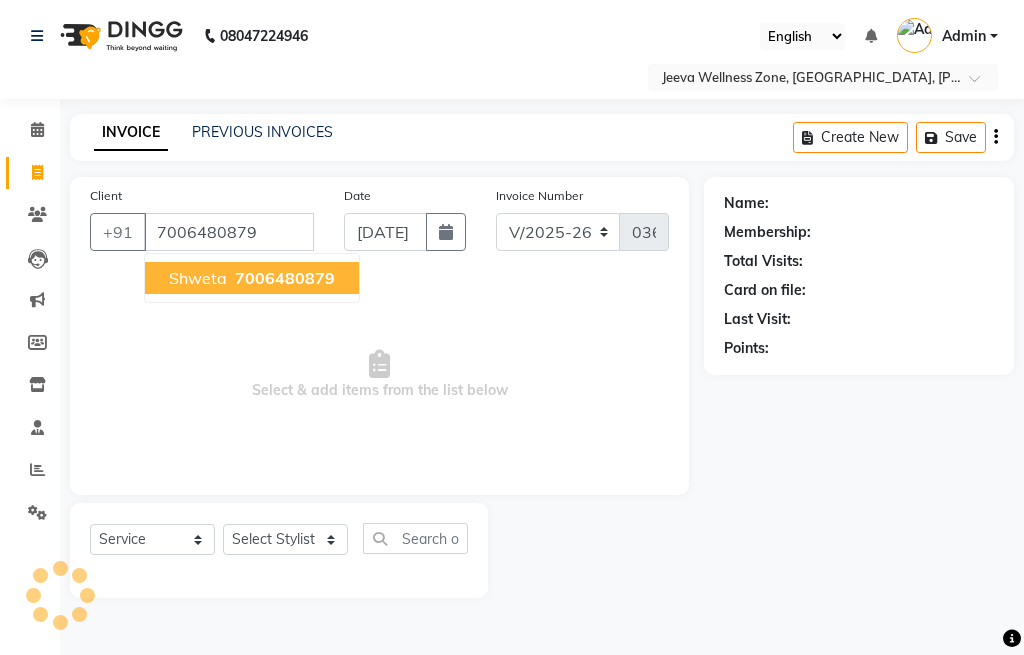 click on "7006480879" at bounding box center [285, 278] 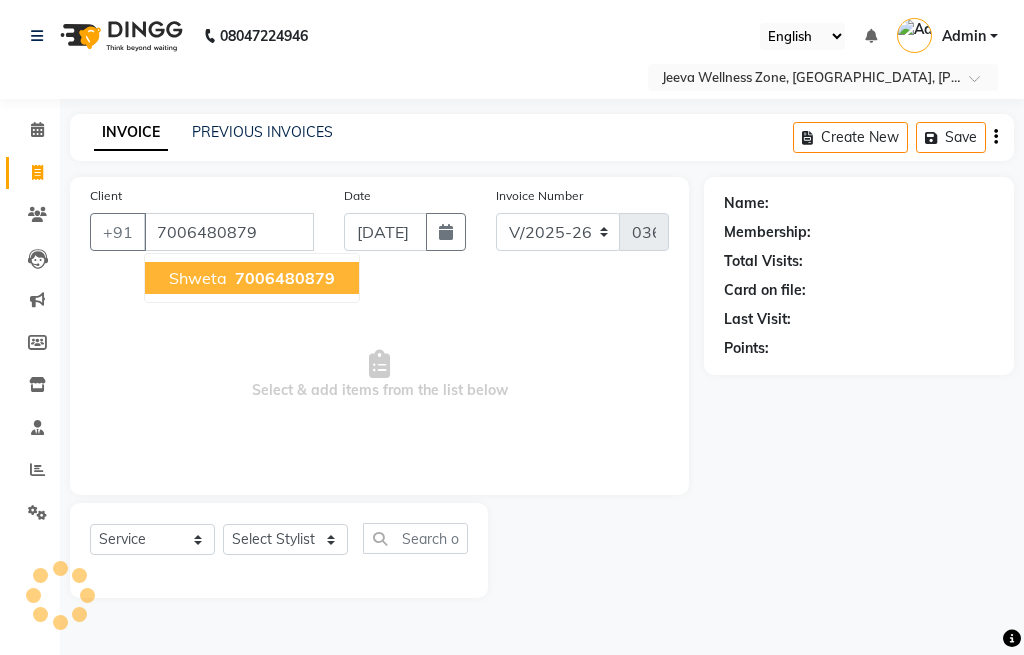 type on "7006480879" 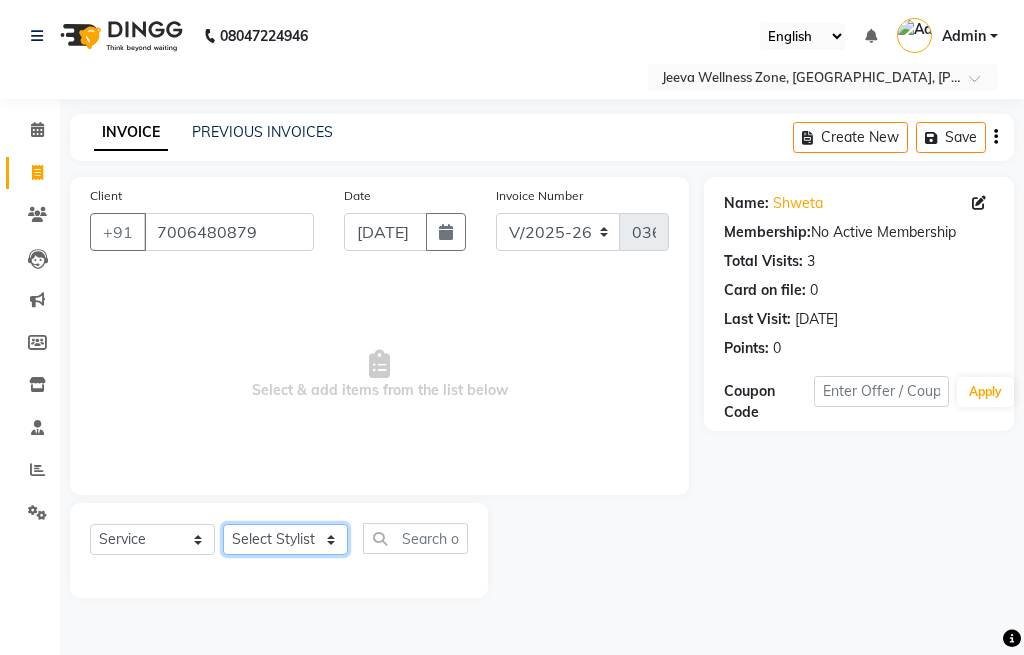 click on "Select Stylist [PERSON_NAME]  [PERSON_NAME] [PERSON_NAME]  [PERSON_NAME] [PERSON_NAME] [PERSON_NAME] [PERSON_NAME]" 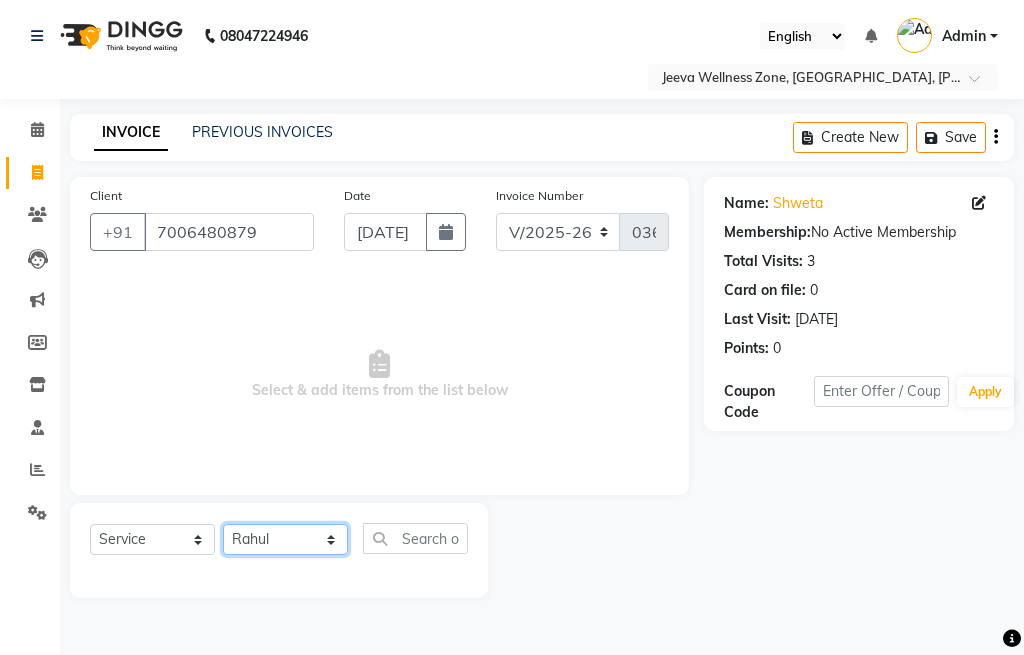 click on "Select Stylist [PERSON_NAME]  [PERSON_NAME] [PERSON_NAME]  [PERSON_NAME] [PERSON_NAME] [PERSON_NAME] [PERSON_NAME]" 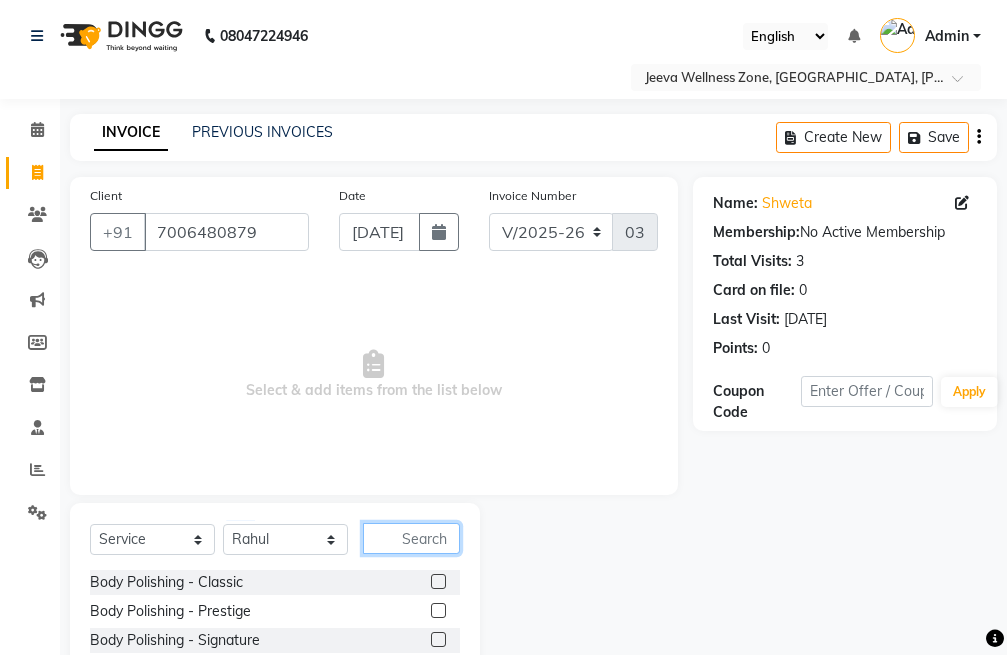 click 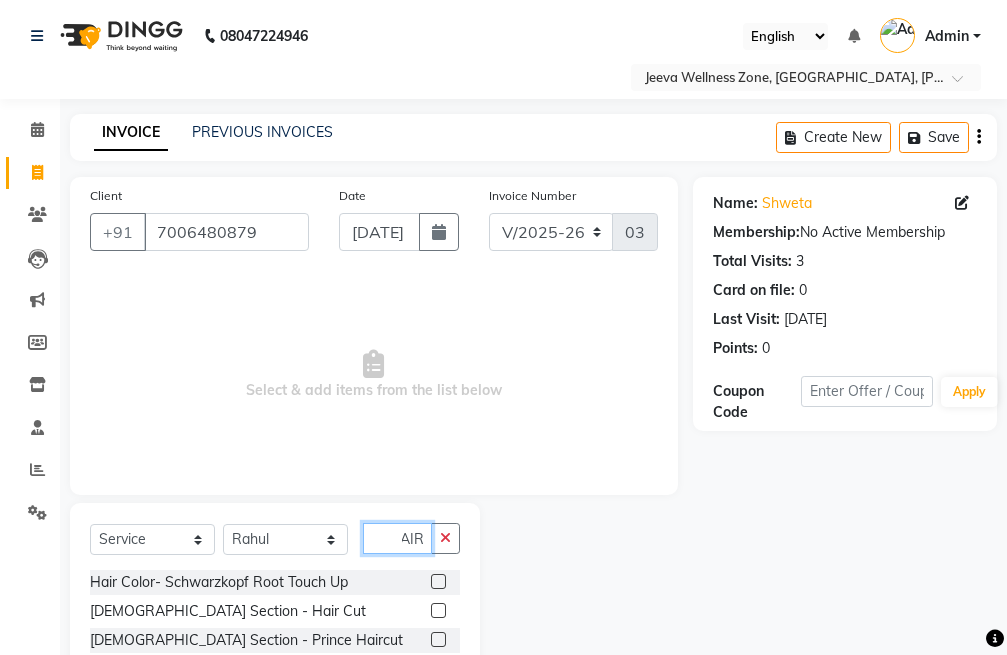 scroll, scrollTop: 0, scrollLeft: 17, axis: horizontal 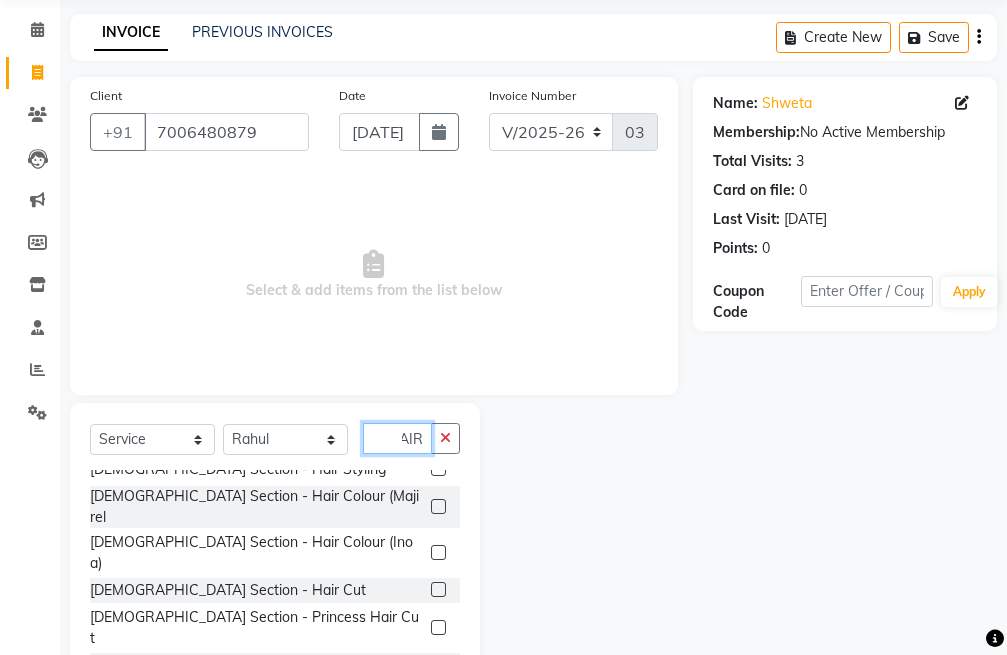 type on "HAIR" 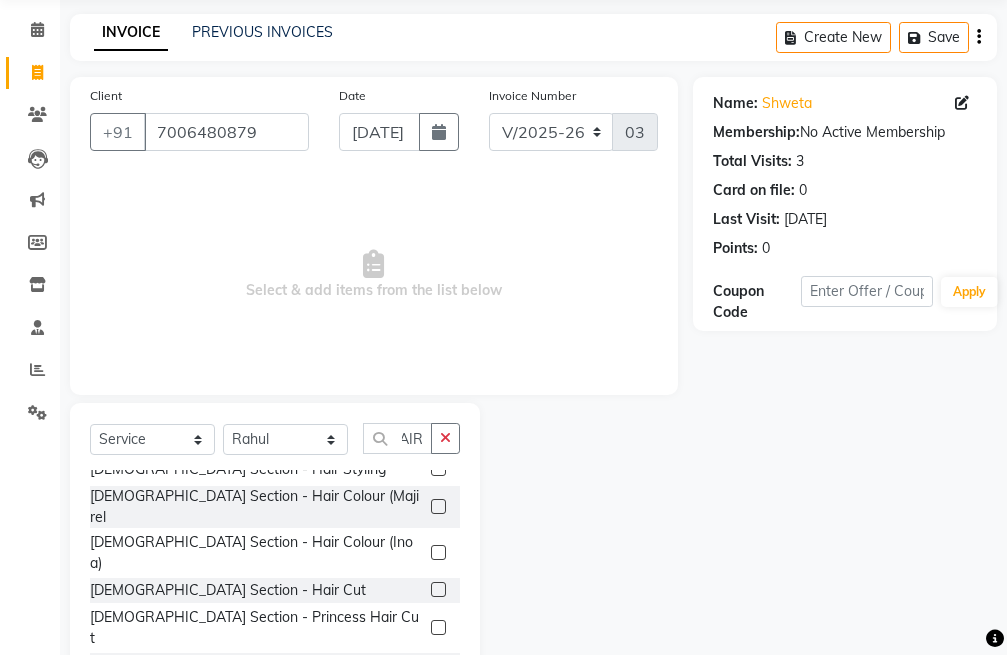 scroll, scrollTop: 0, scrollLeft: 0, axis: both 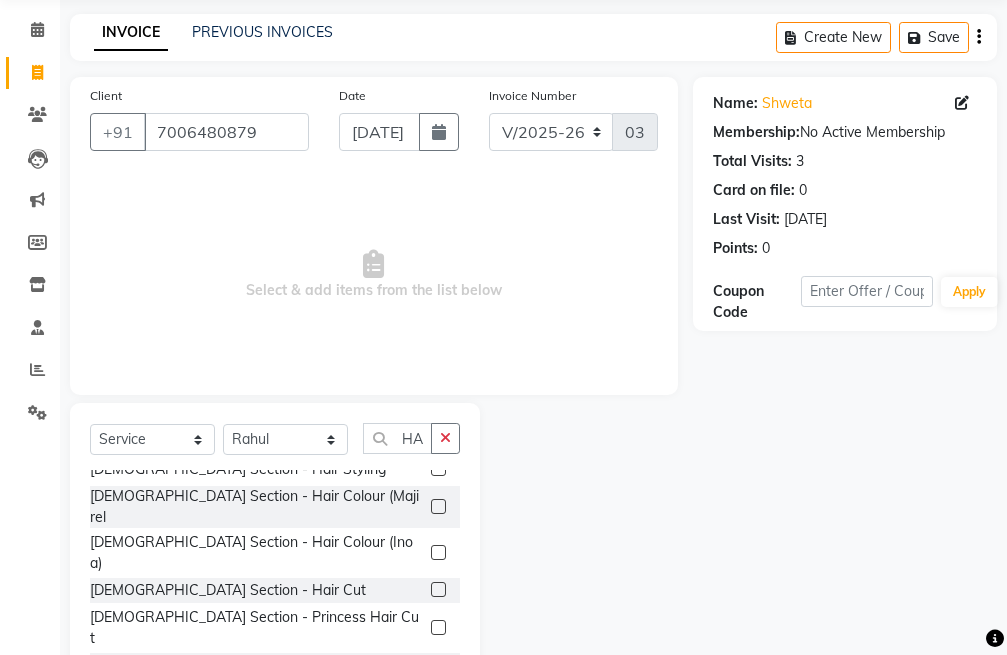 click 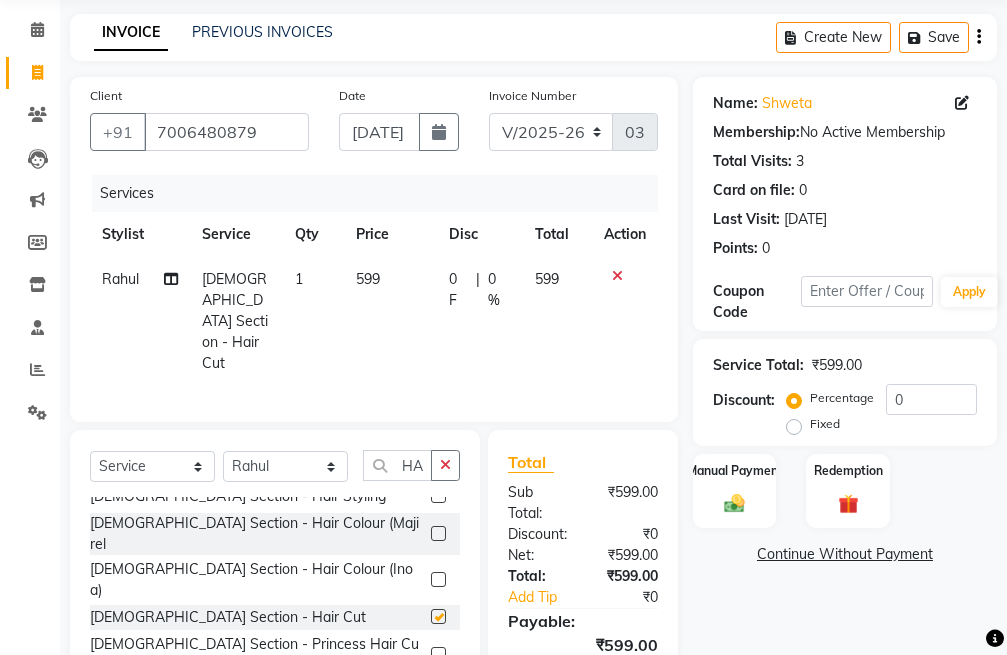 checkbox on "false" 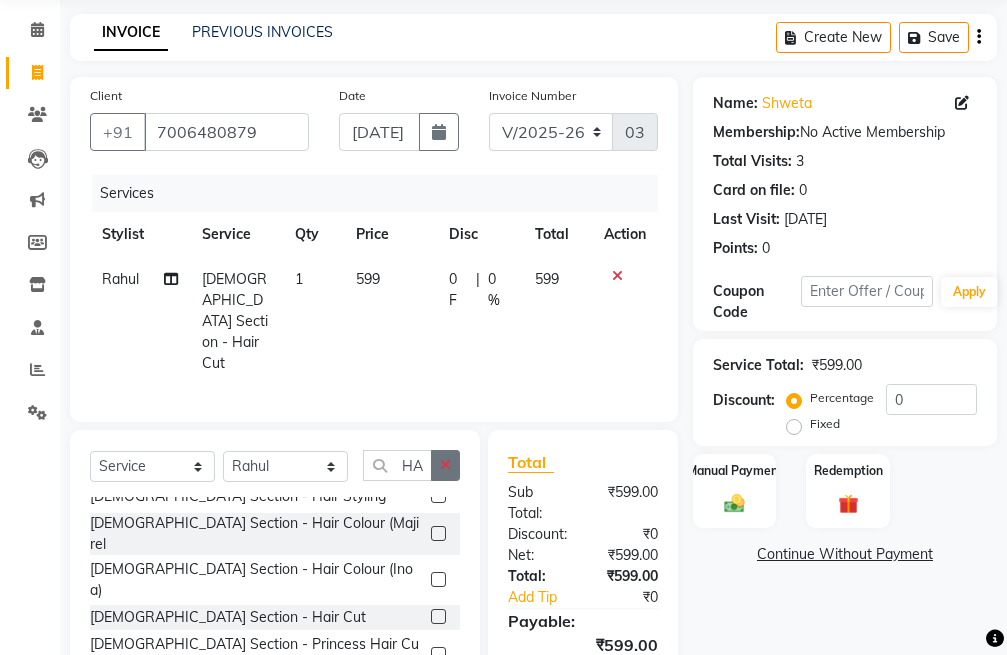 click 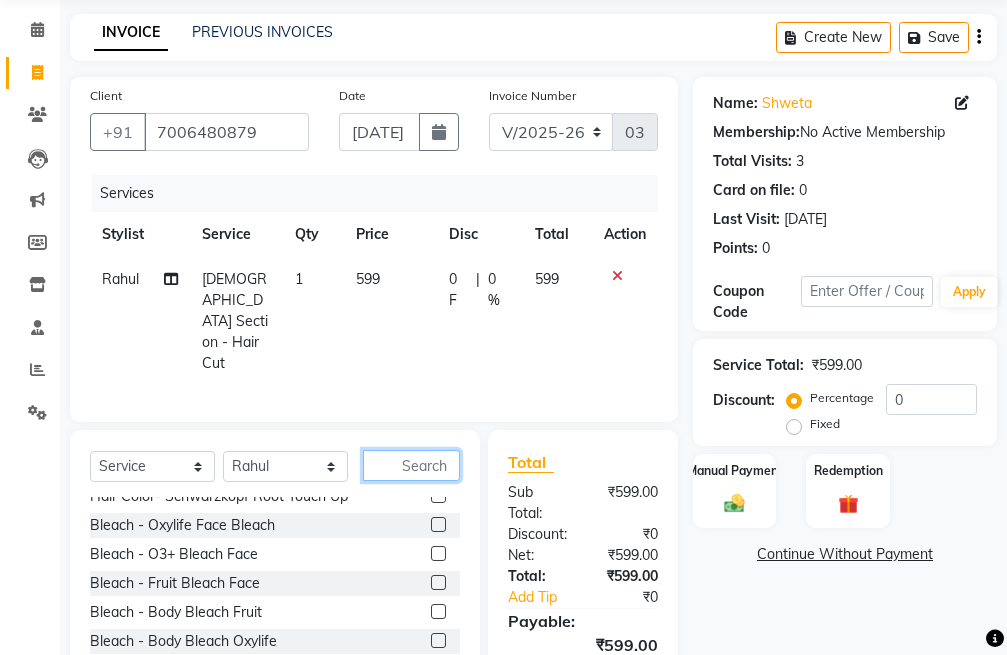 click 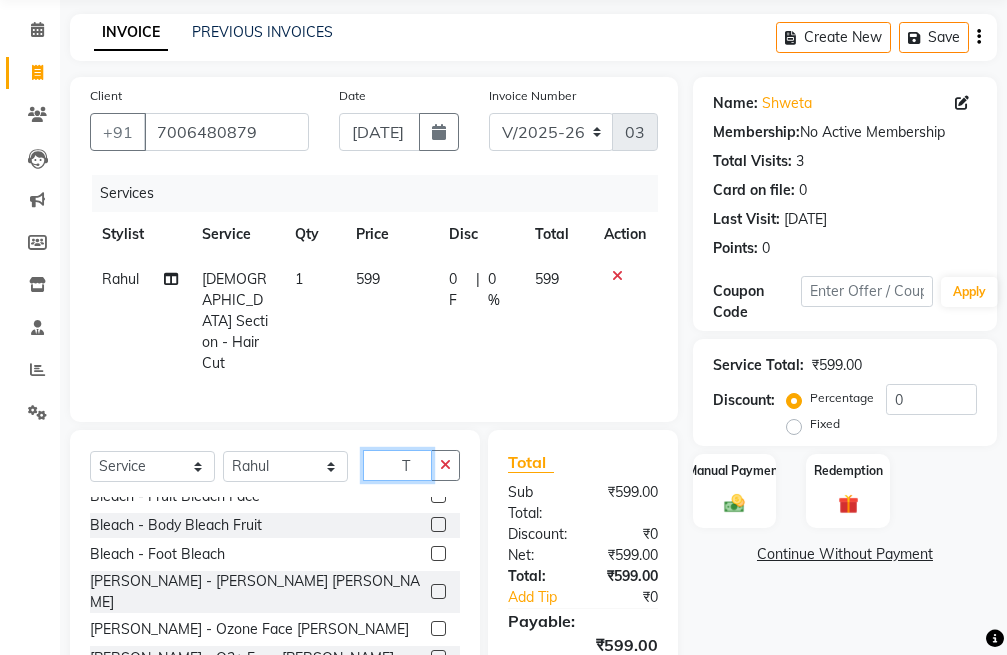 scroll, scrollTop: 71, scrollLeft: 0, axis: vertical 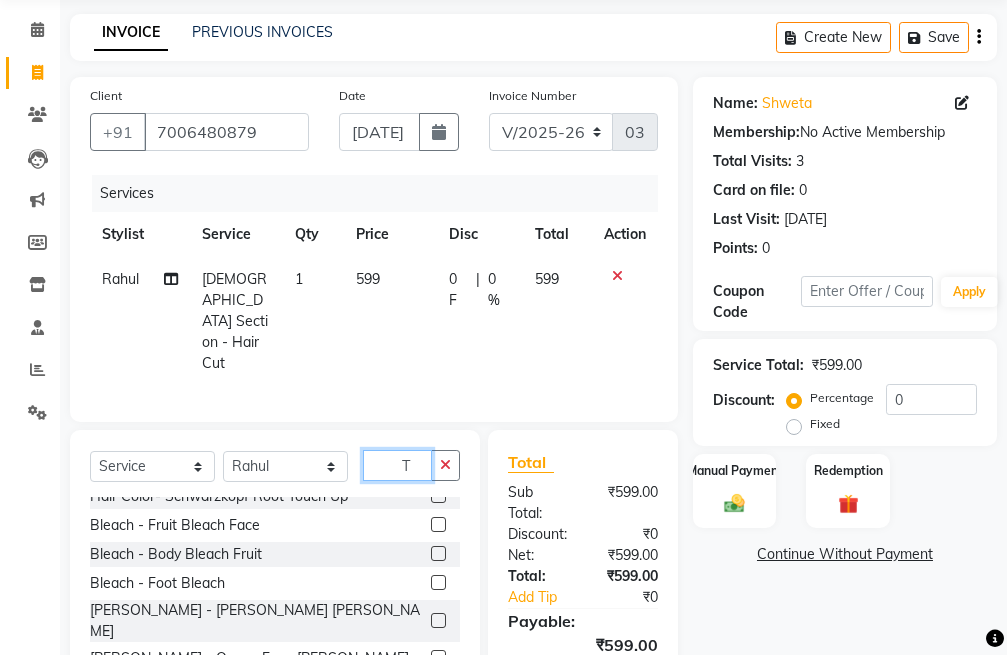 type on "T" 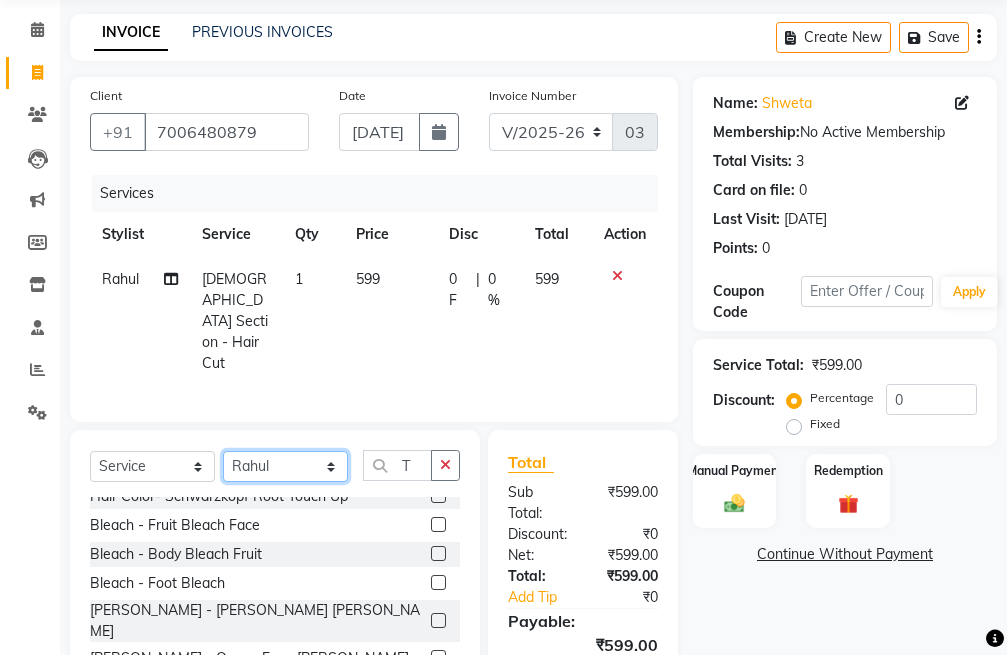 click on "Select Stylist [PERSON_NAME]  [PERSON_NAME] [PERSON_NAME]  [PERSON_NAME] [PERSON_NAME] [PERSON_NAME] [PERSON_NAME]" 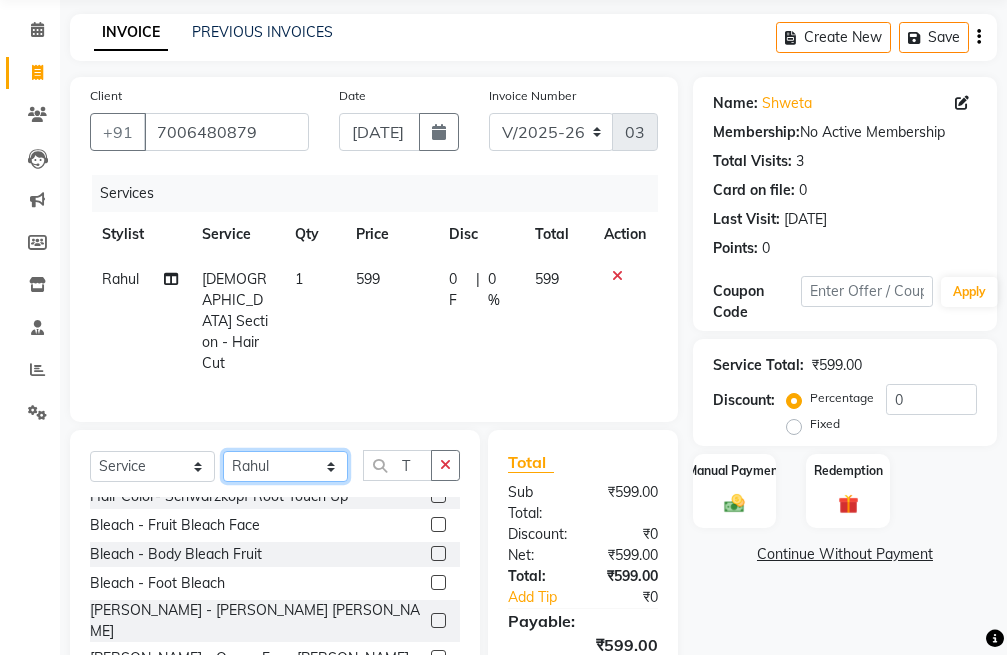 select on "80488" 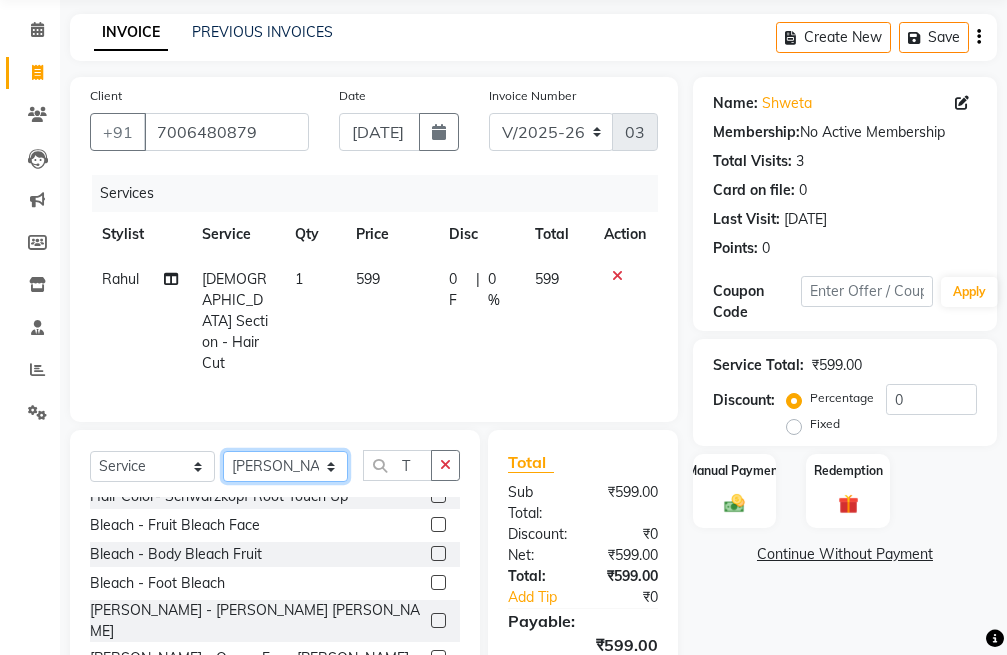 click on "Select Stylist [PERSON_NAME]  [PERSON_NAME] [PERSON_NAME]  [PERSON_NAME] [PERSON_NAME] [PERSON_NAME] [PERSON_NAME]" 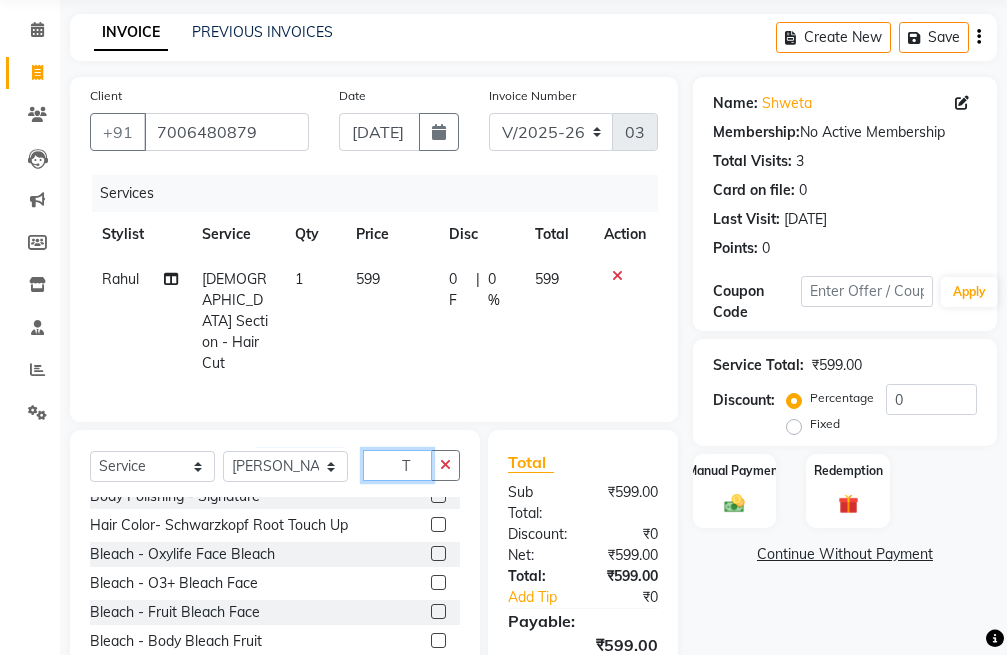 click on "T" 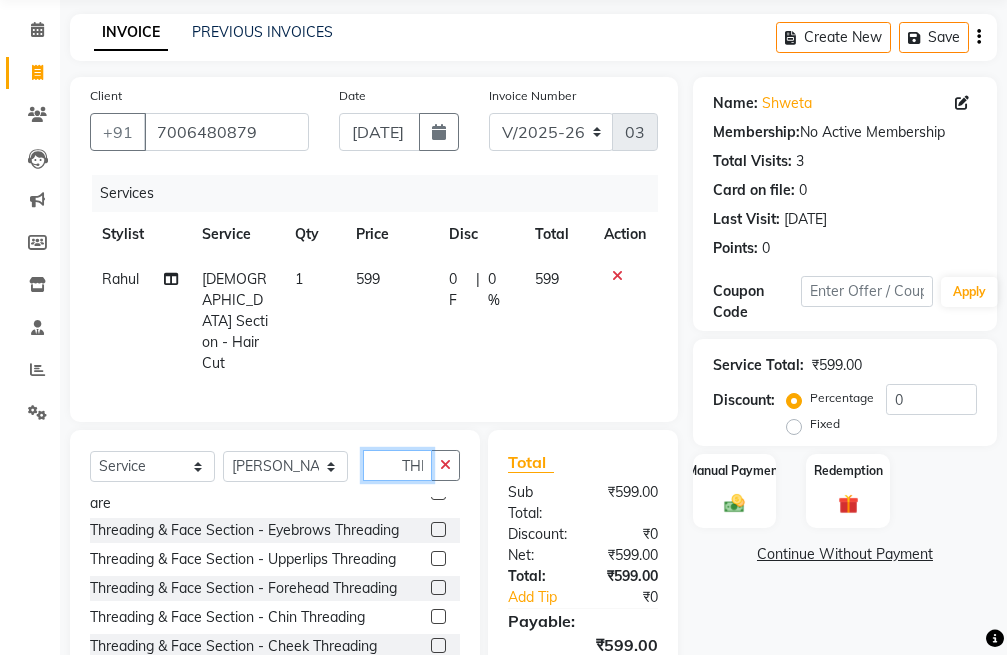 scroll, scrollTop: 0, scrollLeft: 7, axis: horizontal 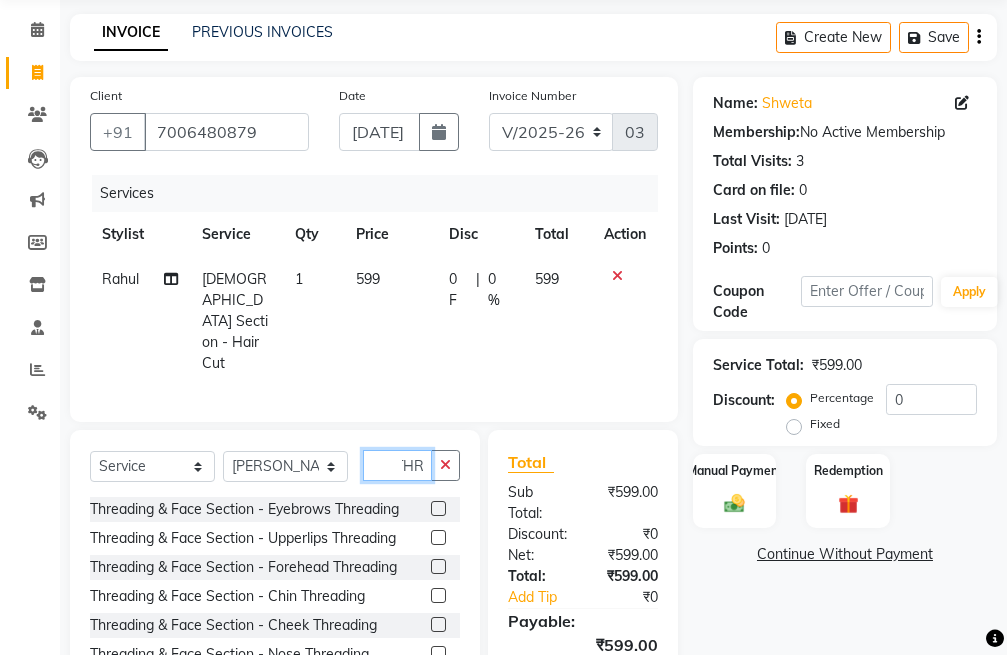 type on "THR" 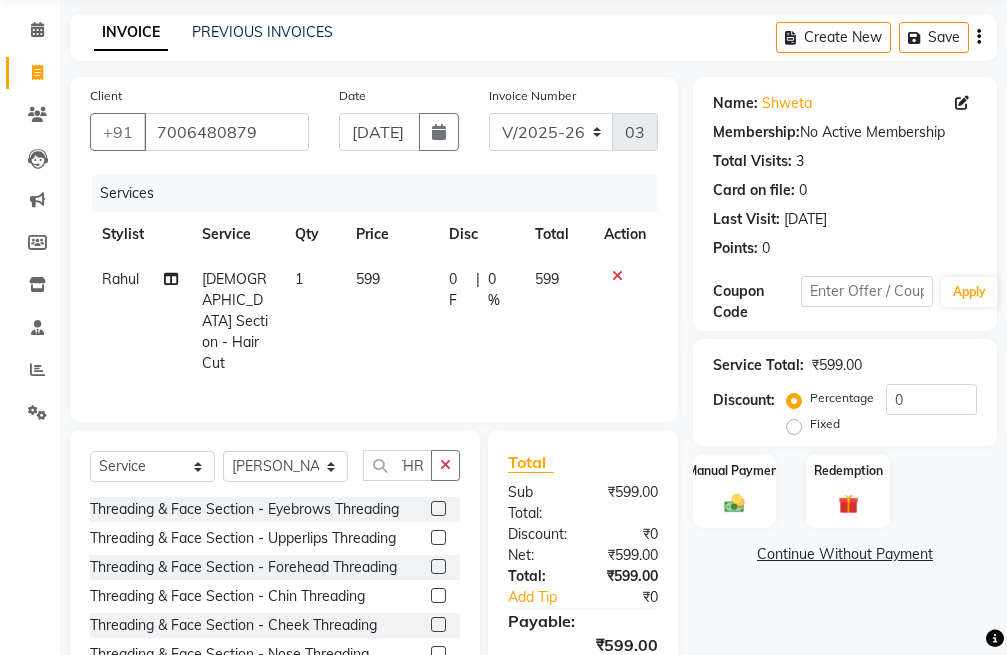 scroll, scrollTop: 0, scrollLeft: 0, axis: both 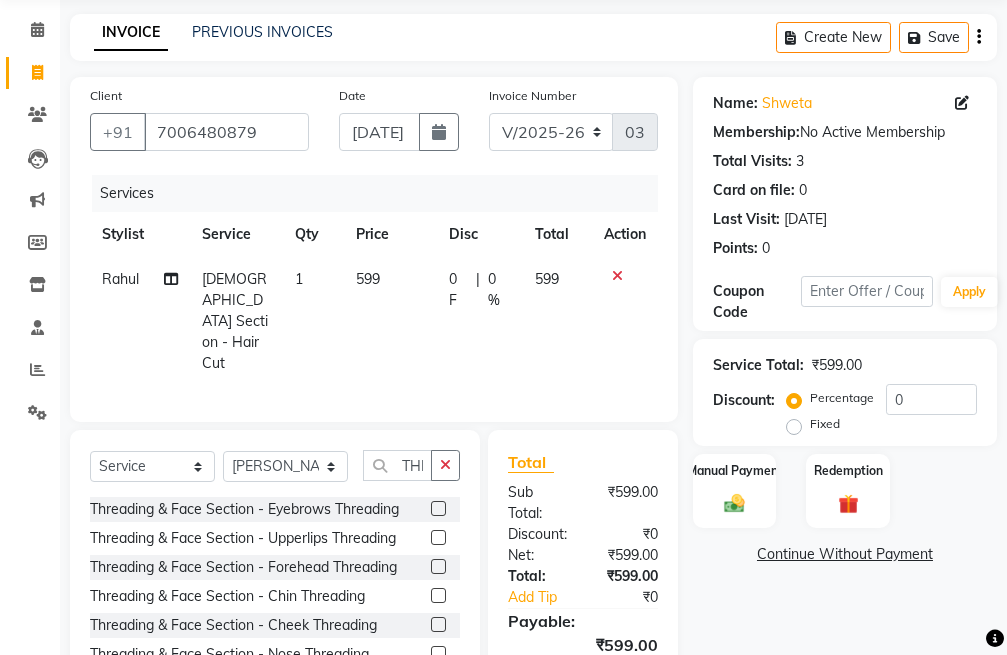 click 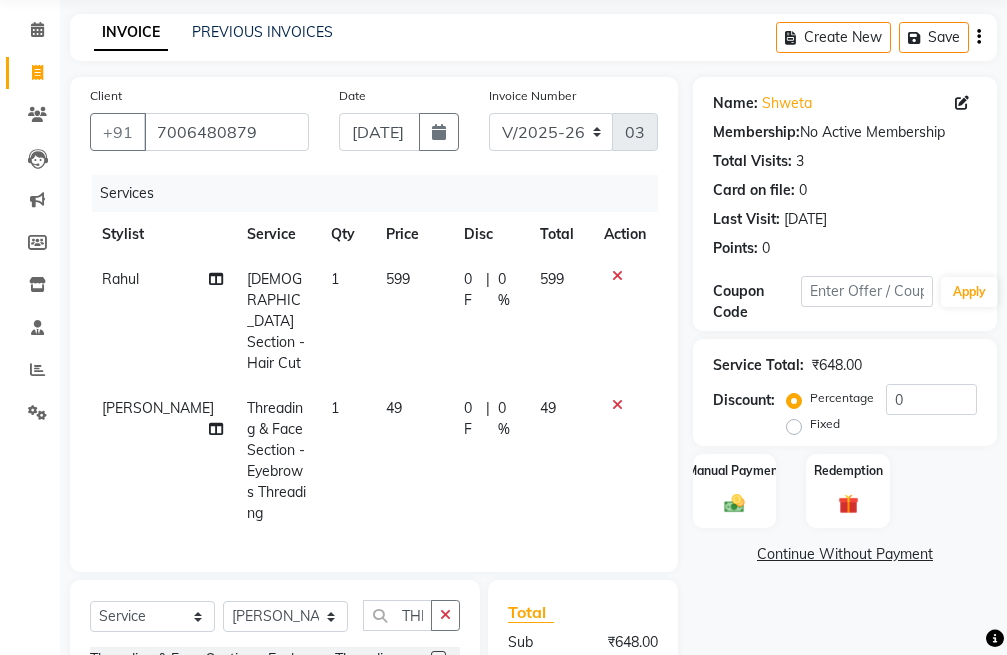 checkbox on "false" 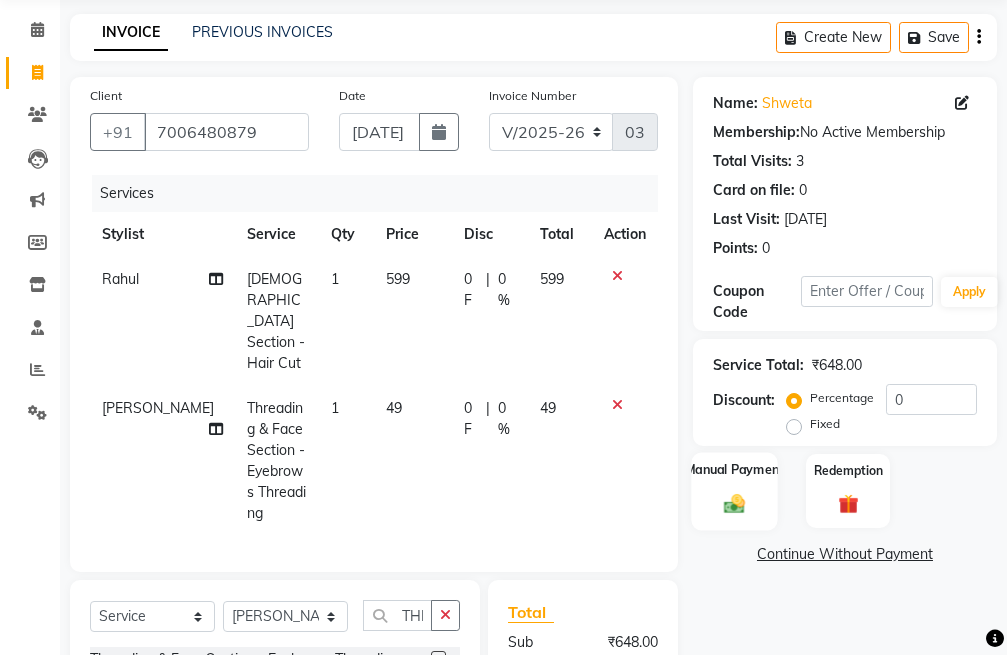 click 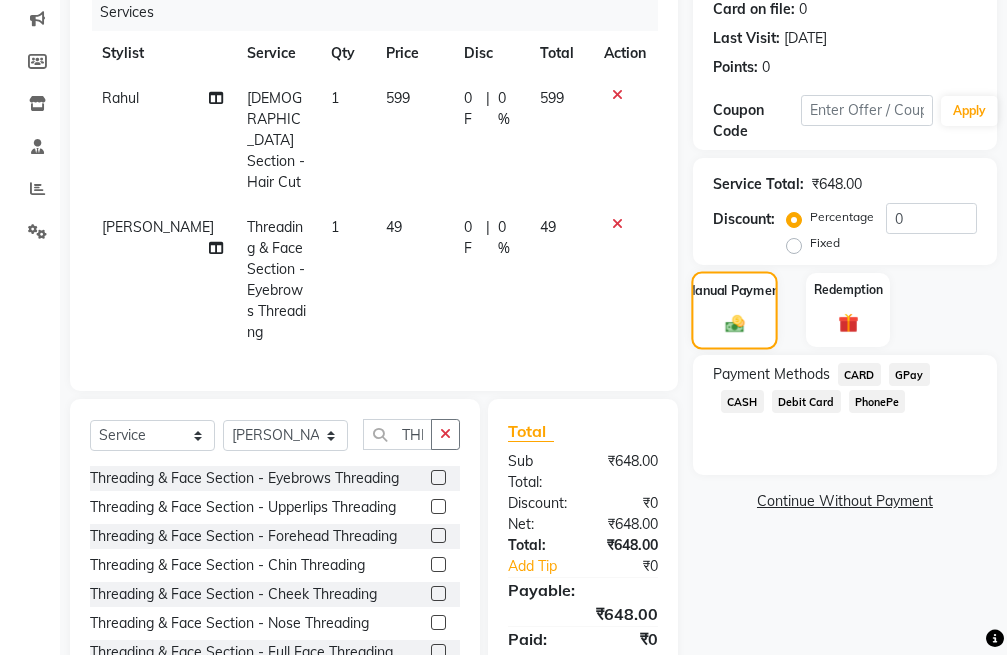 scroll, scrollTop: 327, scrollLeft: 0, axis: vertical 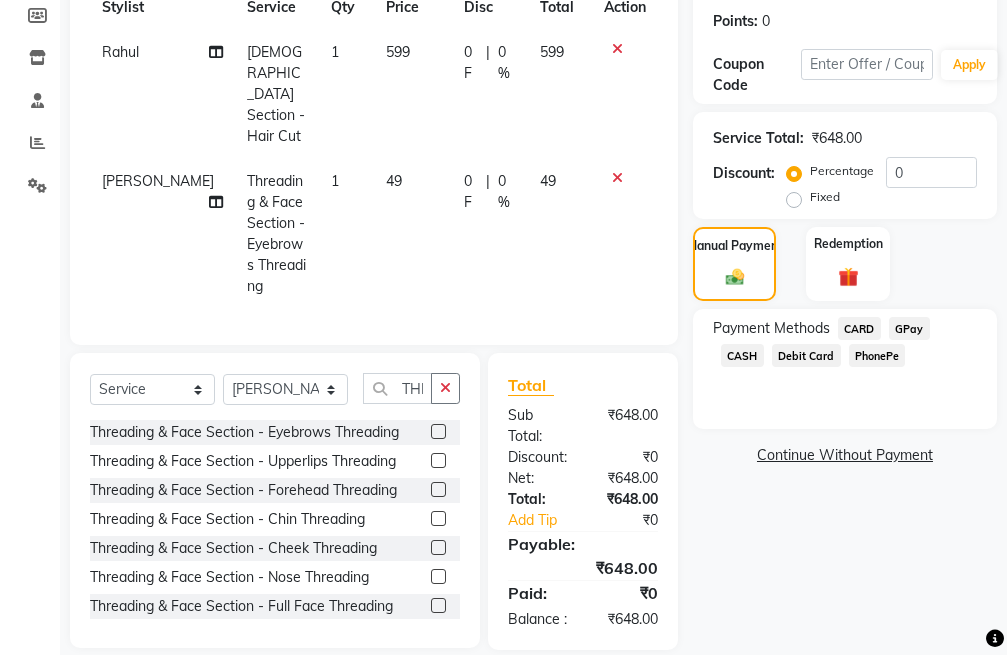 drag, startPoint x: 913, startPoint y: 324, endPoint x: 869, endPoint y: 330, distance: 44.407207 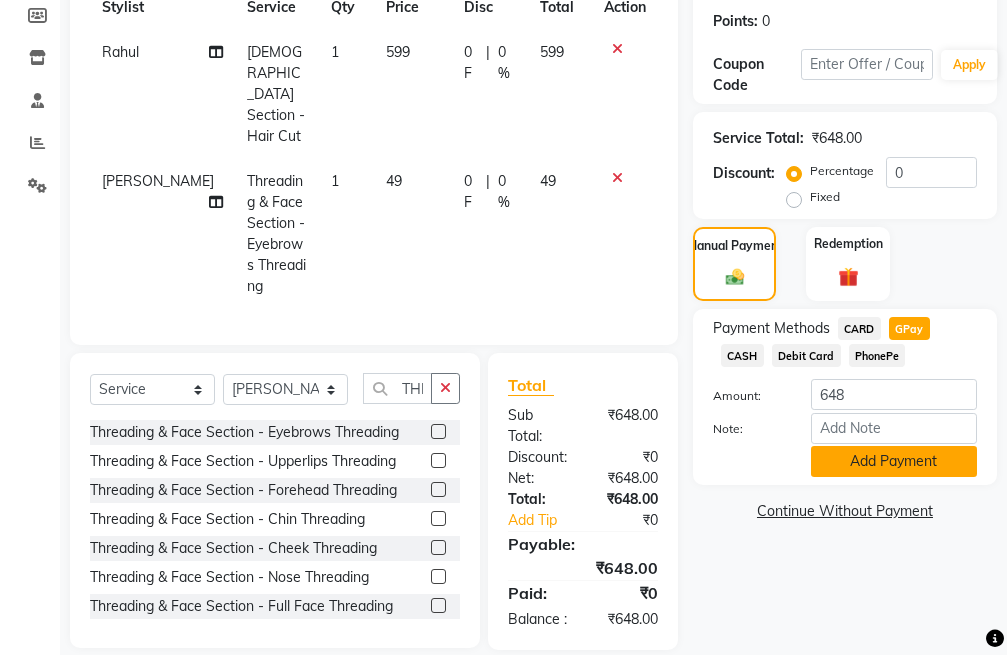 click on "Add Payment" 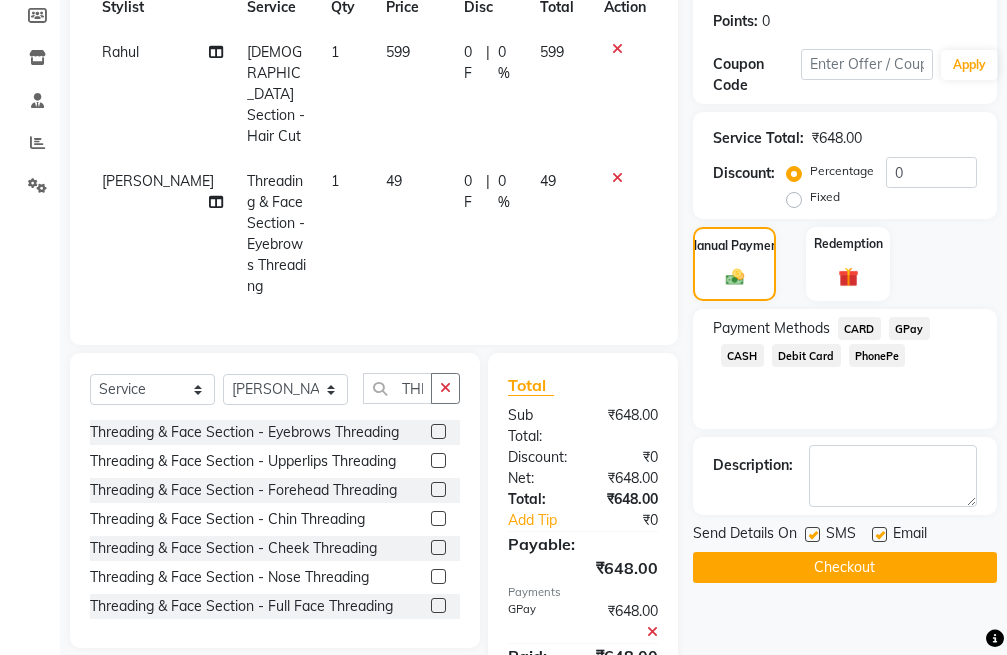 click on "Checkout" 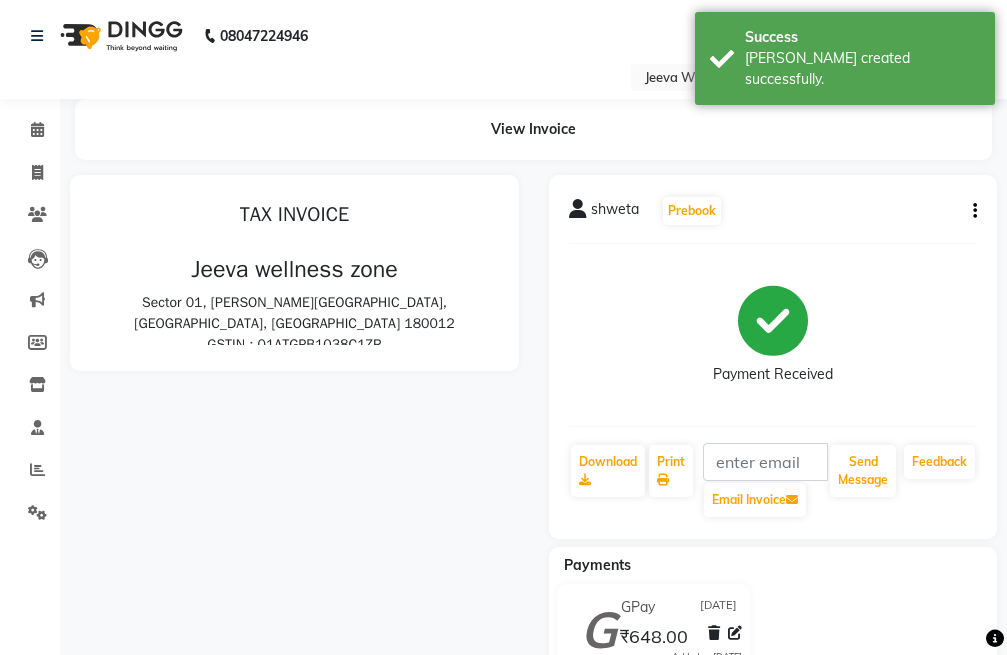 scroll, scrollTop: 0, scrollLeft: 0, axis: both 